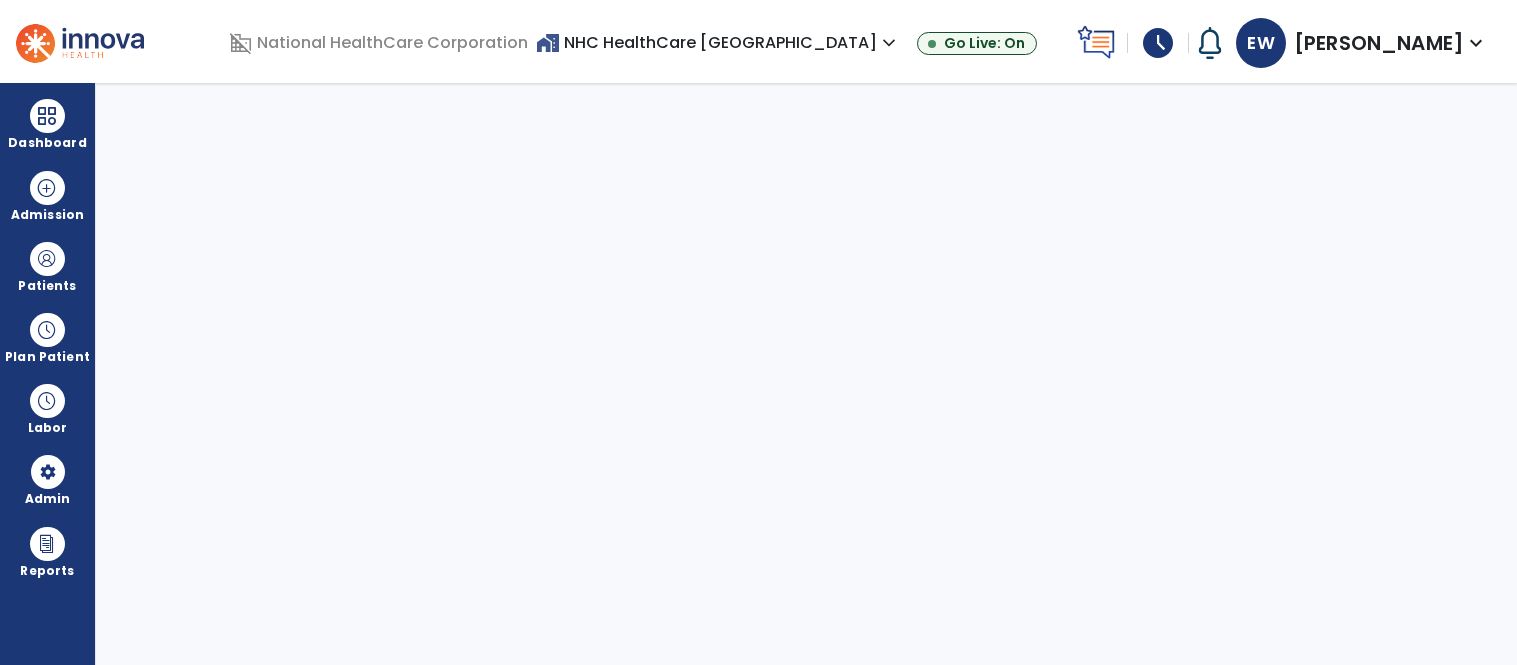 scroll, scrollTop: 0, scrollLeft: 0, axis: both 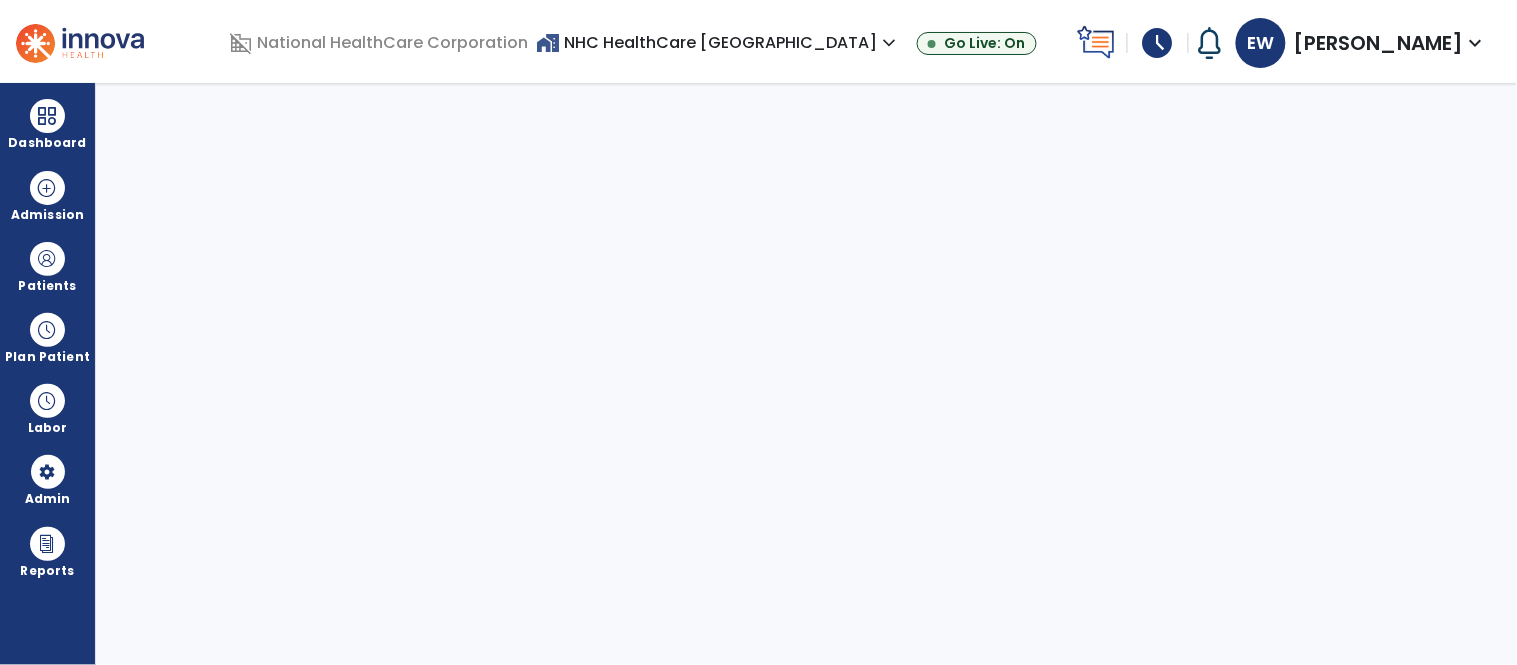 select on "***" 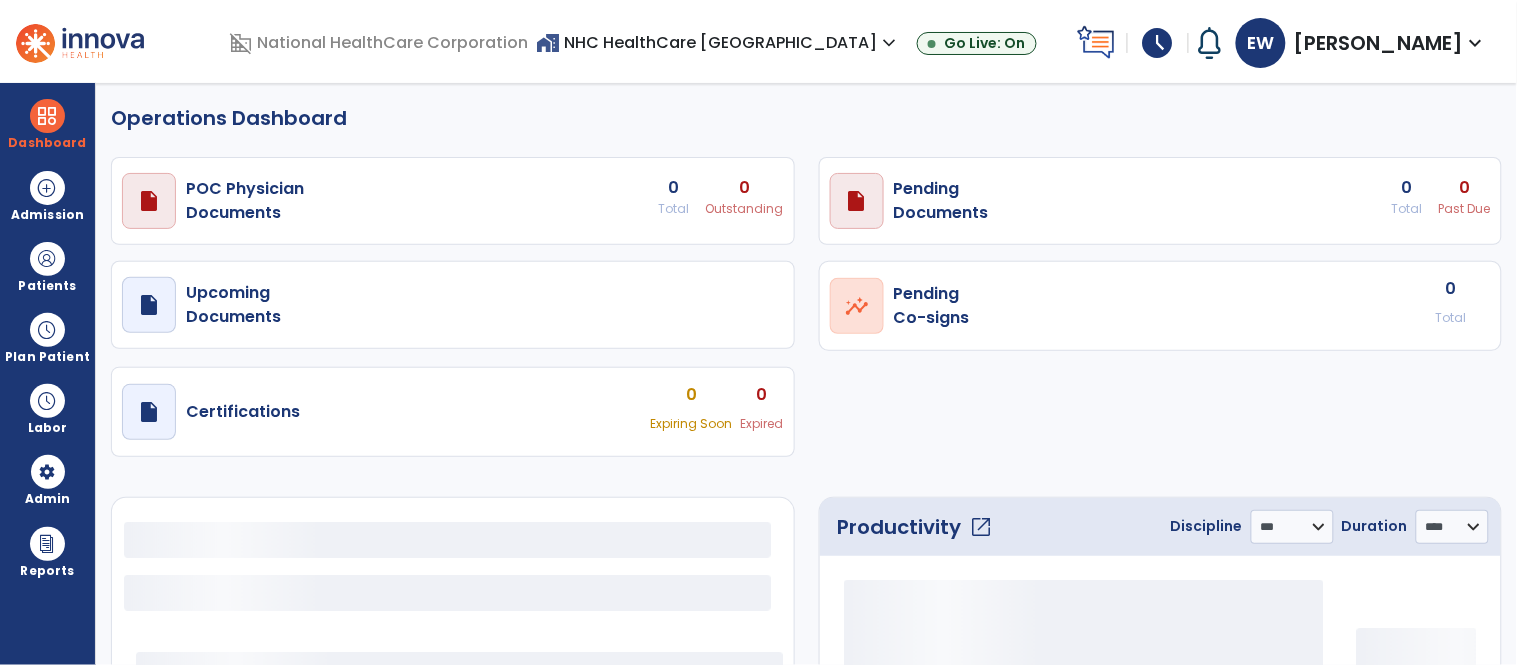 select on "***" 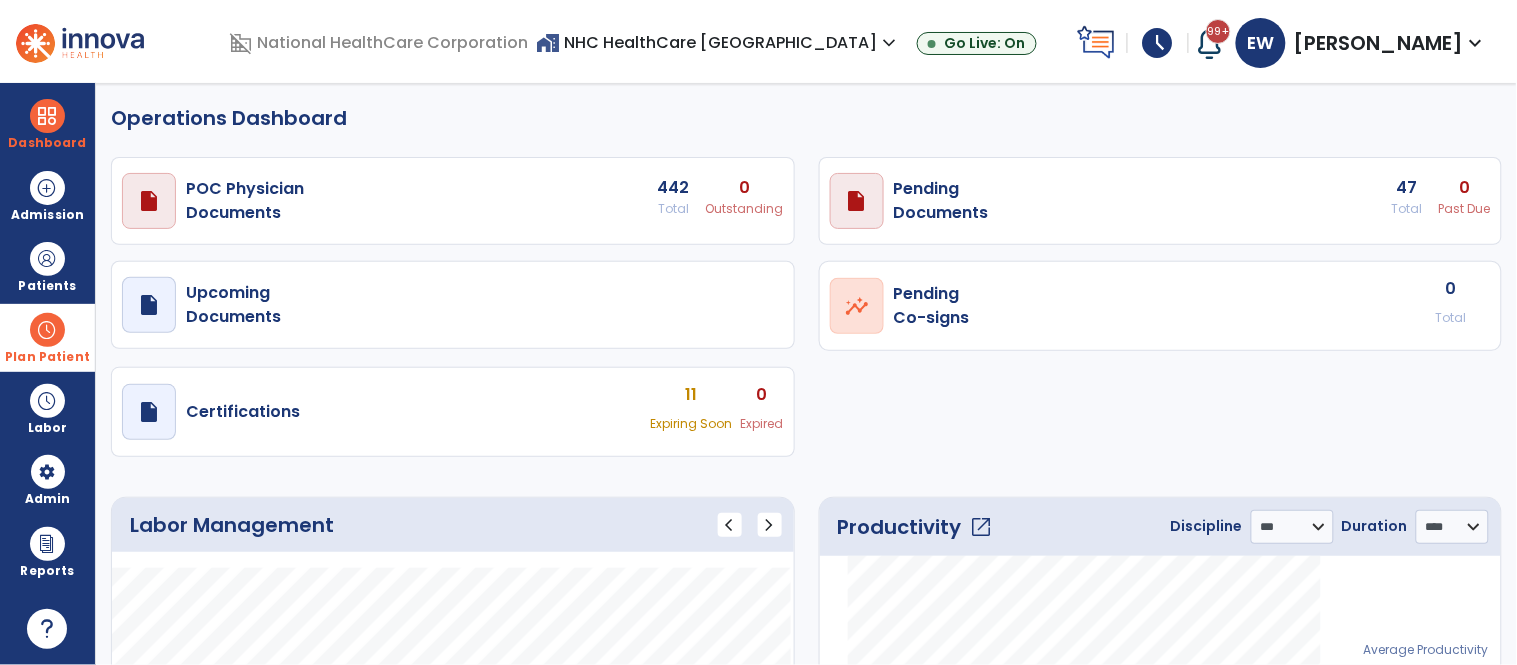 click on "Plan Patient" at bounding box center (47, 266) 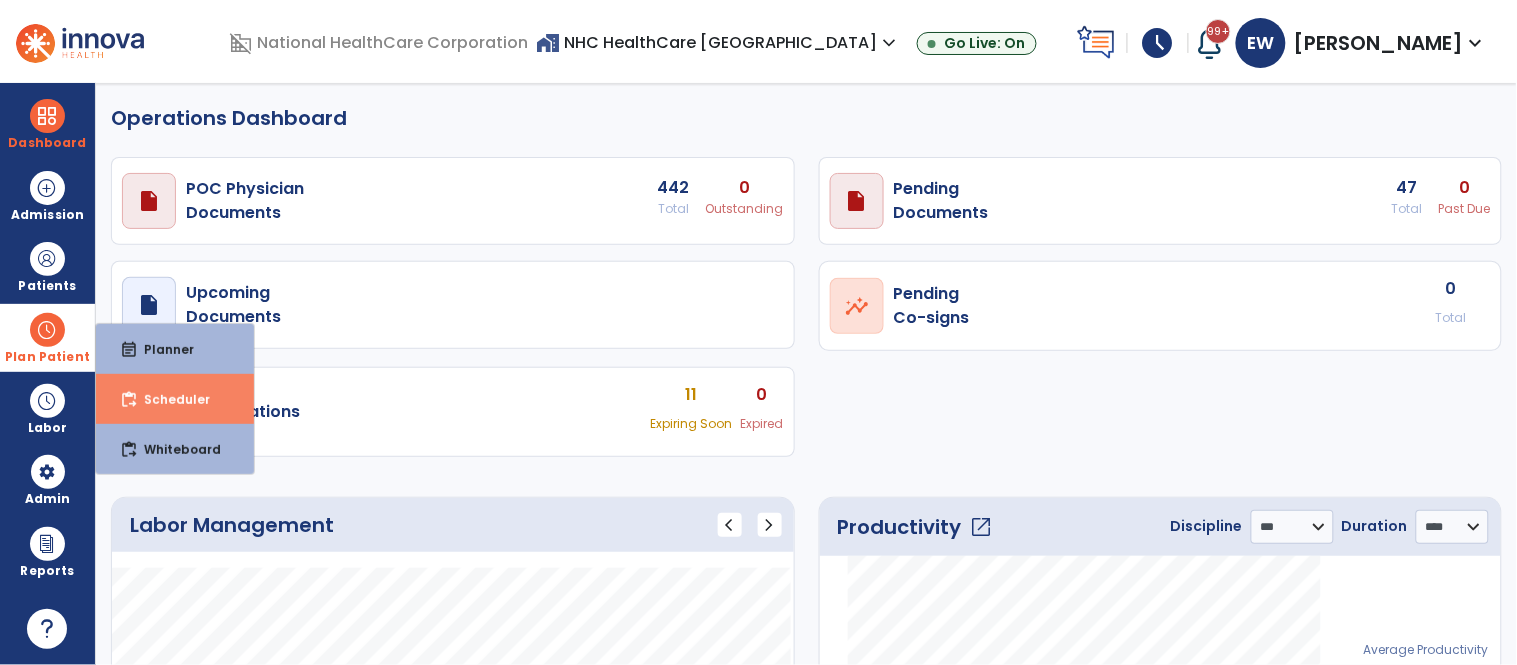 click on "content_paste_go  Scheduler" at bounding box center [175, 399] 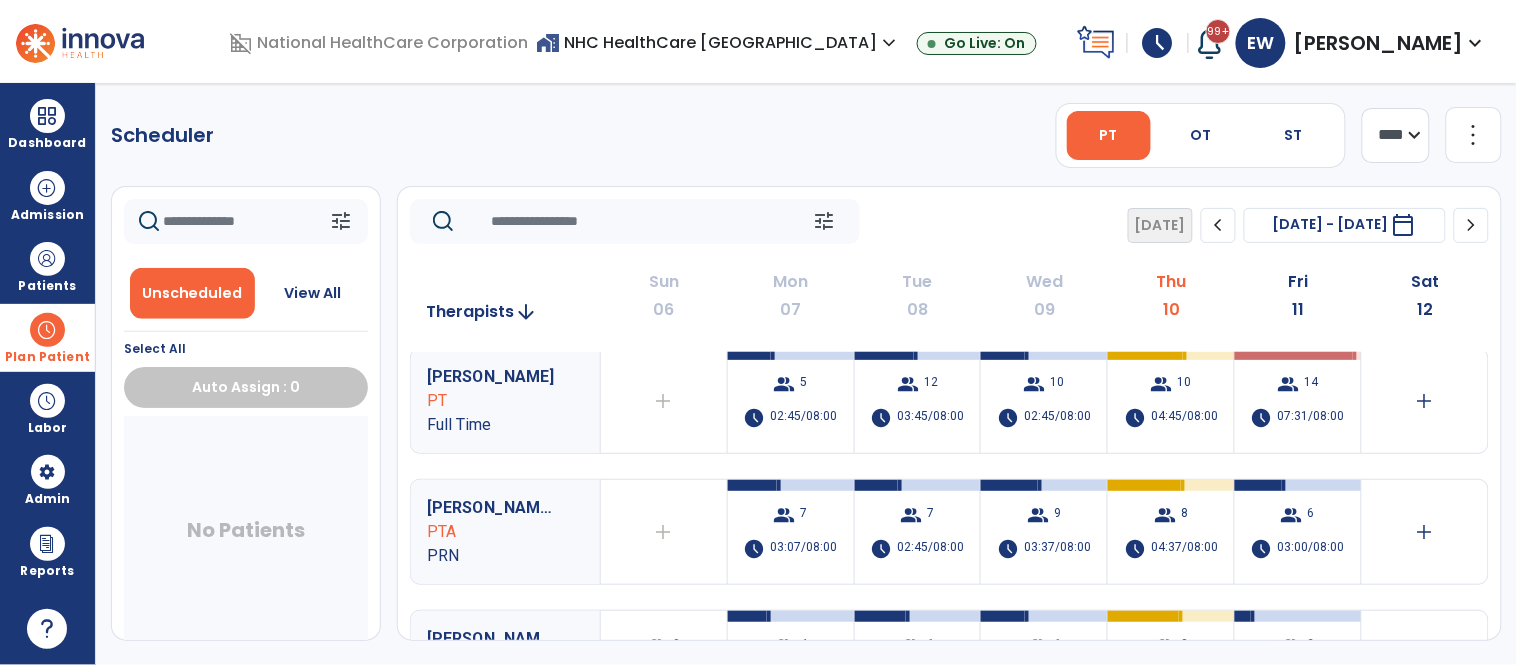 scroll, scrollTop: 0, scrollLeft: 0, axis: both 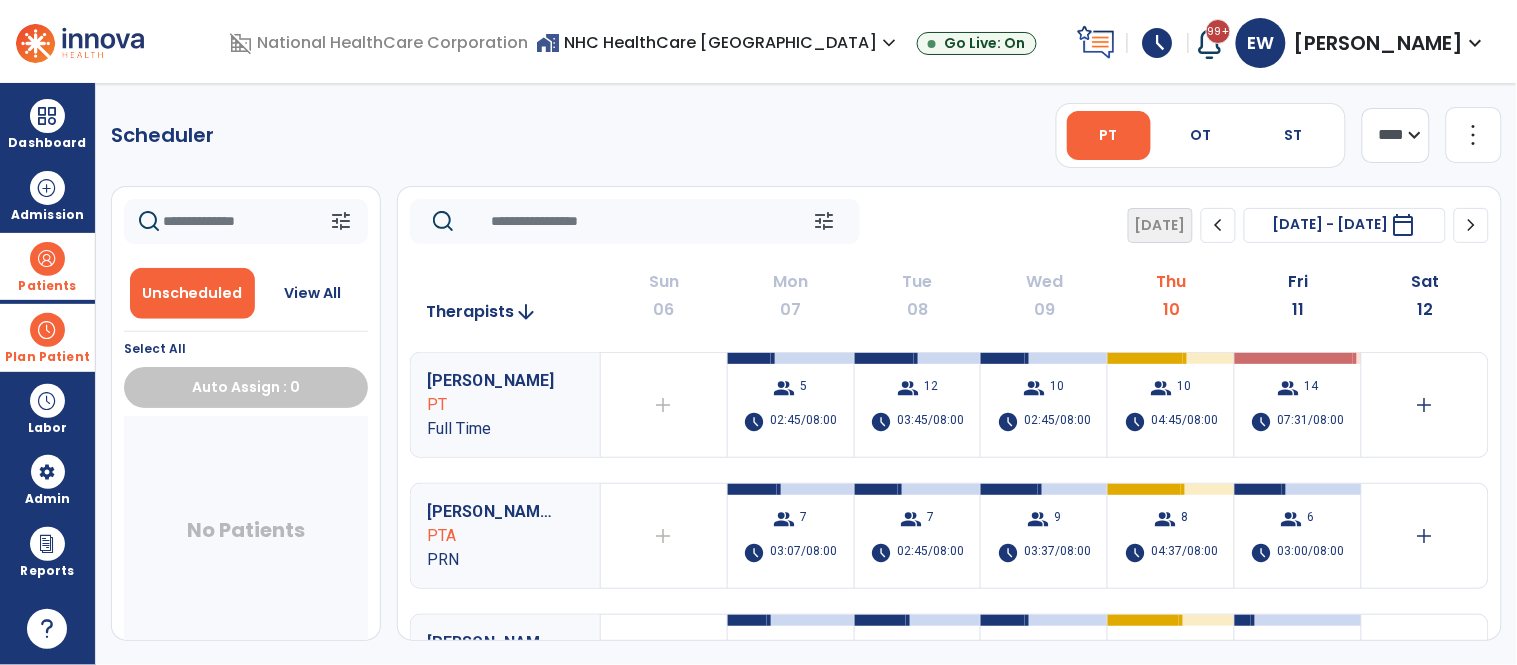 click at bounding box center [47, 259] 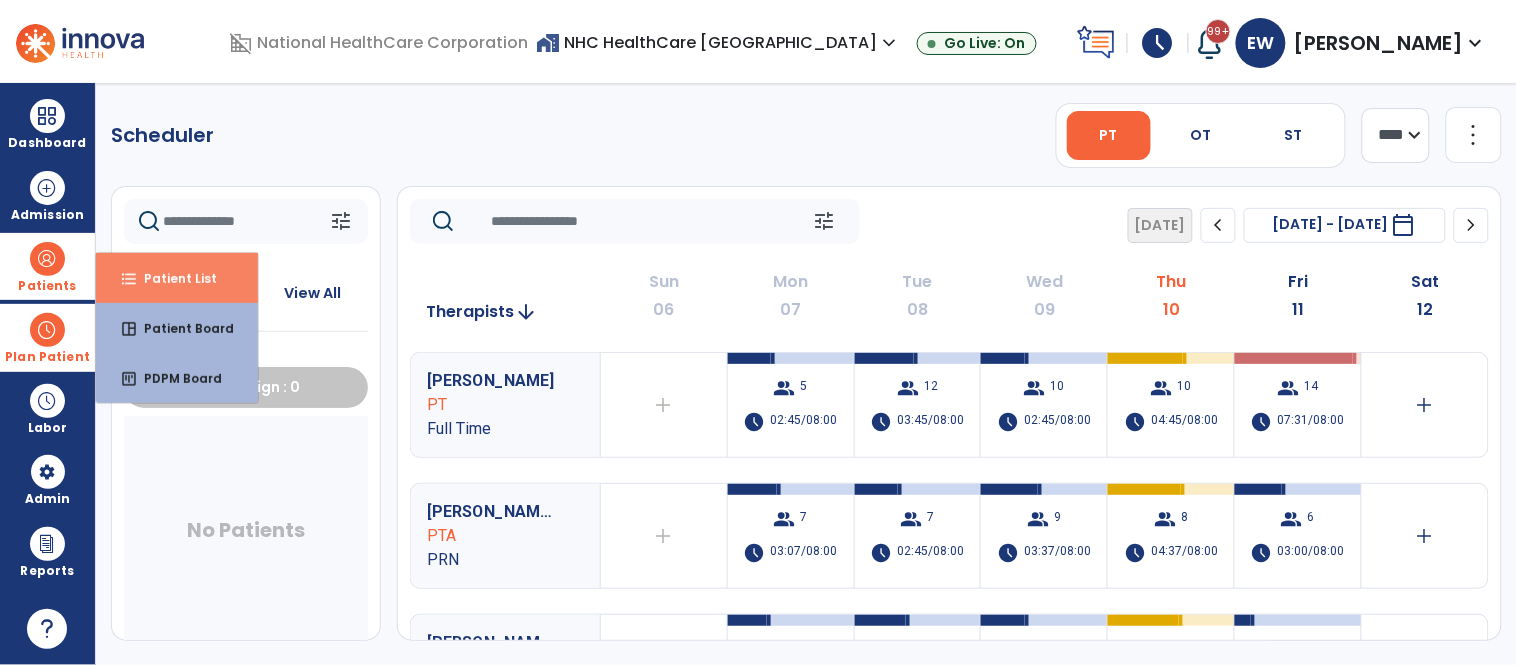 click on "format_list_bulleted  Patient List" at bounding box center (177, 278) 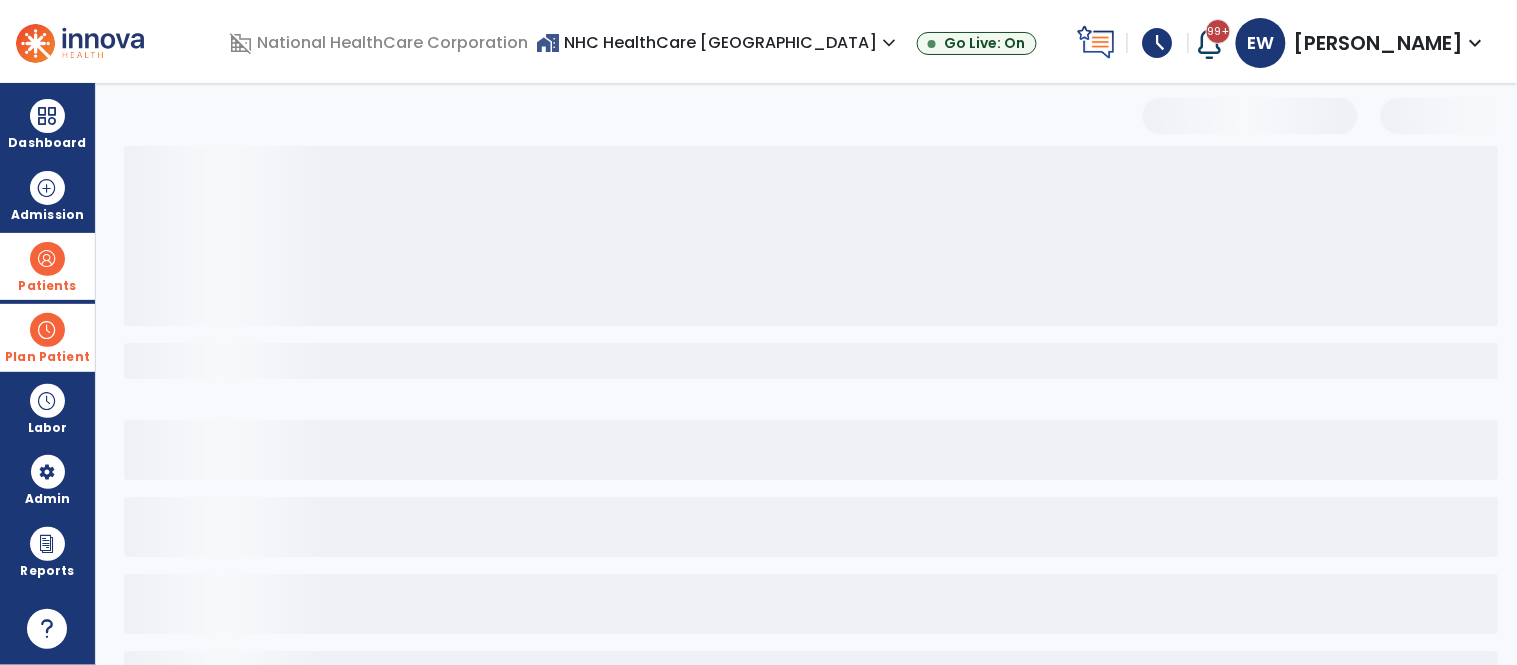 select on "***" 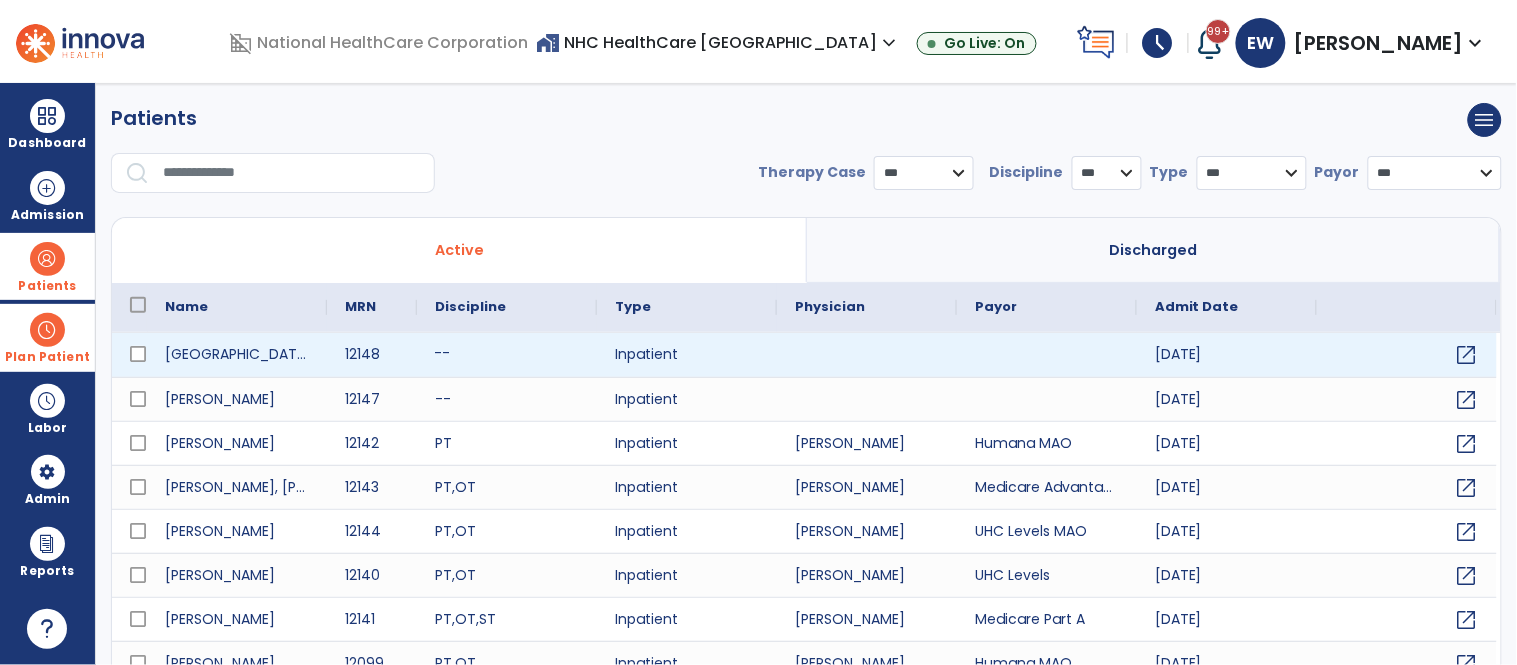 click on "--" at bounding box center (507, 355) 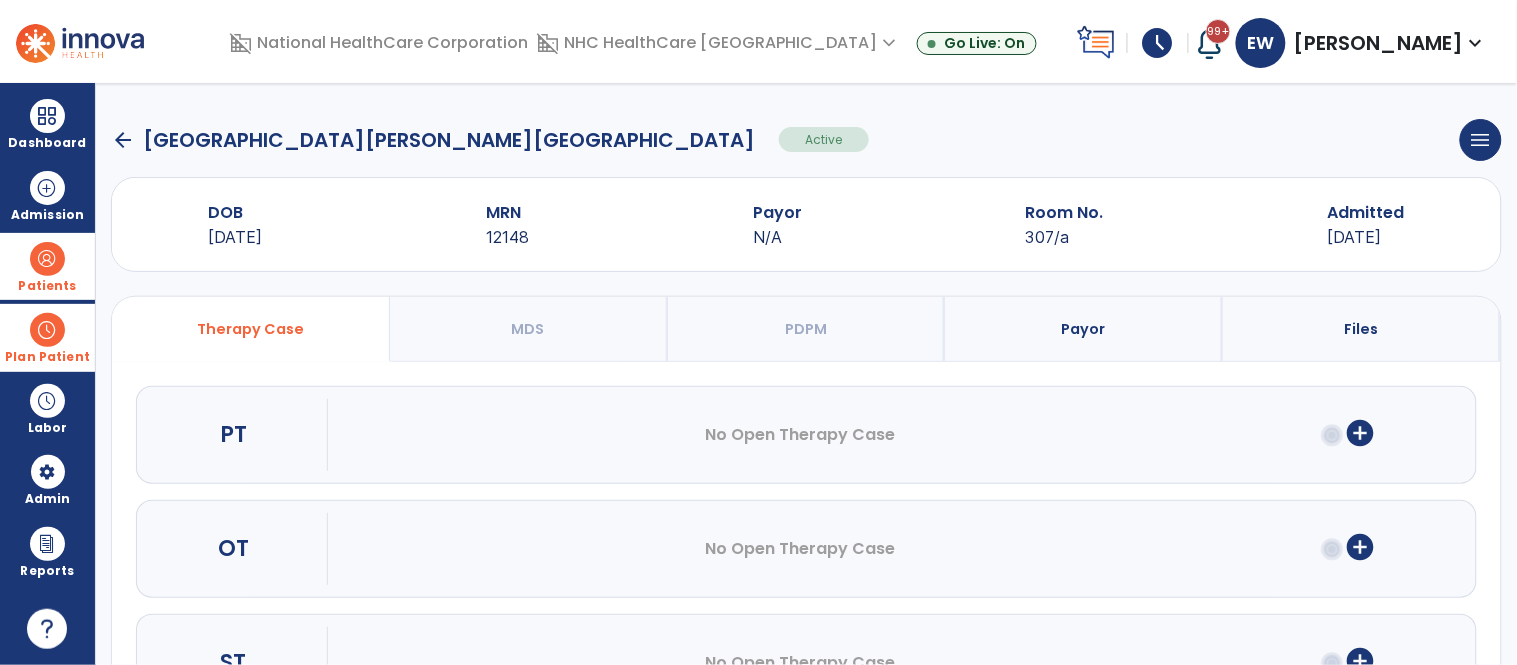 click at bounding box center (47, 259) 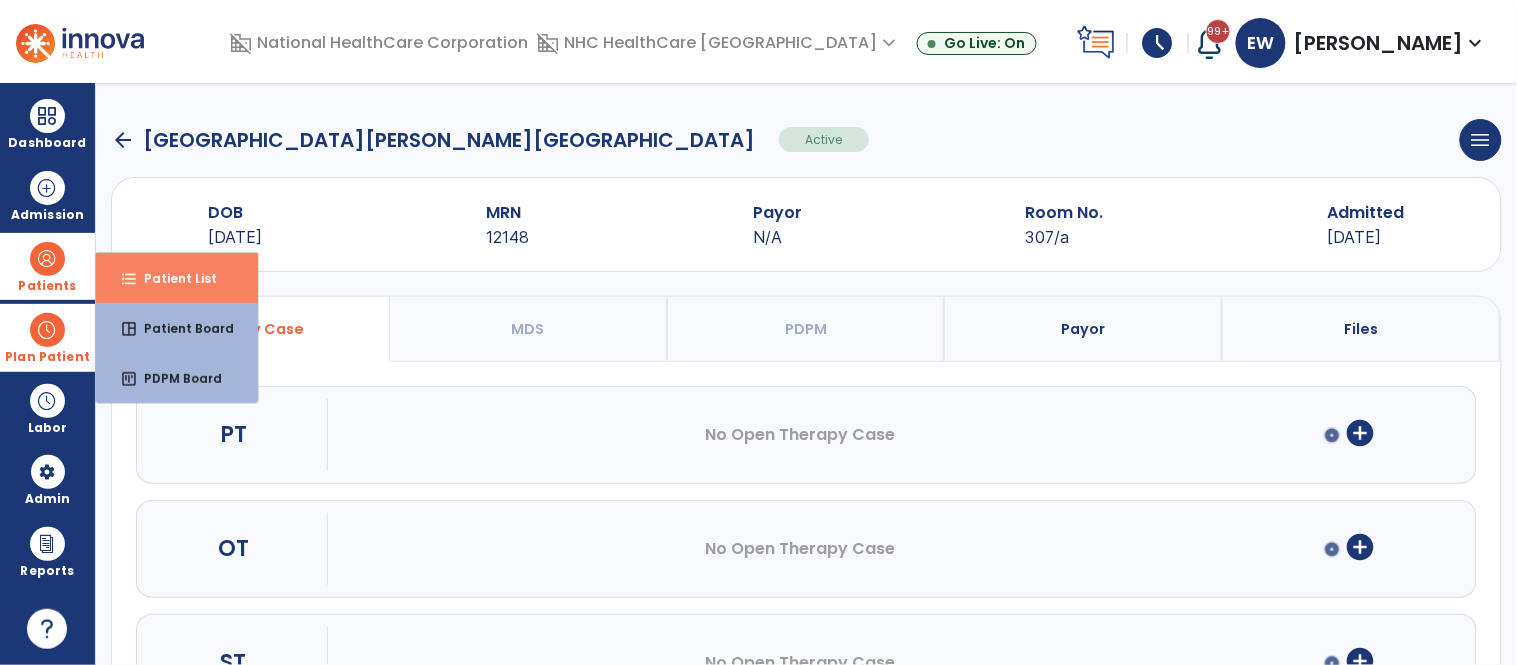 click on "Patient List" at bounding box center (172, 278) 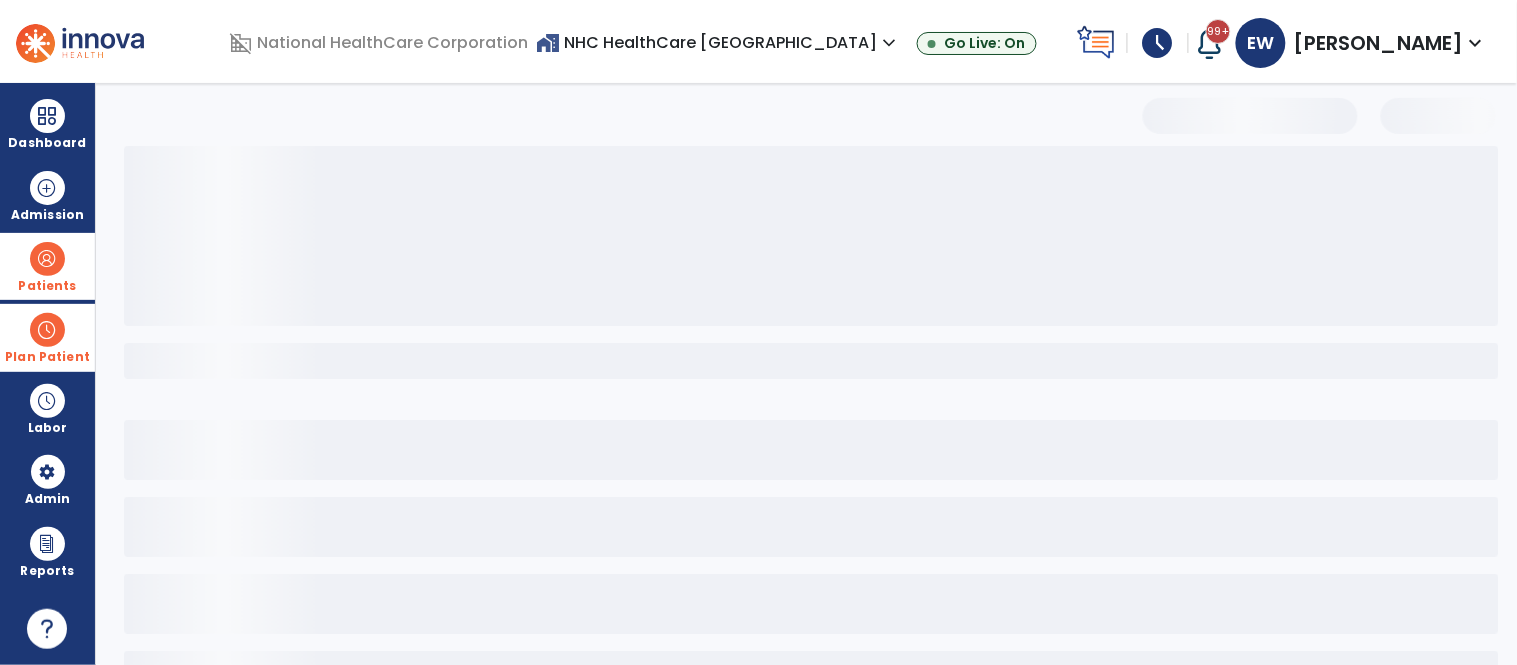 select on "***" 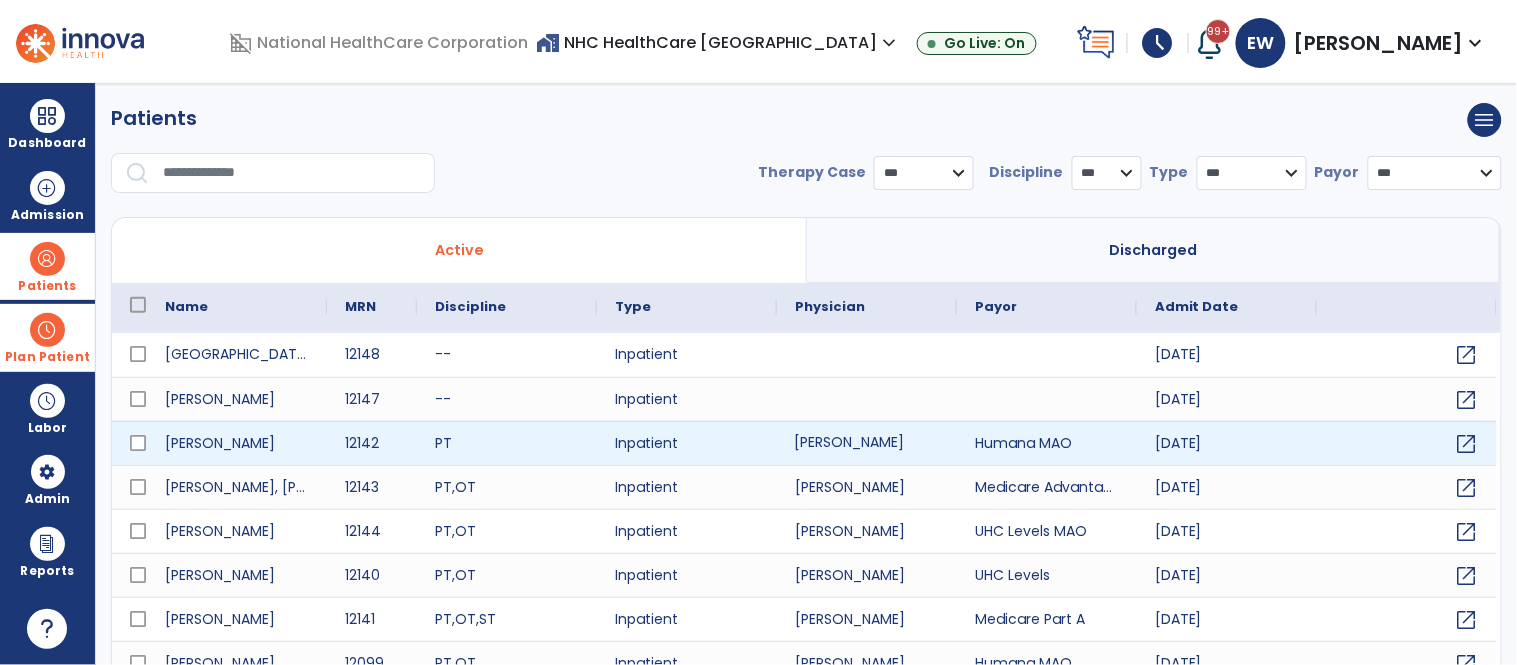 click on "Radawi, Joseph" at bounding box center (867, 443) 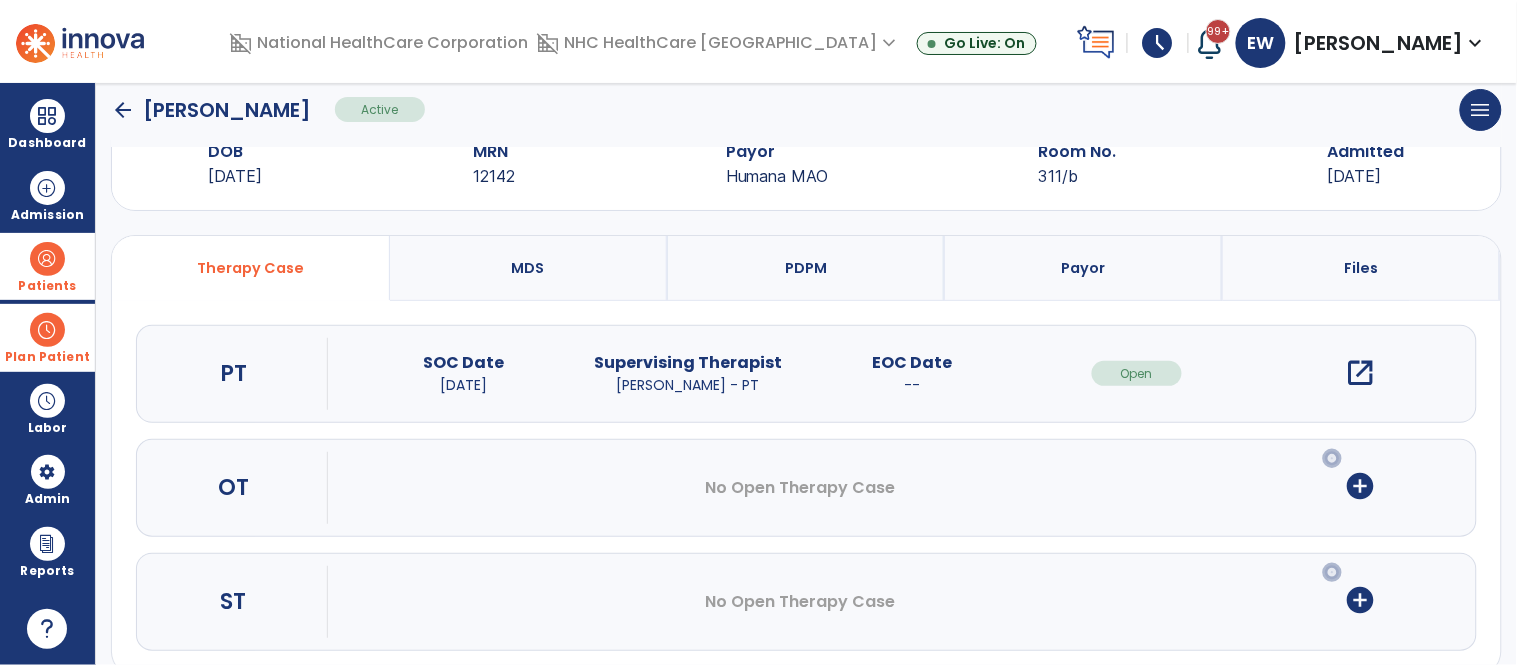 scroll, scrollTop: 96, scrollLeft: 0, axis: vertical 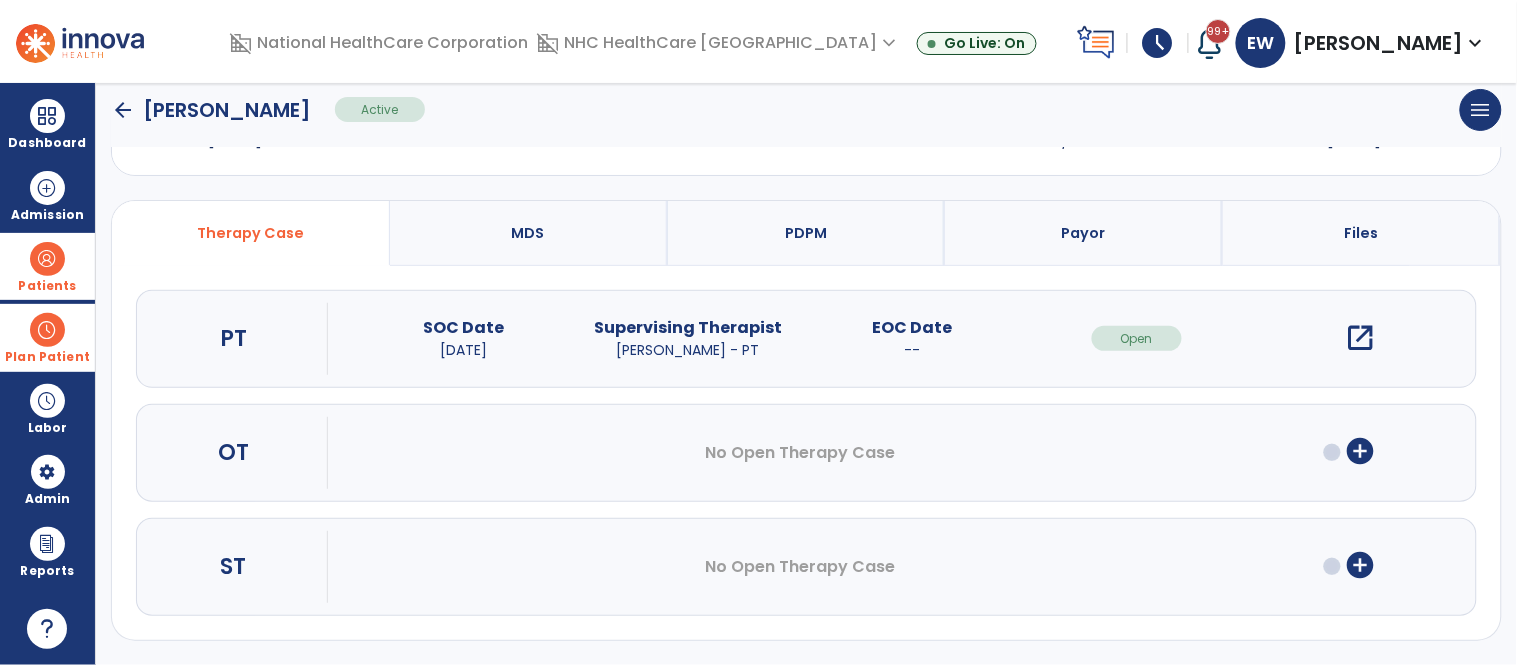 click on "add_circle" at bounding box center [1361, 451] 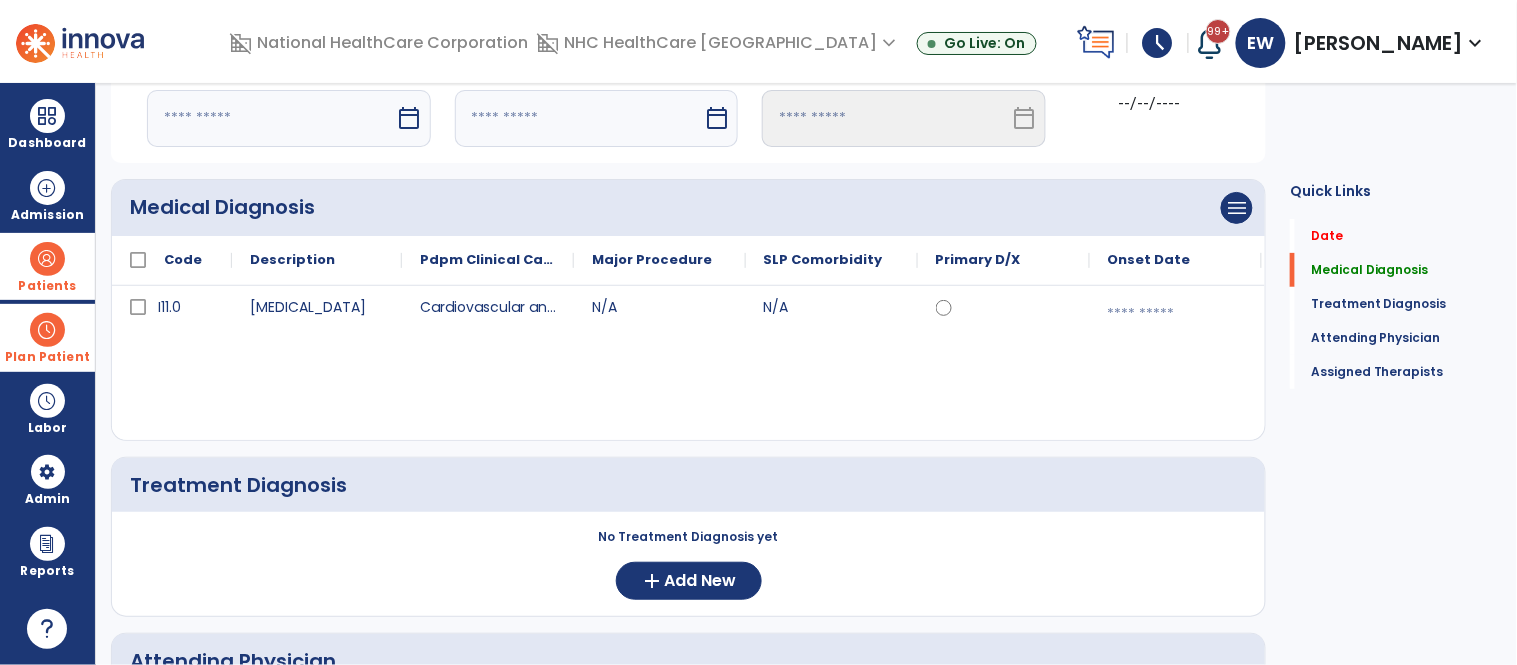 scroll, scrollTop: 0, scrollLeft: 0, axis: both 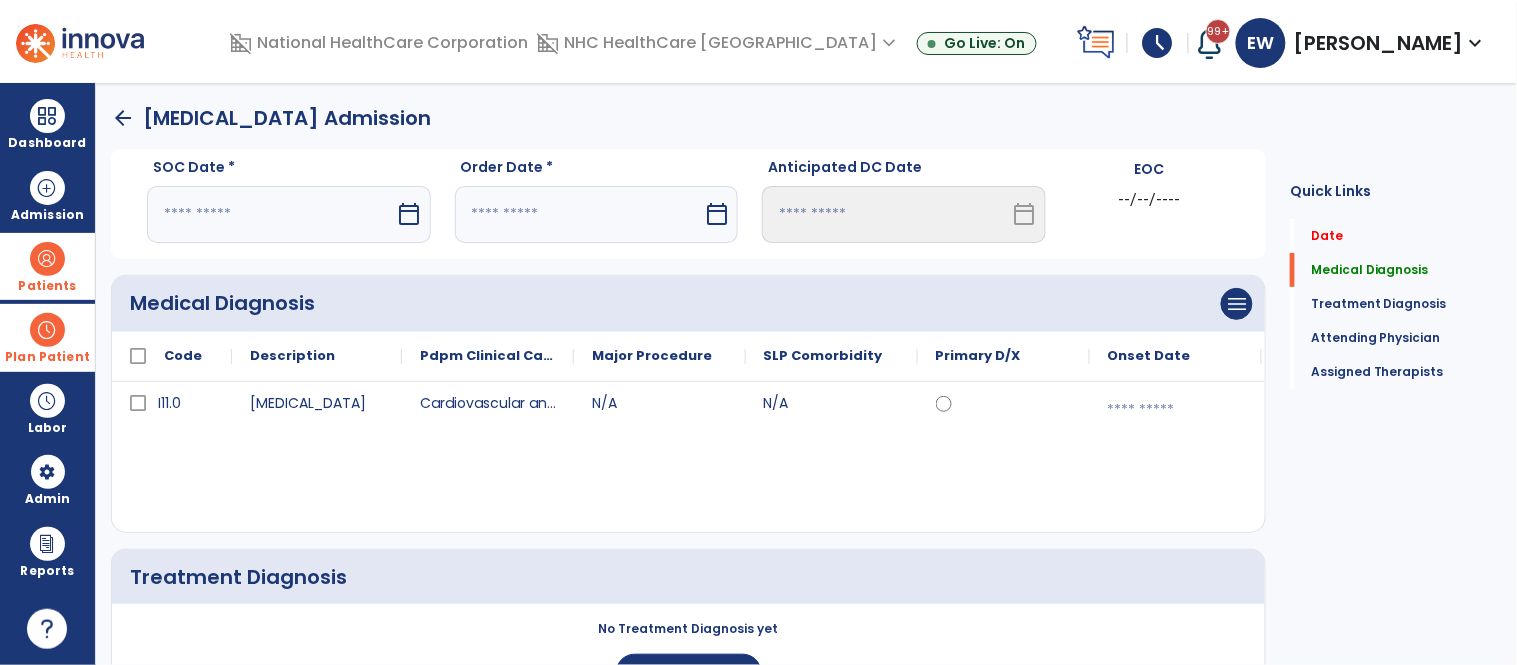 click at bounding box center (271, 214) 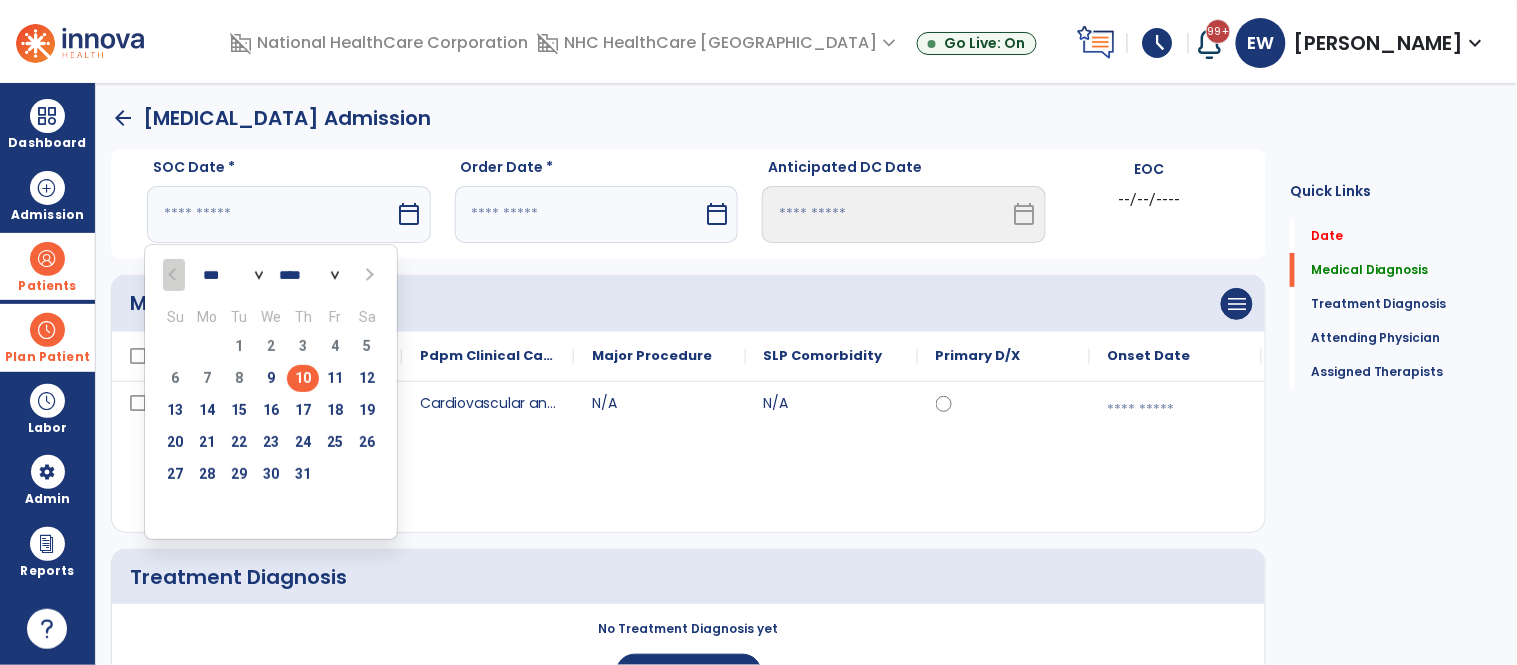 click on "10" at bounding box center (303, 378) 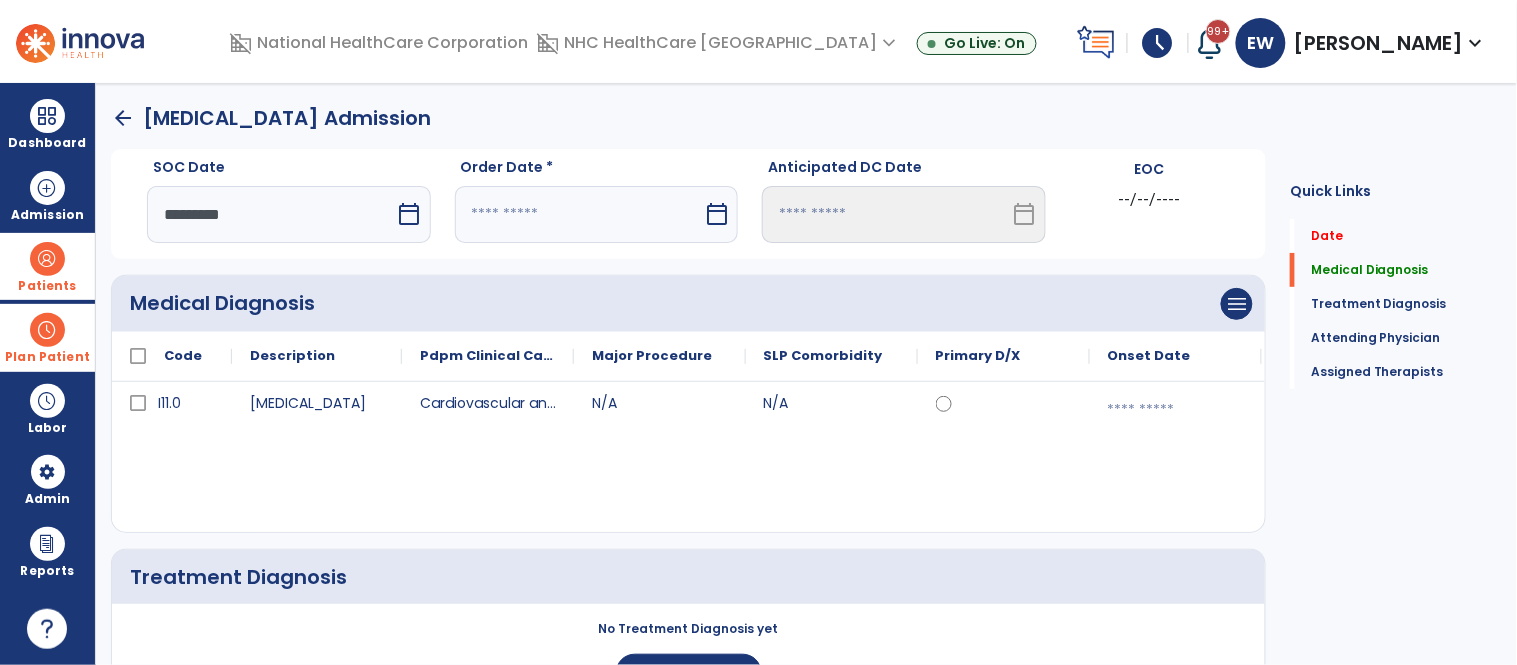 click at bounding box center (579, 214) 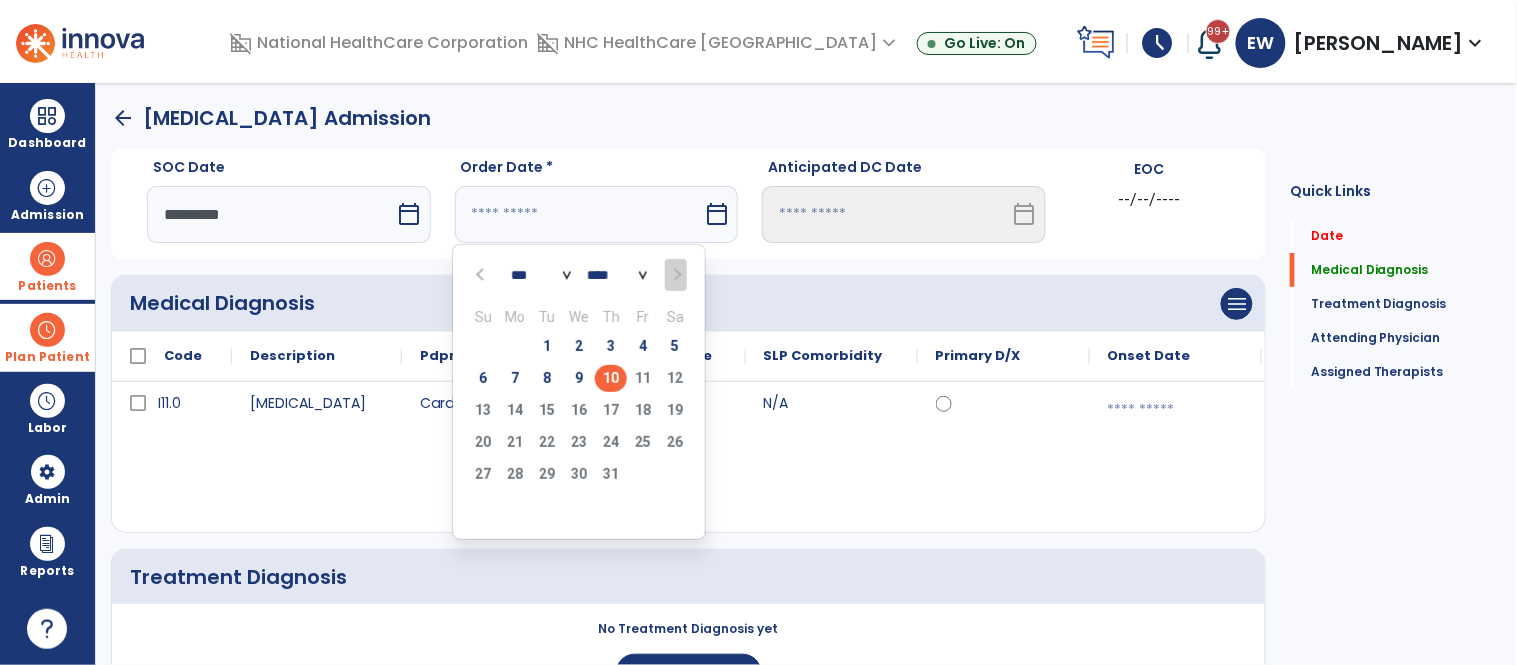 drag, startPoint x: 611, startPoint y: 387, endPoint x: 636, endPoint y: 355, distance: 40.60788 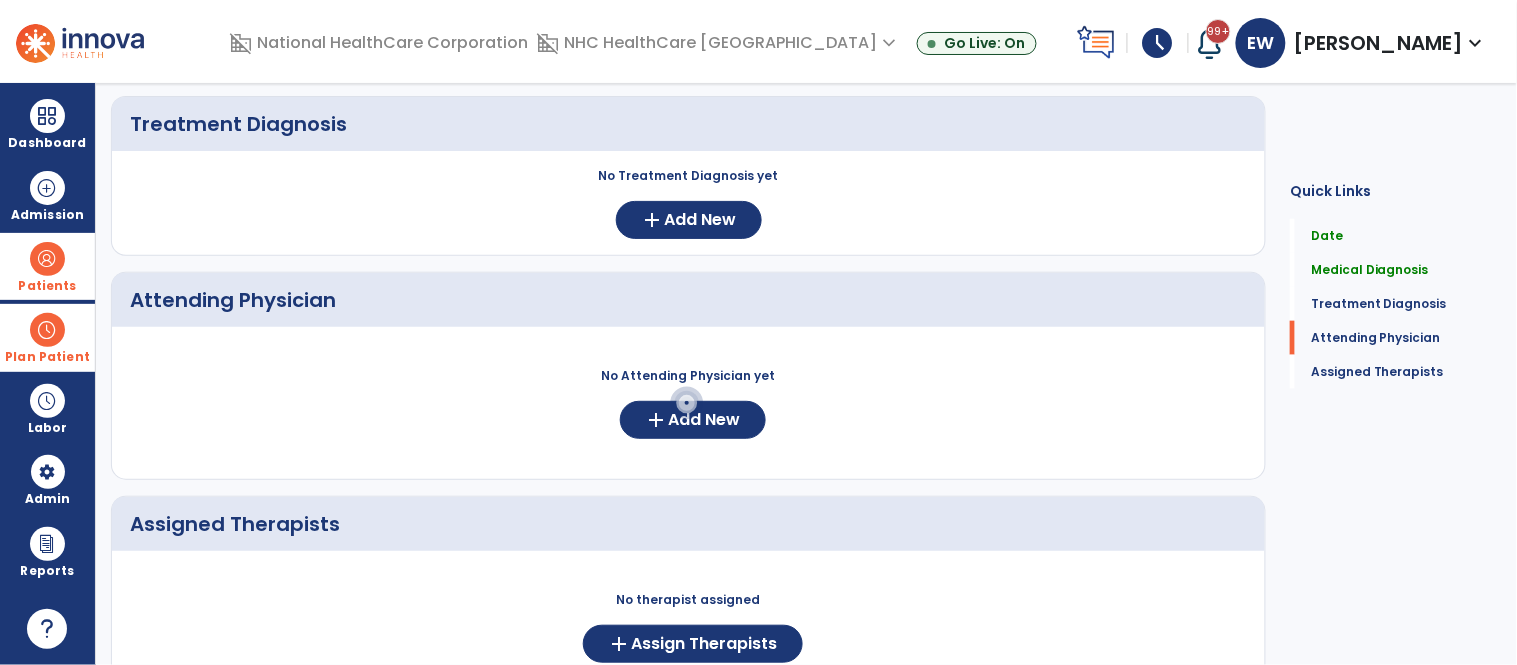 scroll, scrollTop: 468, scrollLeft: 0, axis: vertical 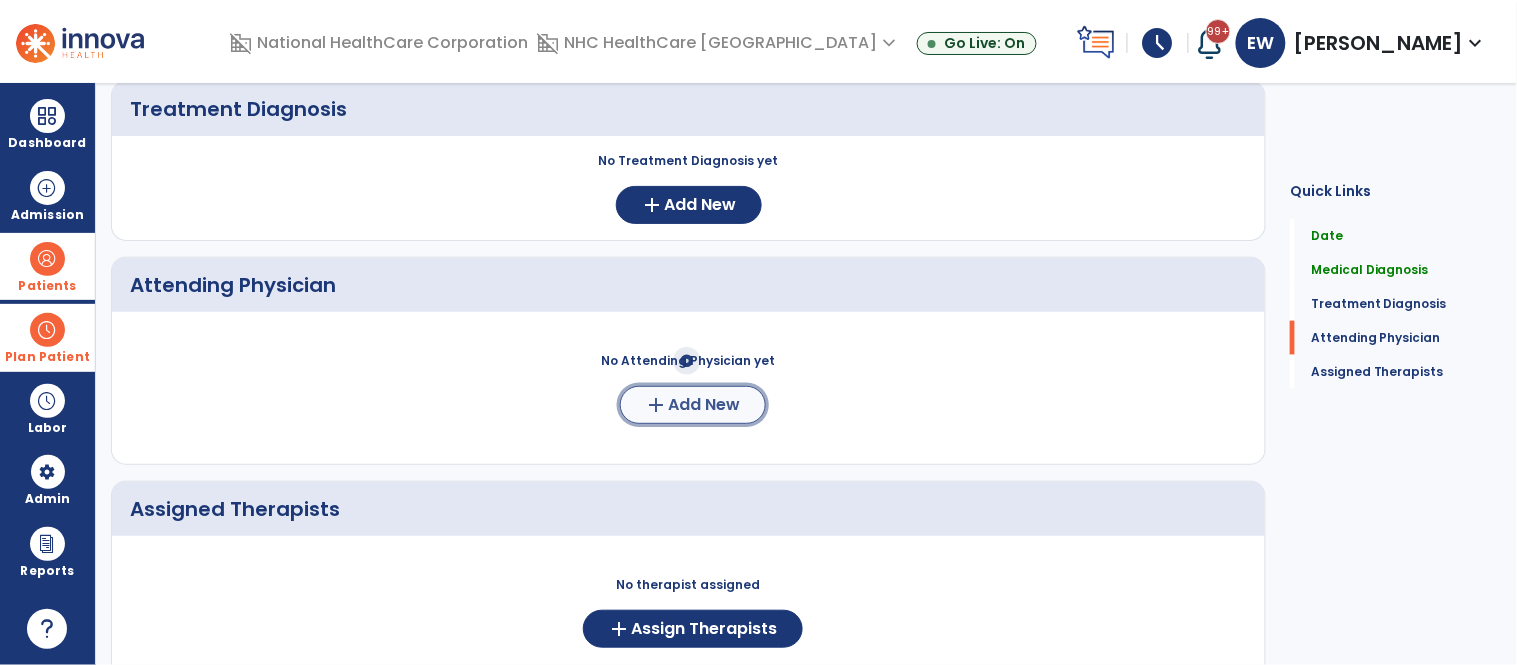 click on "Add New" 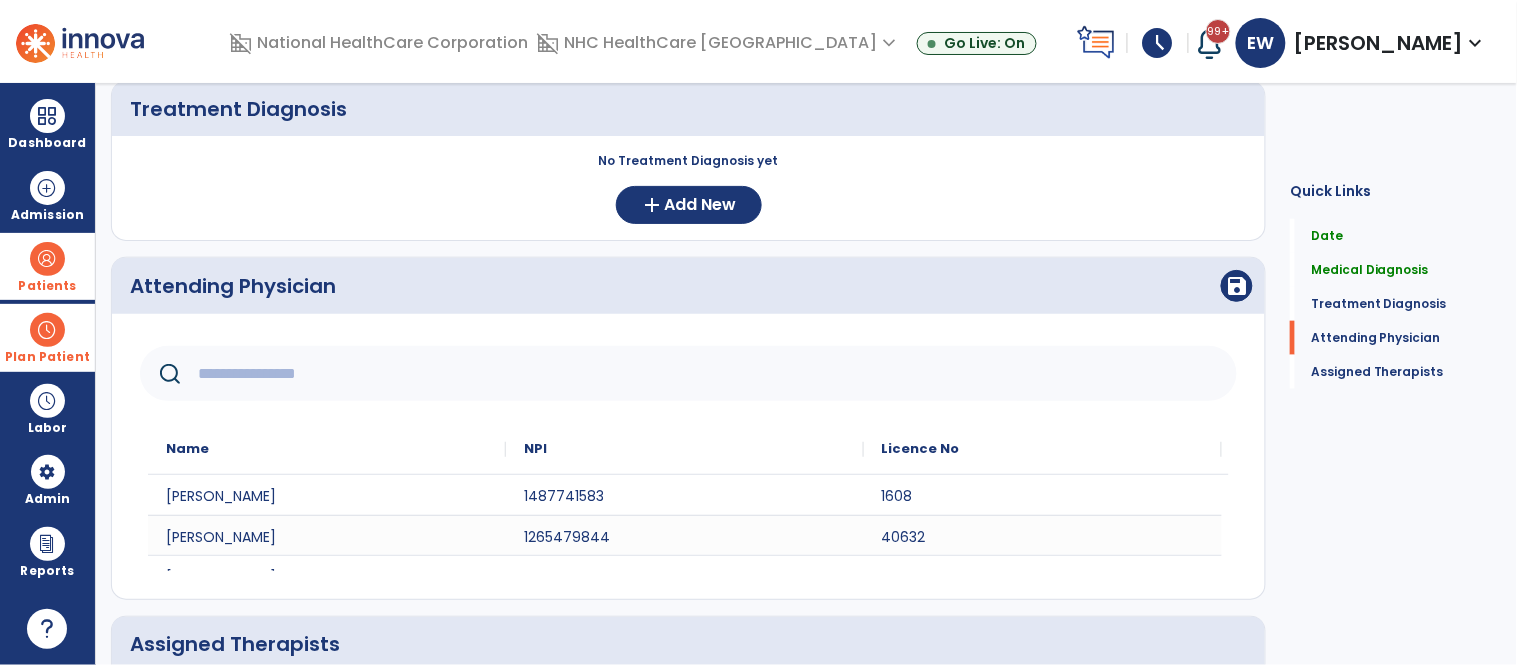 click 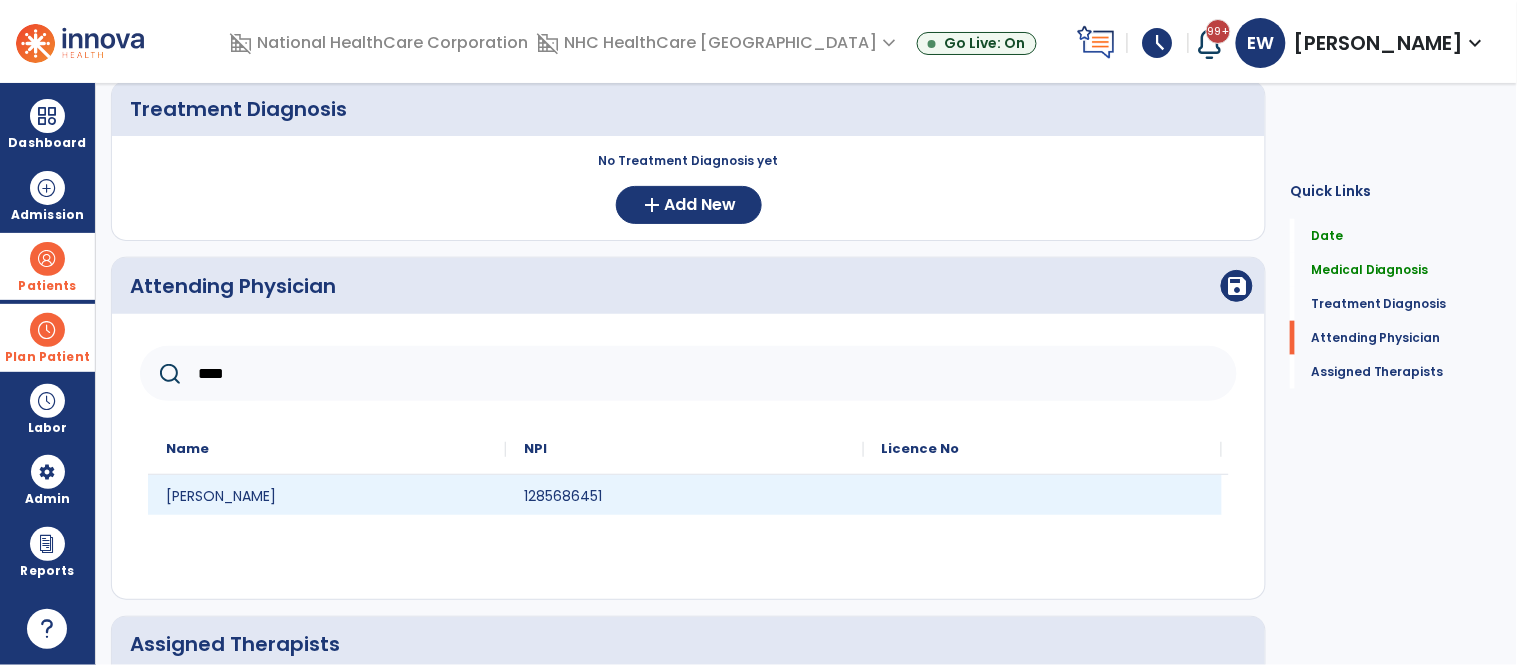 type on "****" 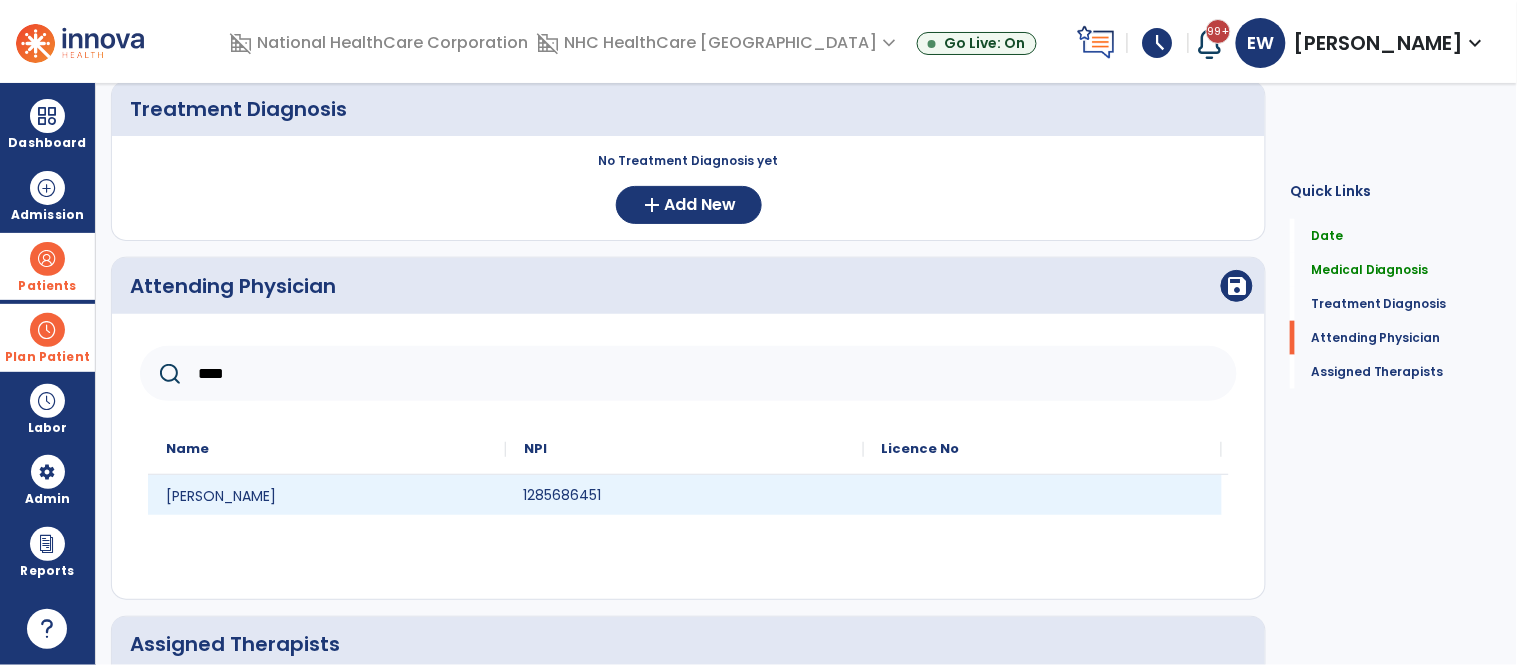click on "1285686451" 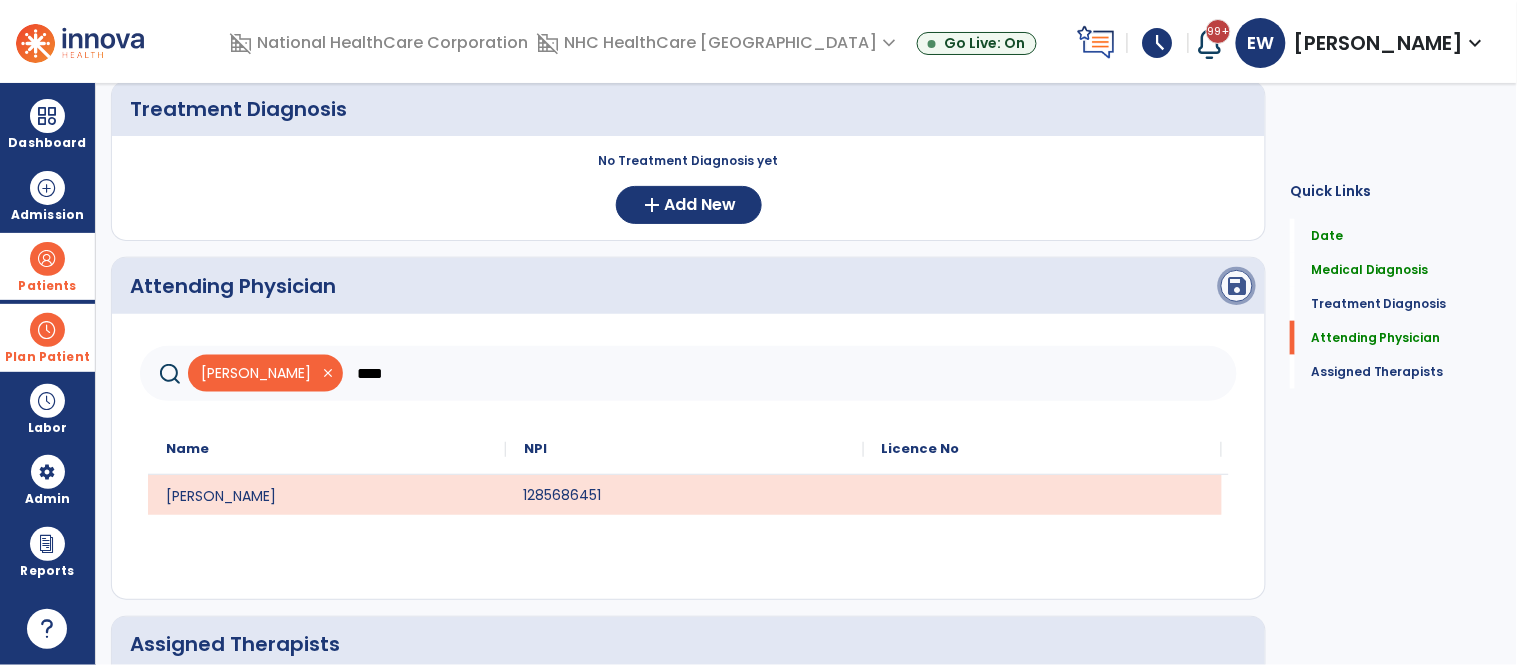 click on "save" 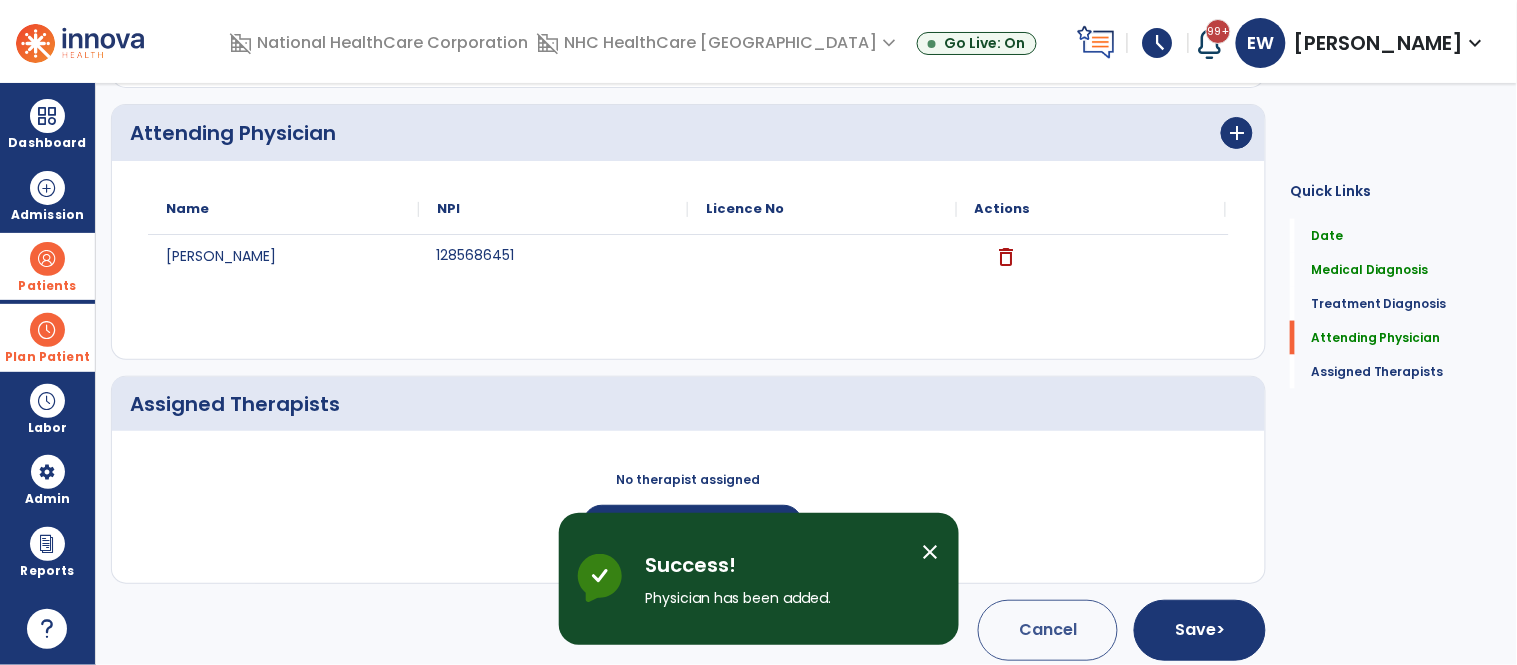 scroll, scrollTop: 633, scrollLeft: 0, axis: vertical 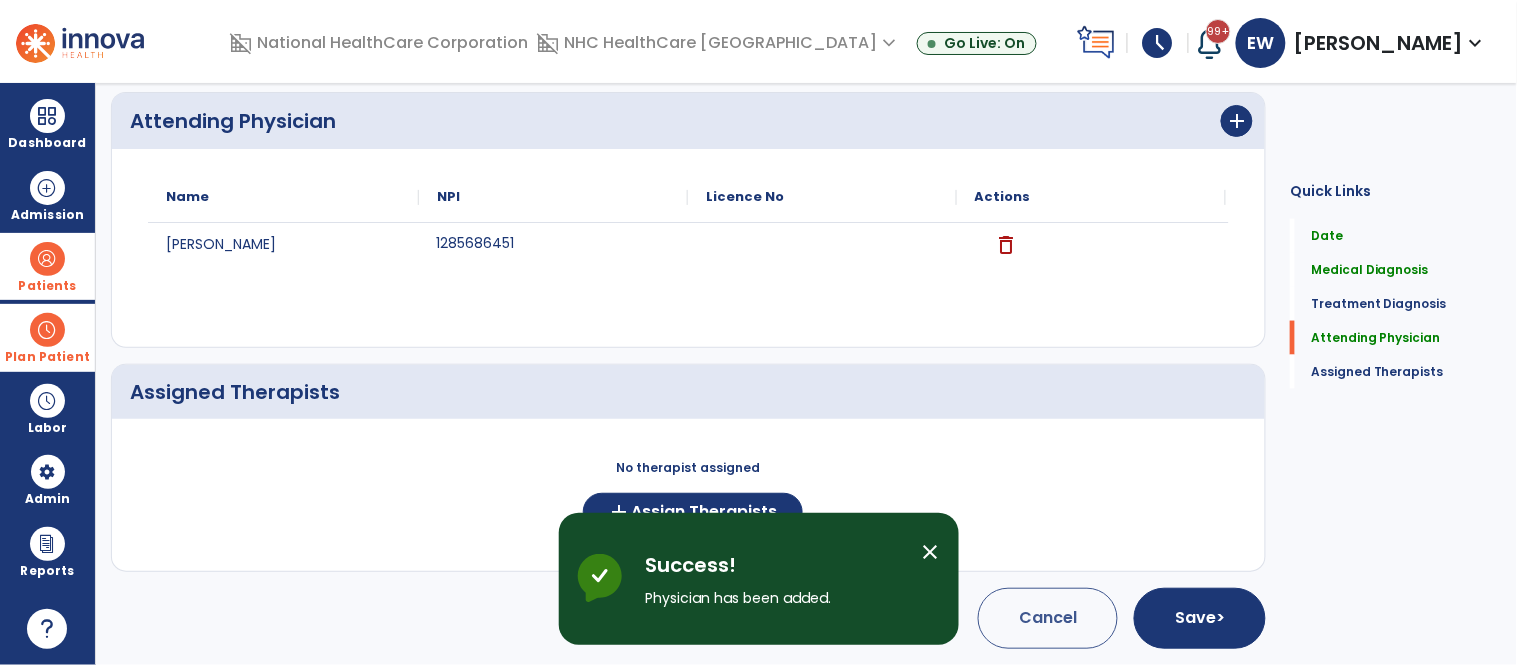 click on "close" at bounding box center (931, 552) 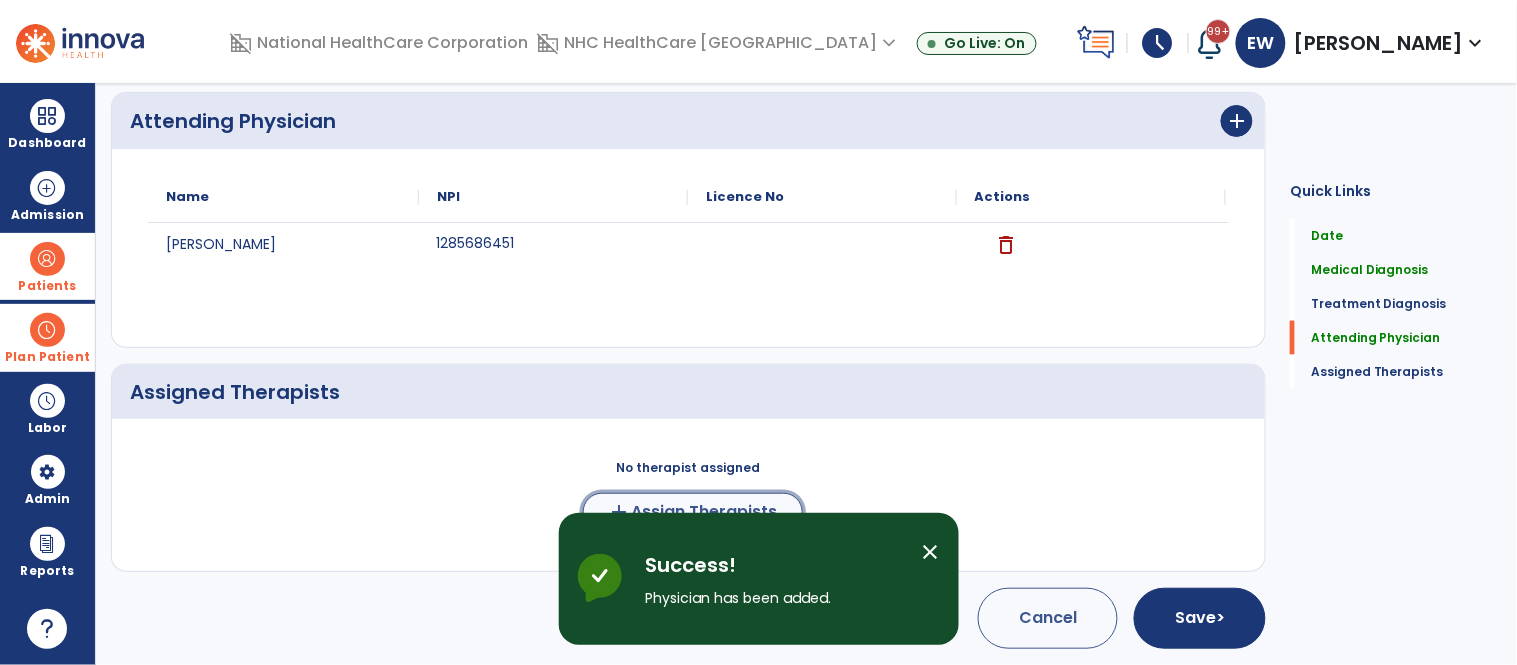 click on "Assign Therapists" 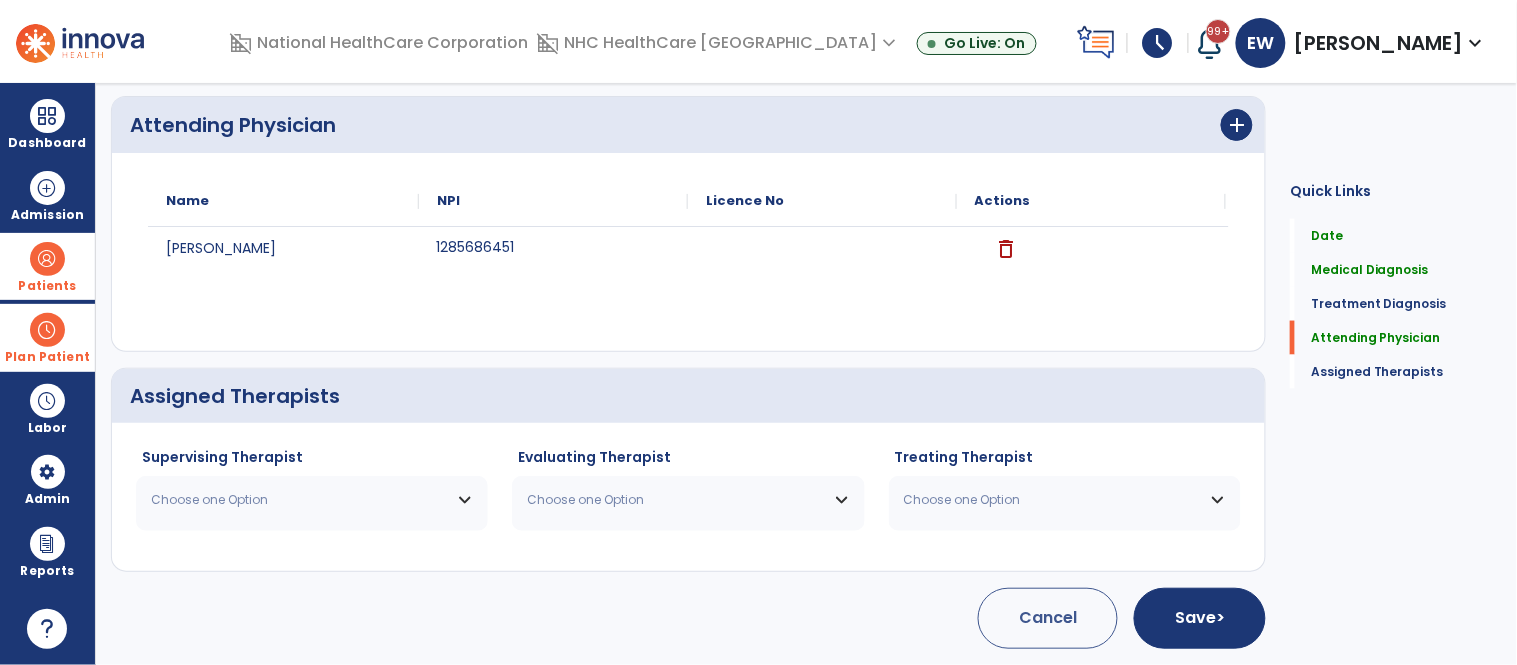 scroll, scrollTop: 630, scrollLeft: 0, axis: vertical 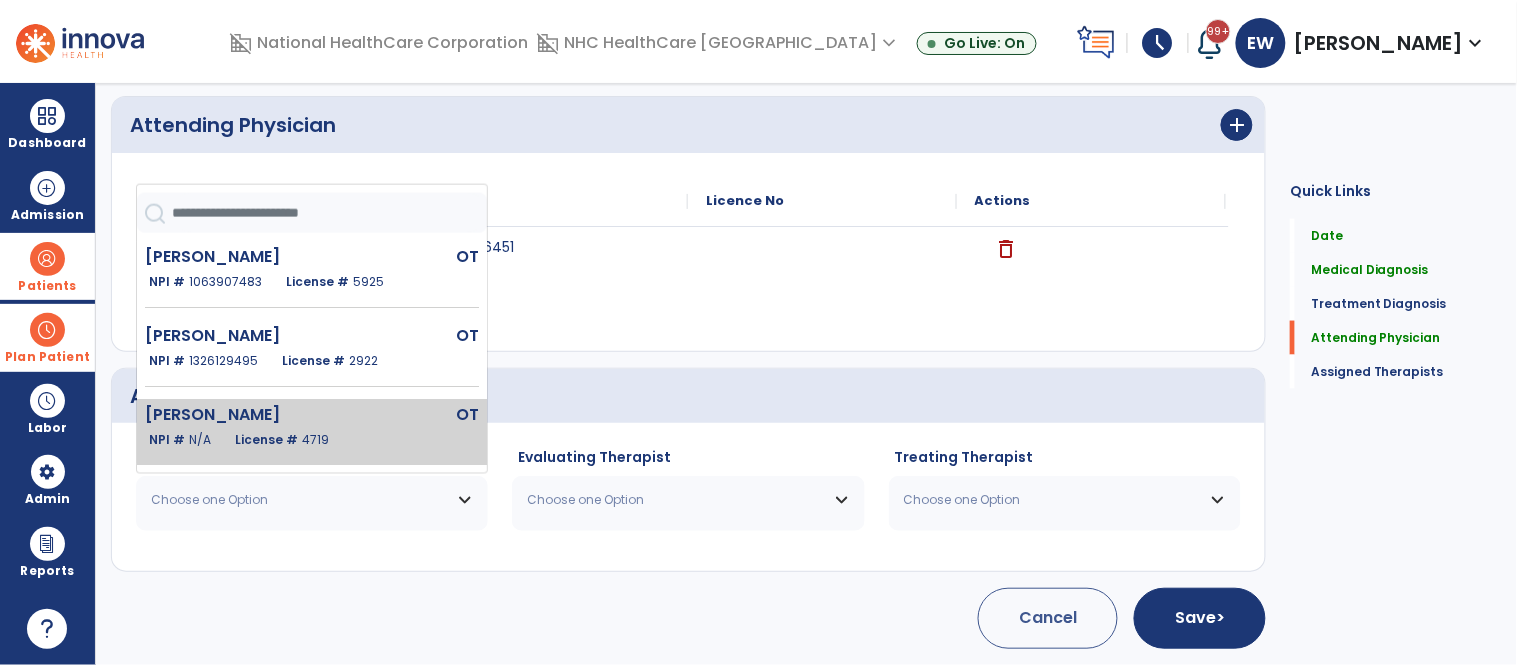click on "Buchanan Amanda" 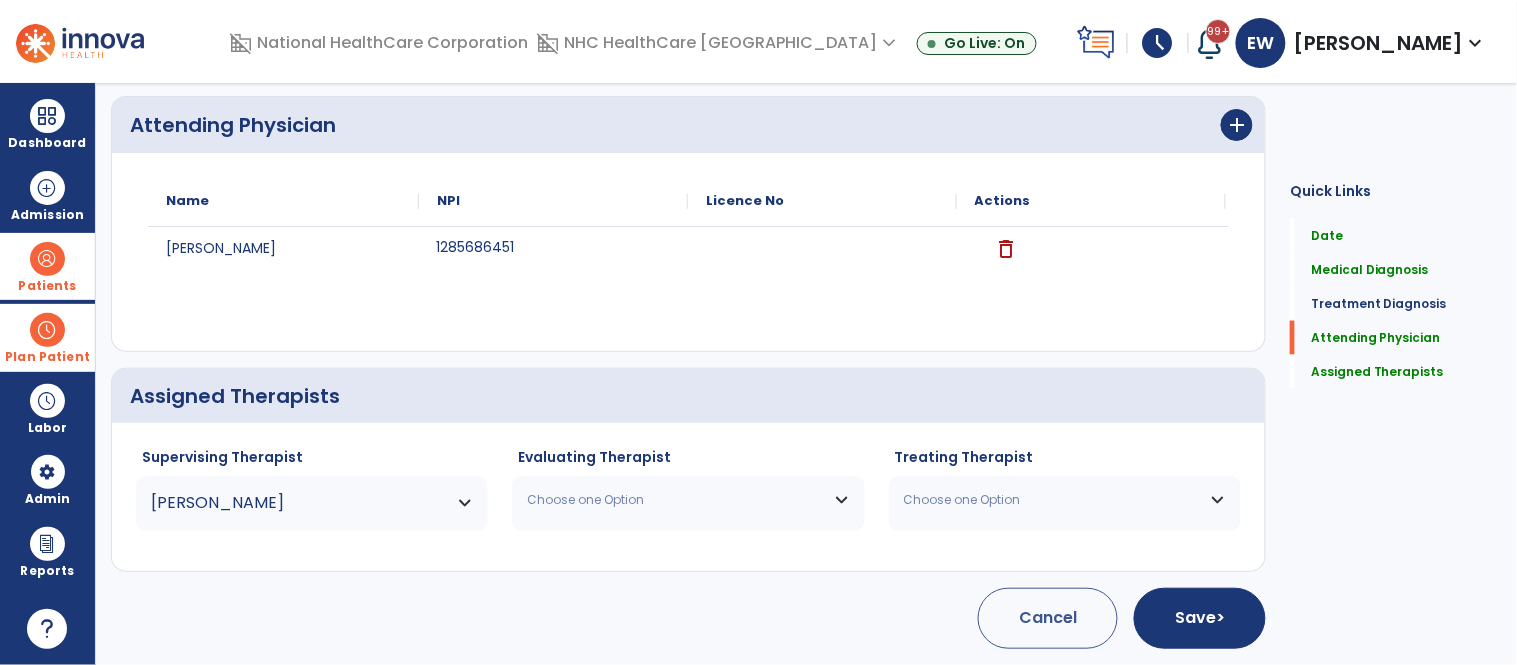 click on "Choose one Option" at bounding box center (688, 500) 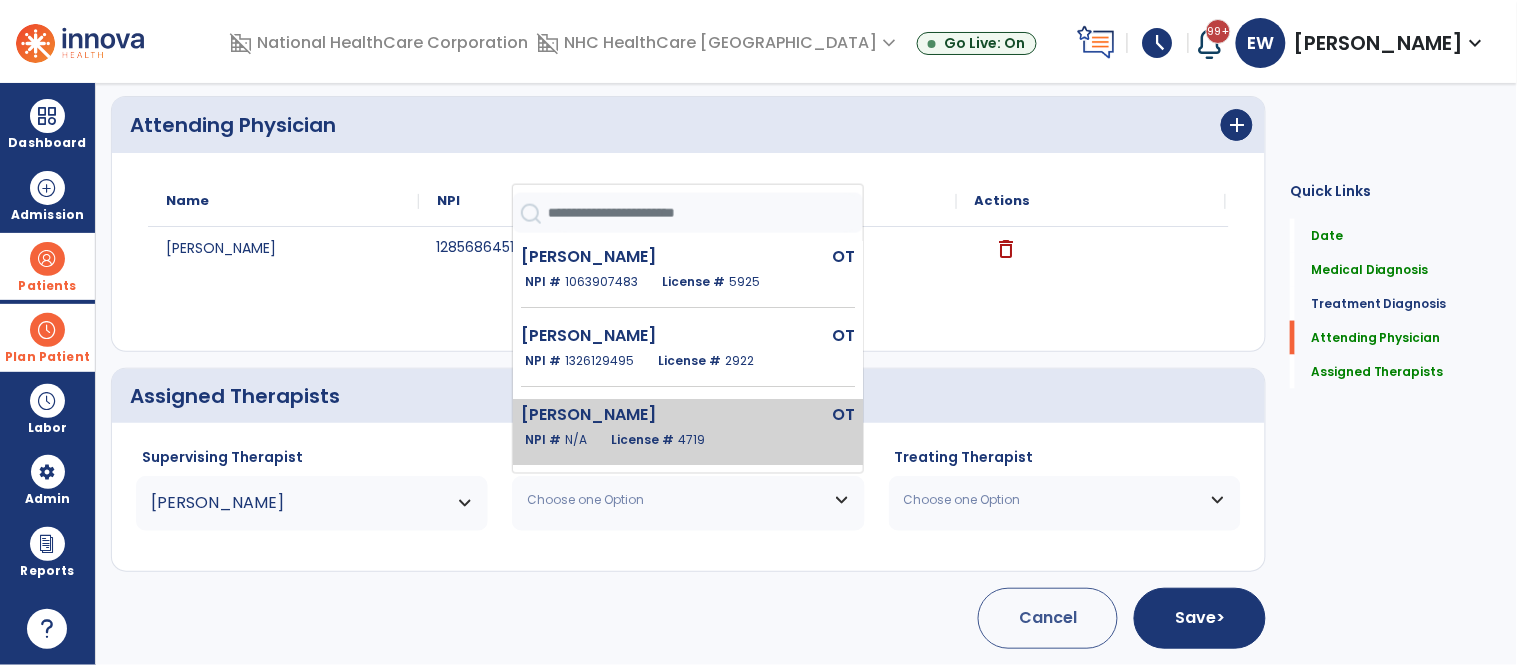click on "License #  4719" 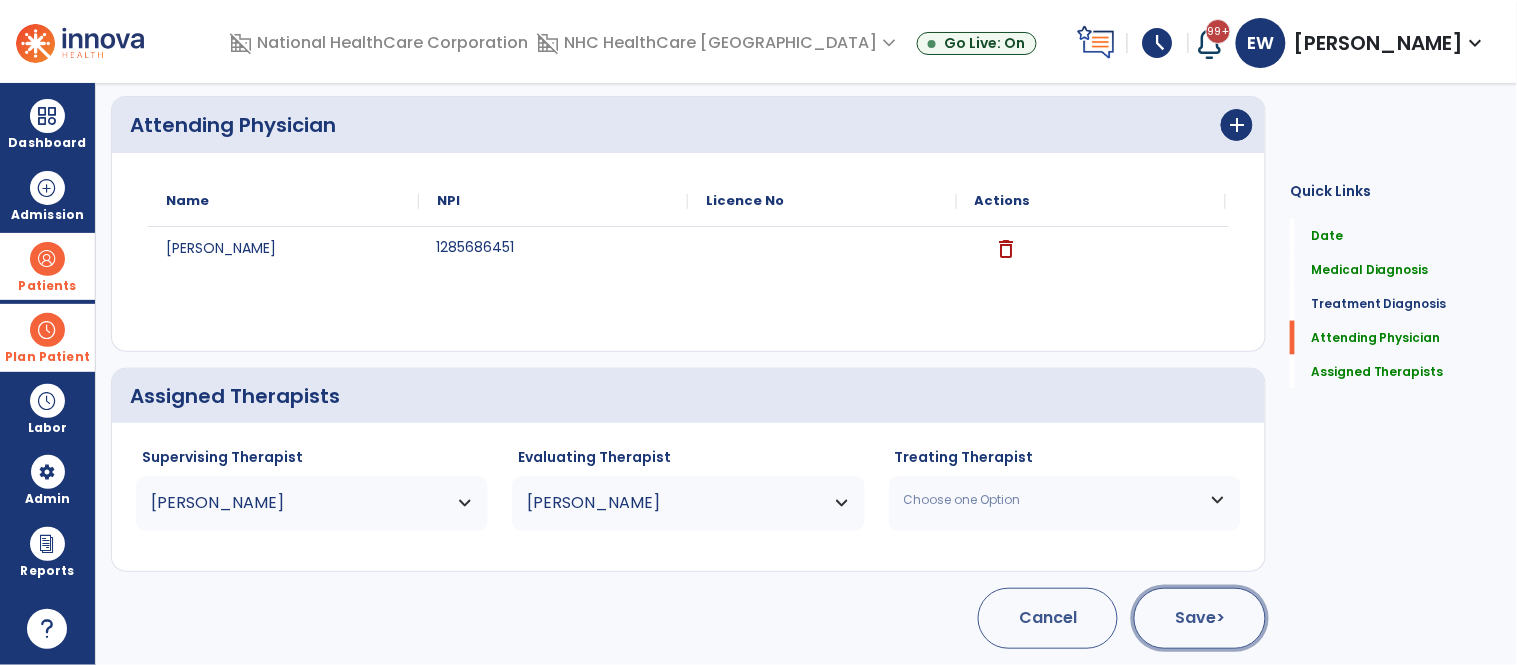 click on "Save  >" 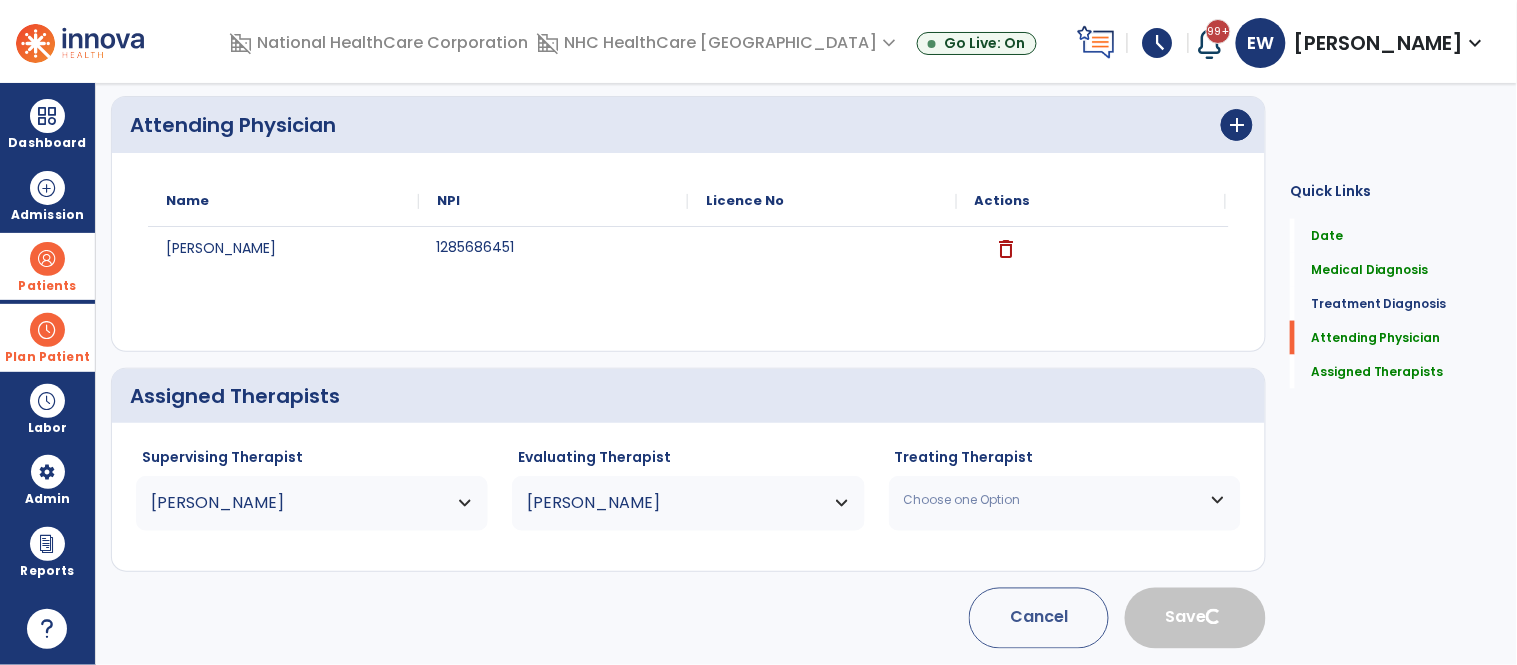 type 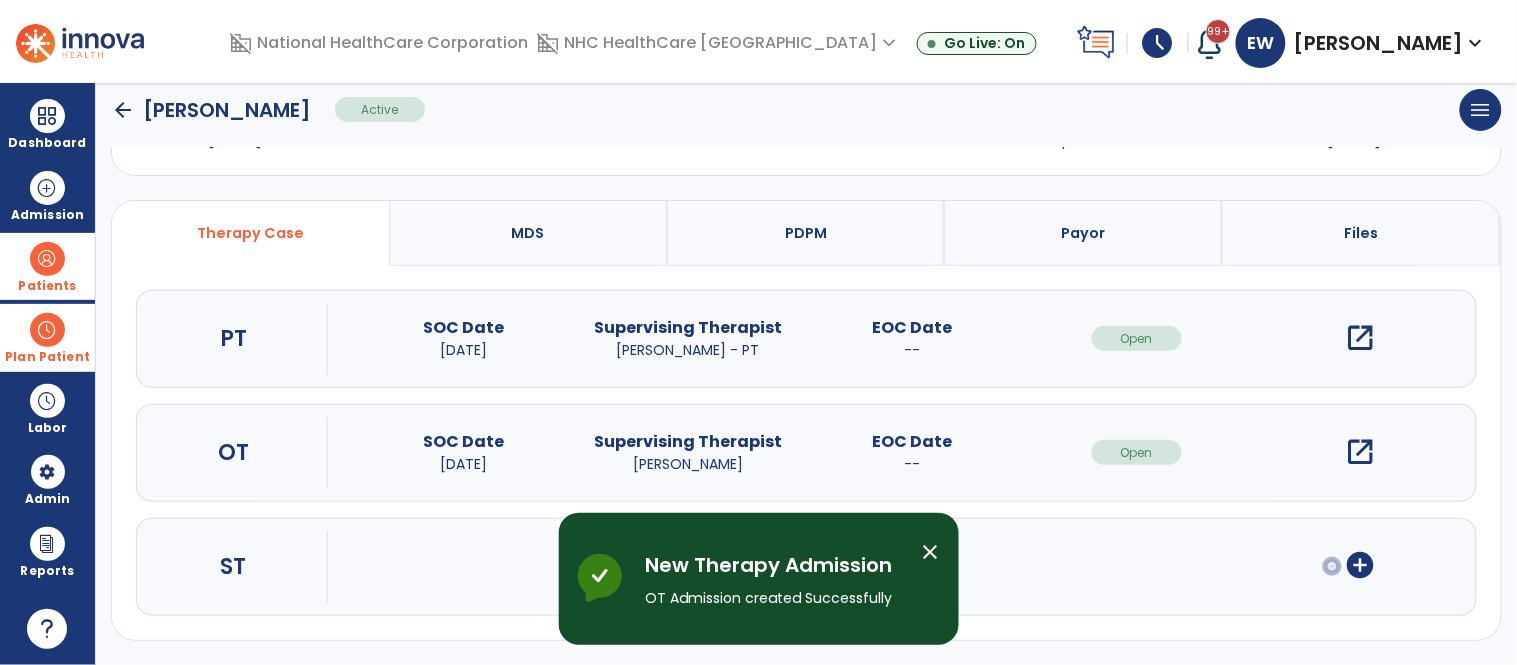 scroll, scrollTop: 96, scrollLeft: 0, axis: vertical 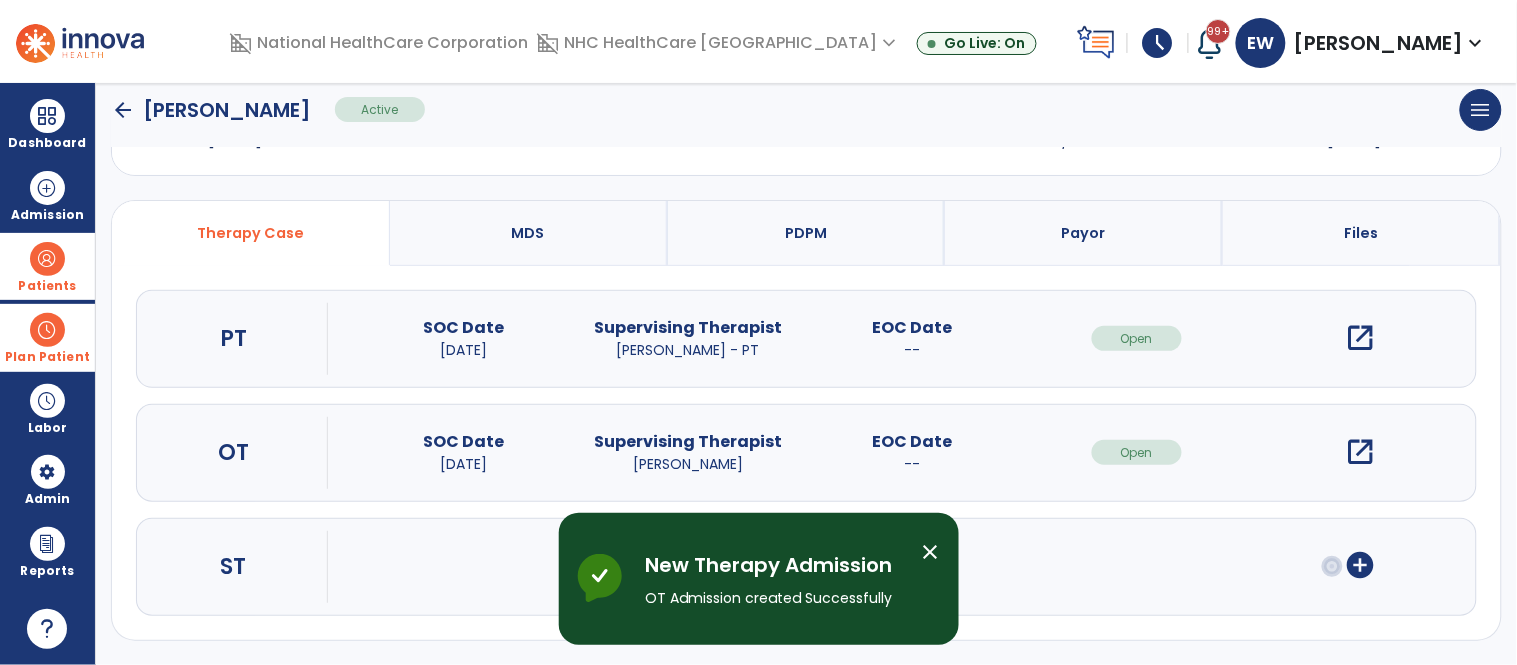 click at bounding box center [47, 259] 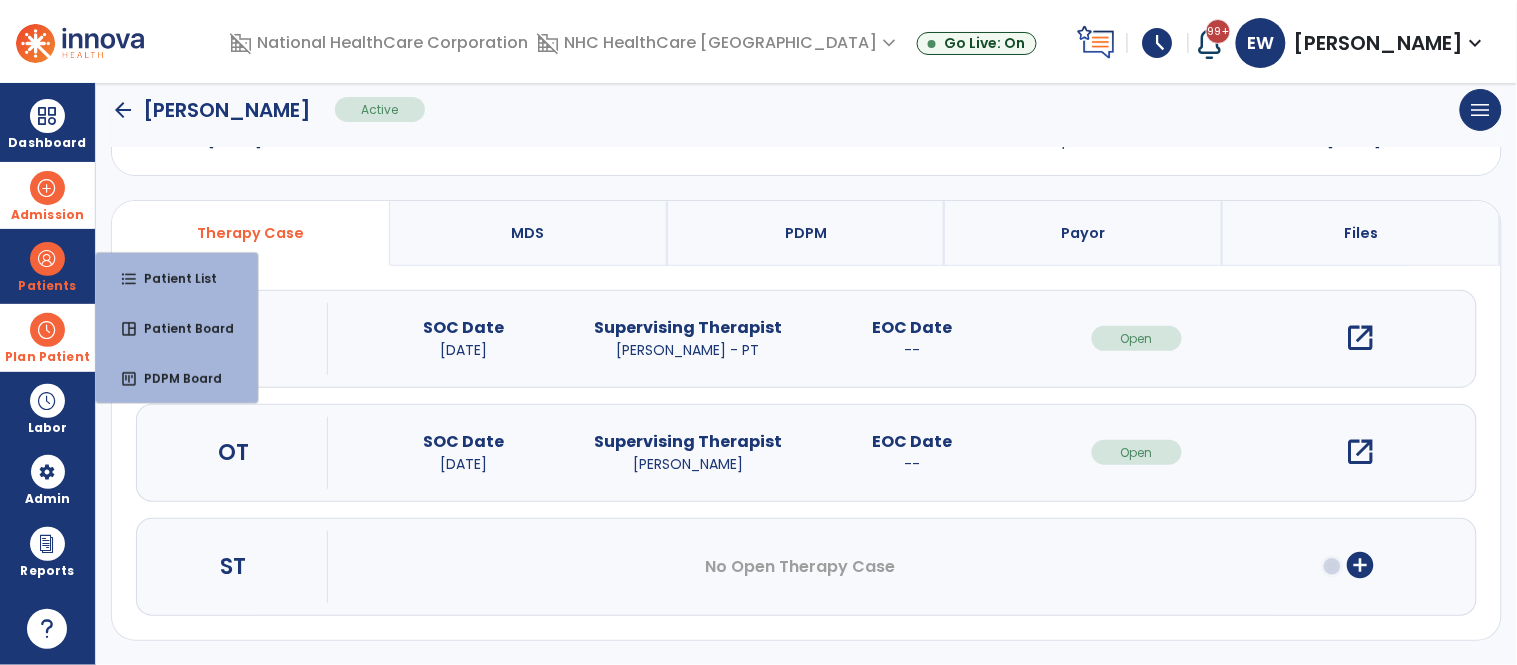 click at bounding box center [47, 188] 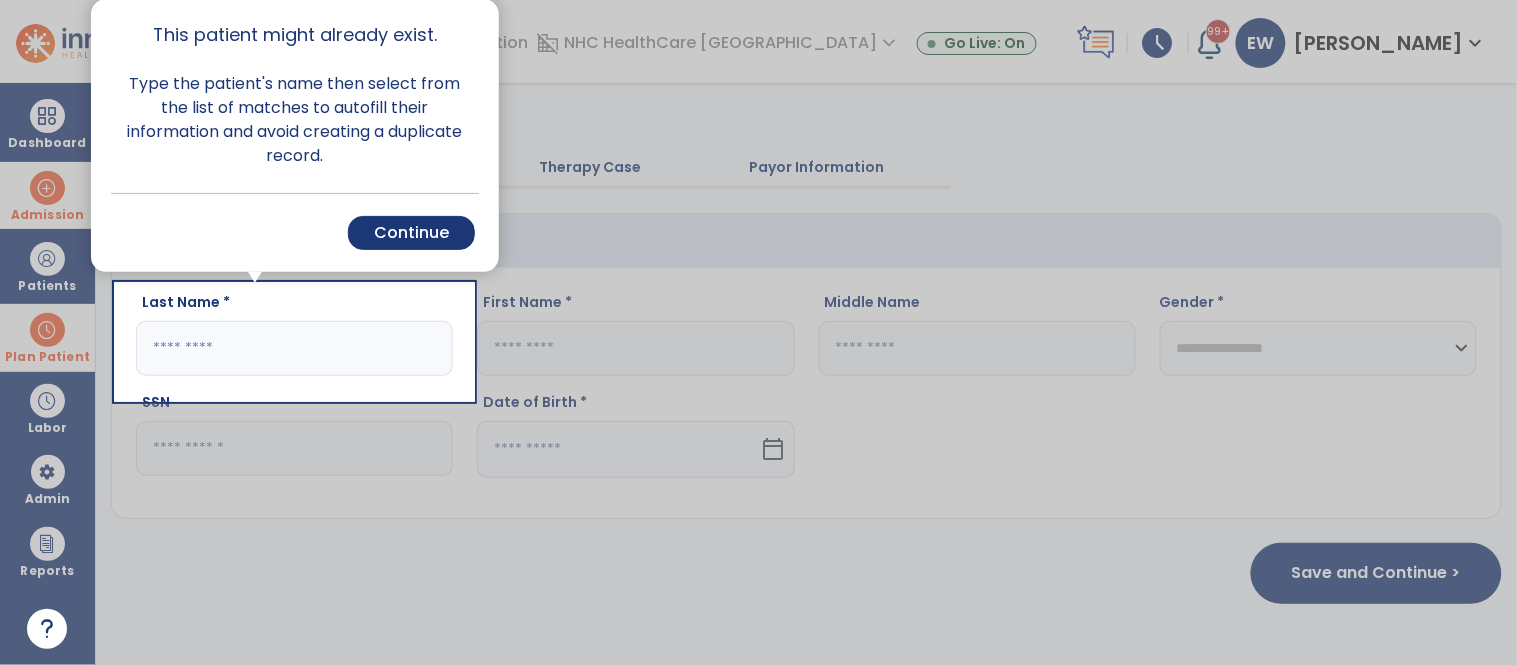 scroll, scrollTop: 0, scrollLeft: 0, axis: both 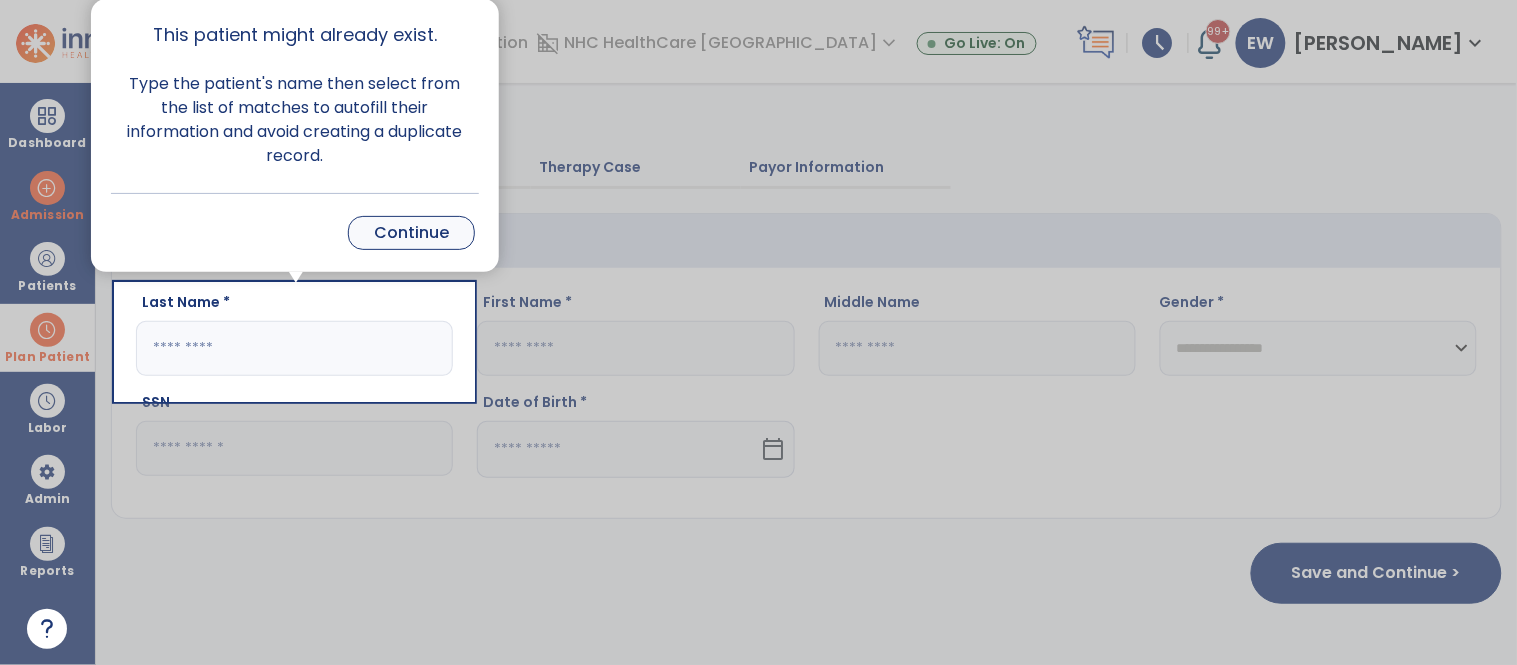click on "Continue" at bounding box center (411, 233) 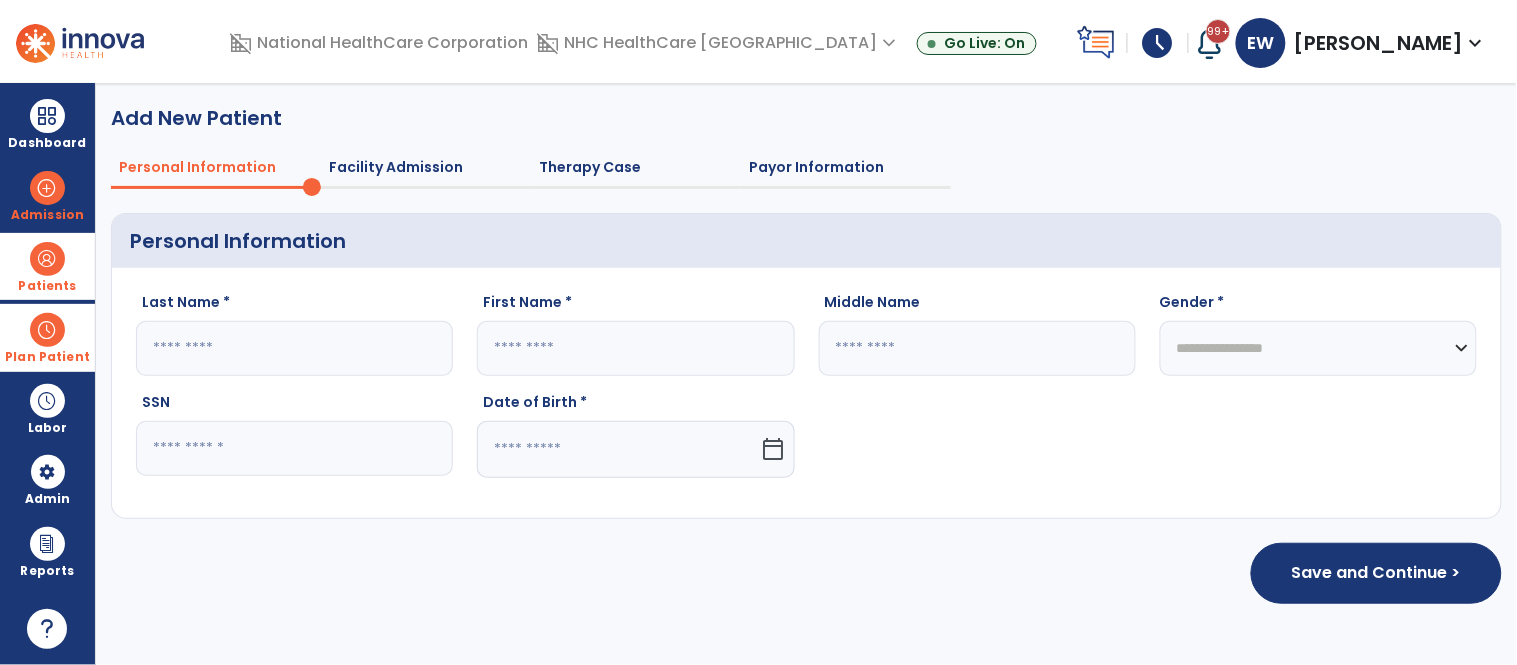 click at bounding box center [47, 259] 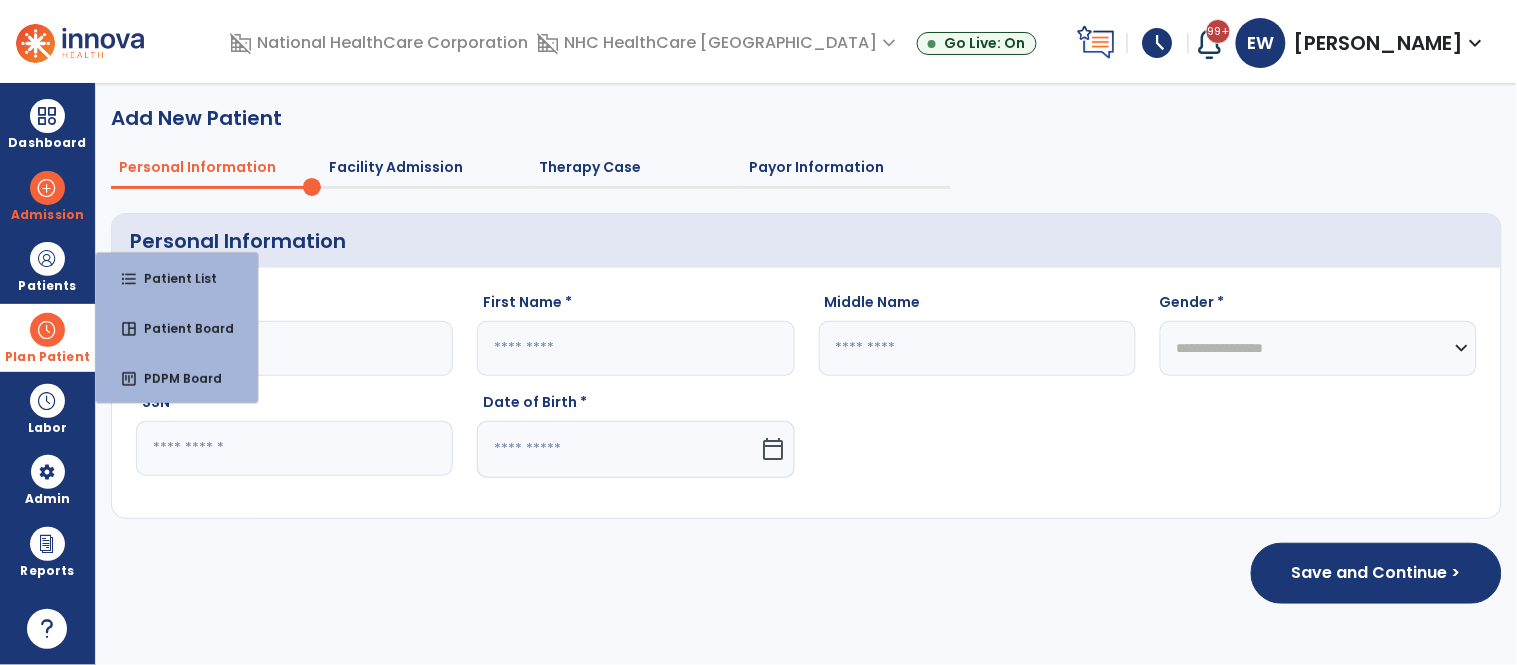 click at bounding box center [47, 330] 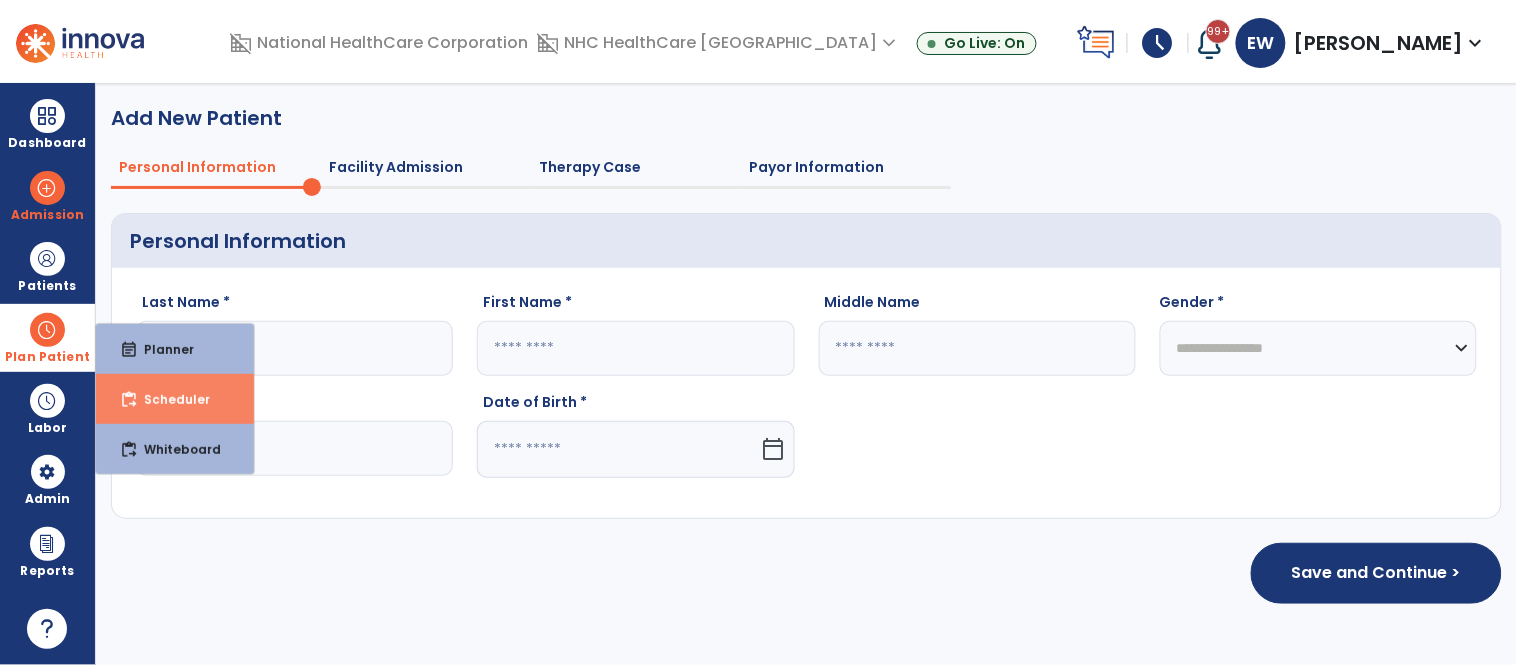 click on "content_paste_go  Scheduler" at bounding box center [175, 399] 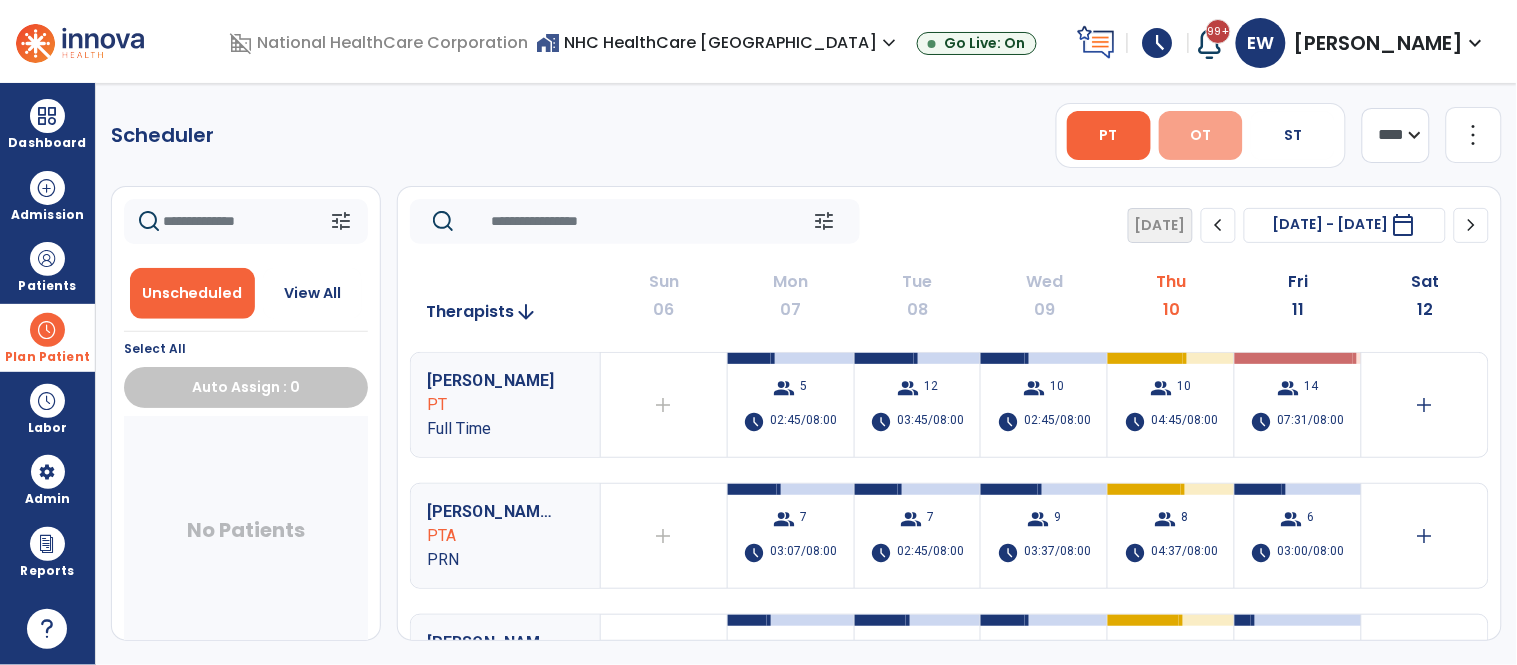 click on "OT" at bounding box center [1200, 135] 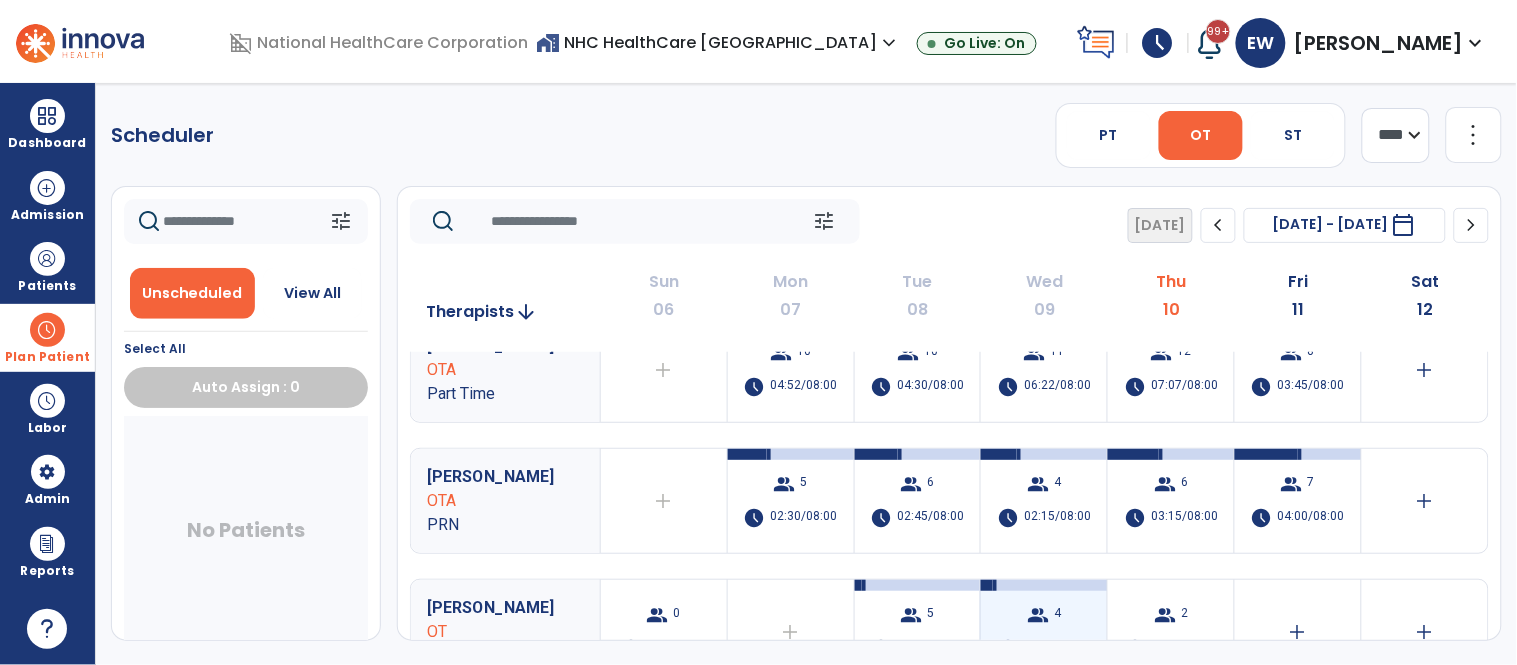 scroll, scrollTop: 0, scrollLeft: 0, axis: both 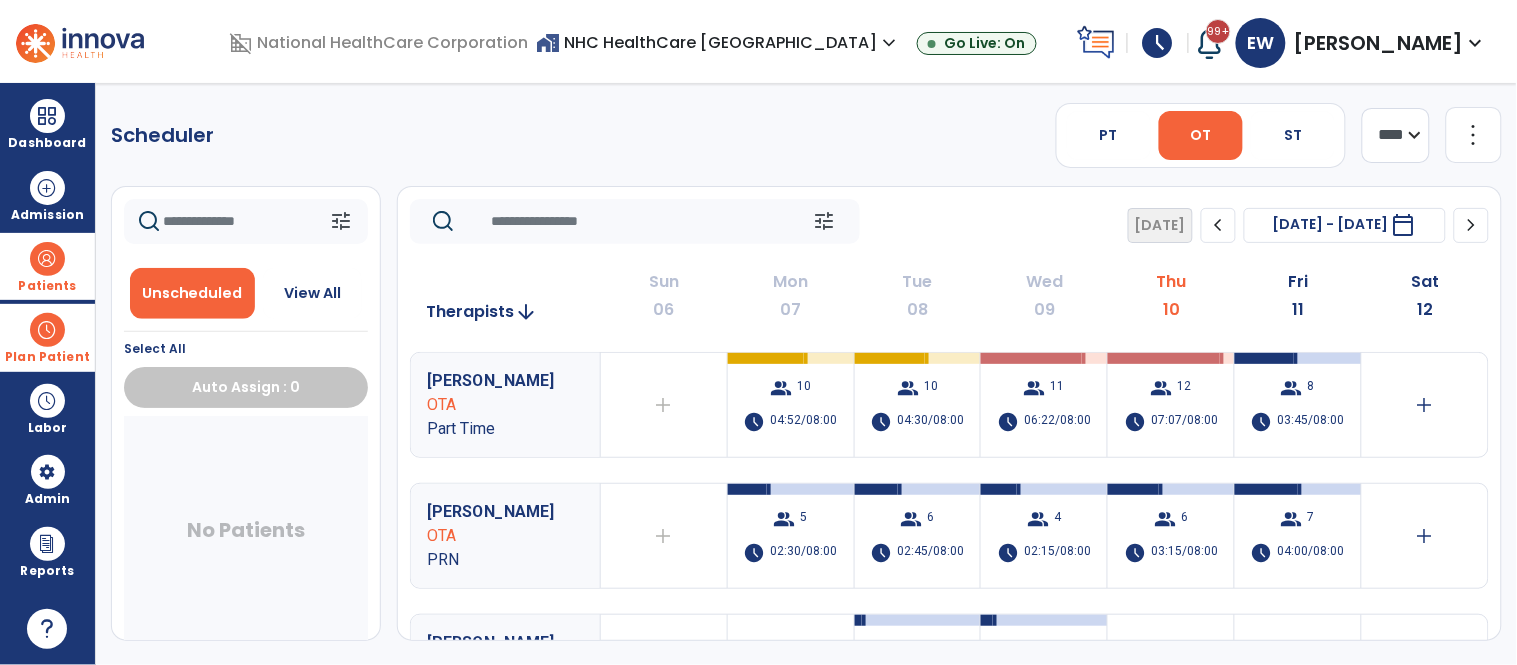 click at bounding box center (47, 259) 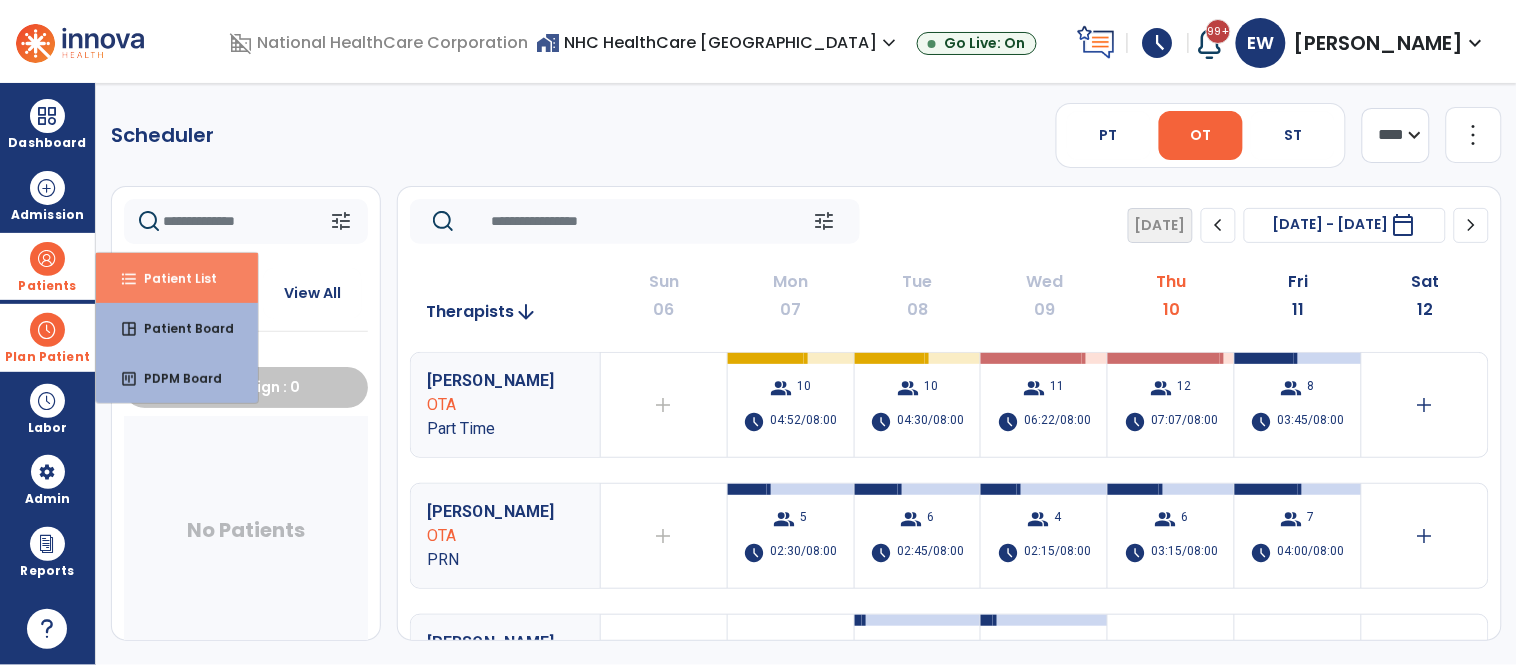 click on "format_list_bulleted  Patient List" at bounding box center (177, 278) 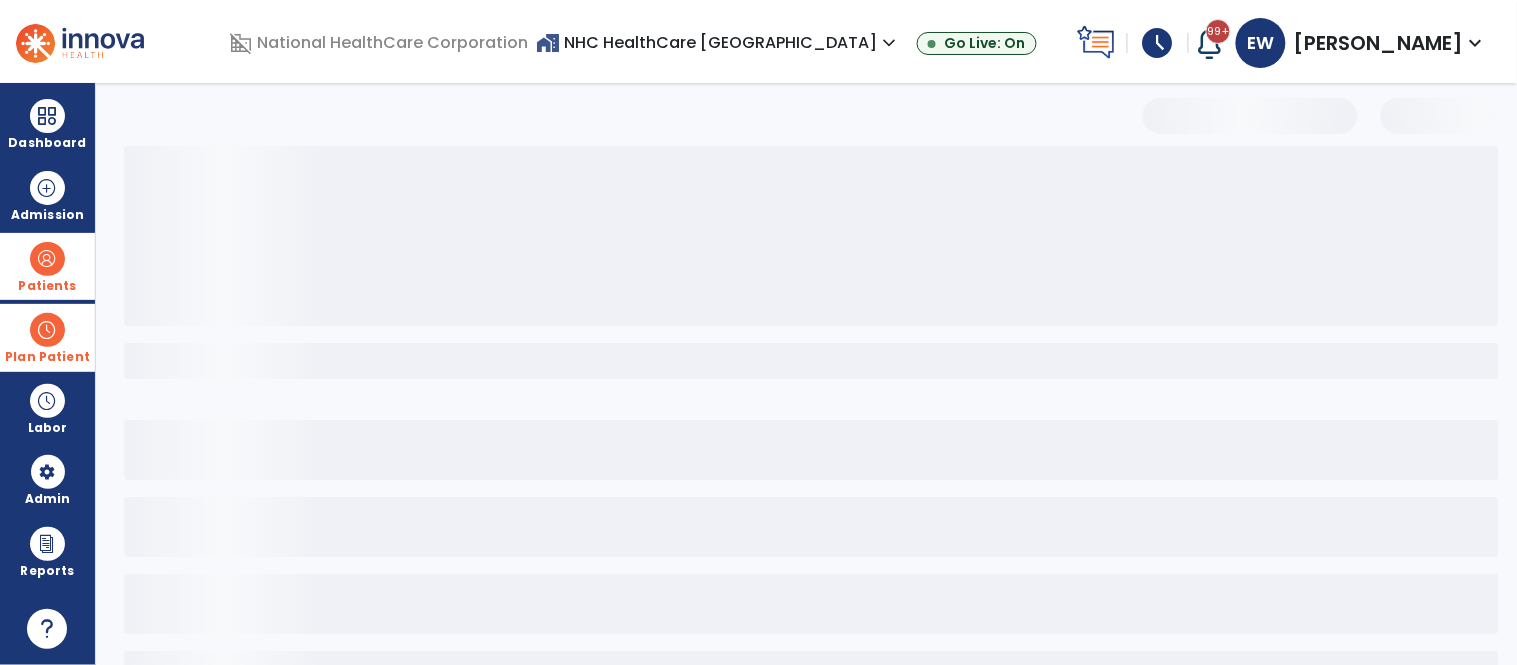select on "***" 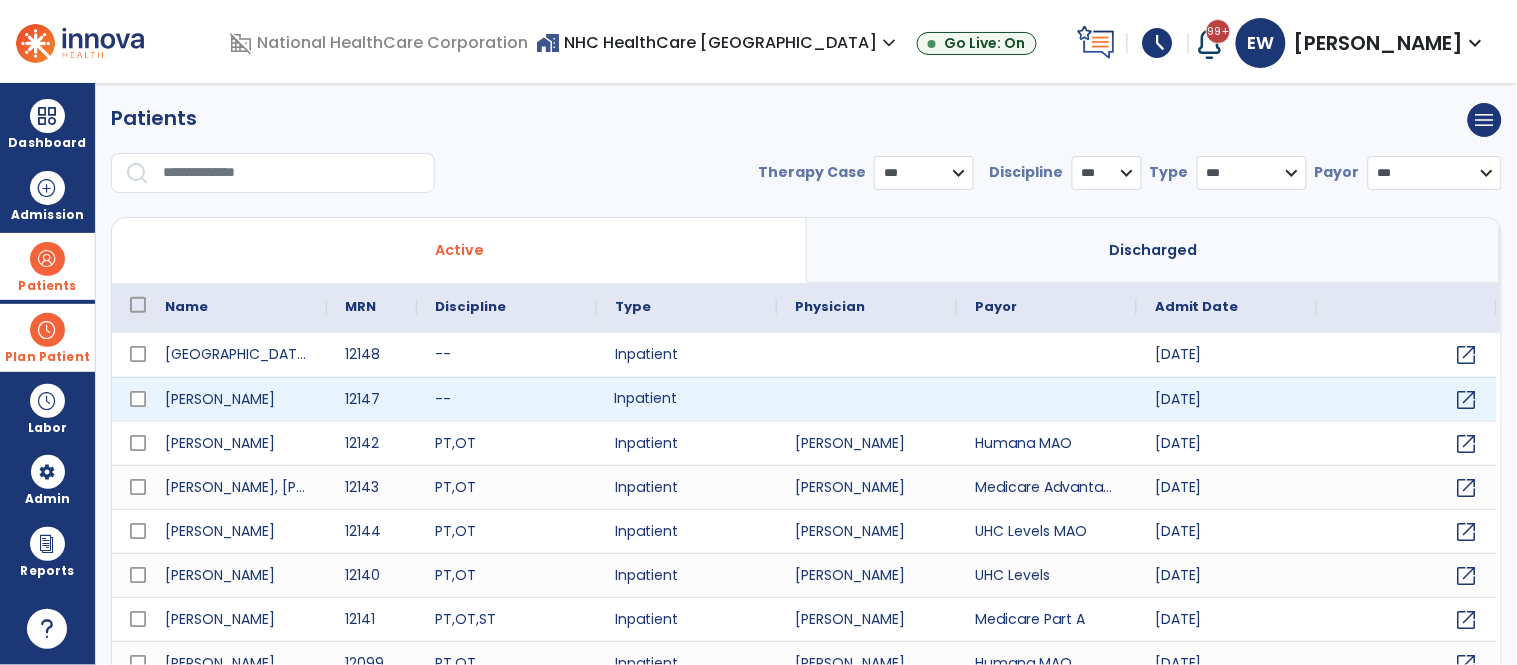 click on "Inpatient" at bounding box center [687, 399] 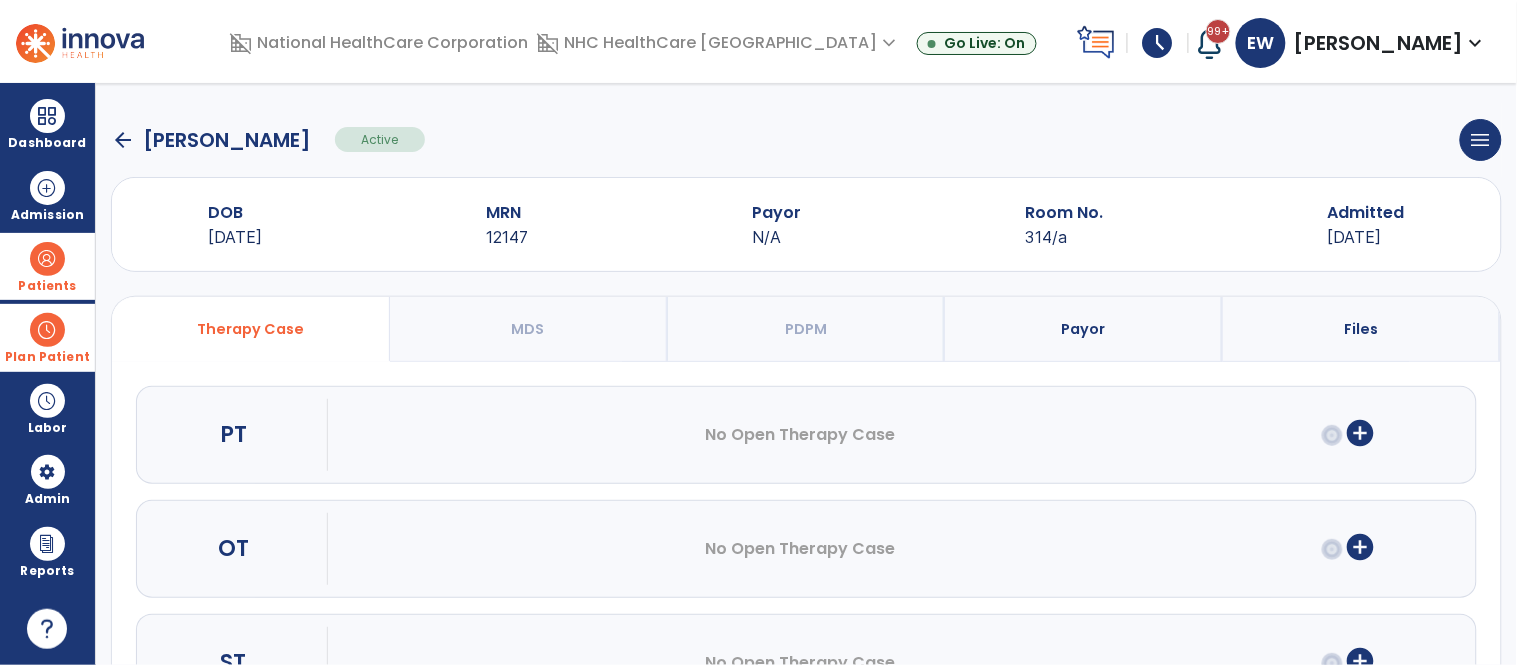 click on "add_circle" at bounding box center (1361, 547) 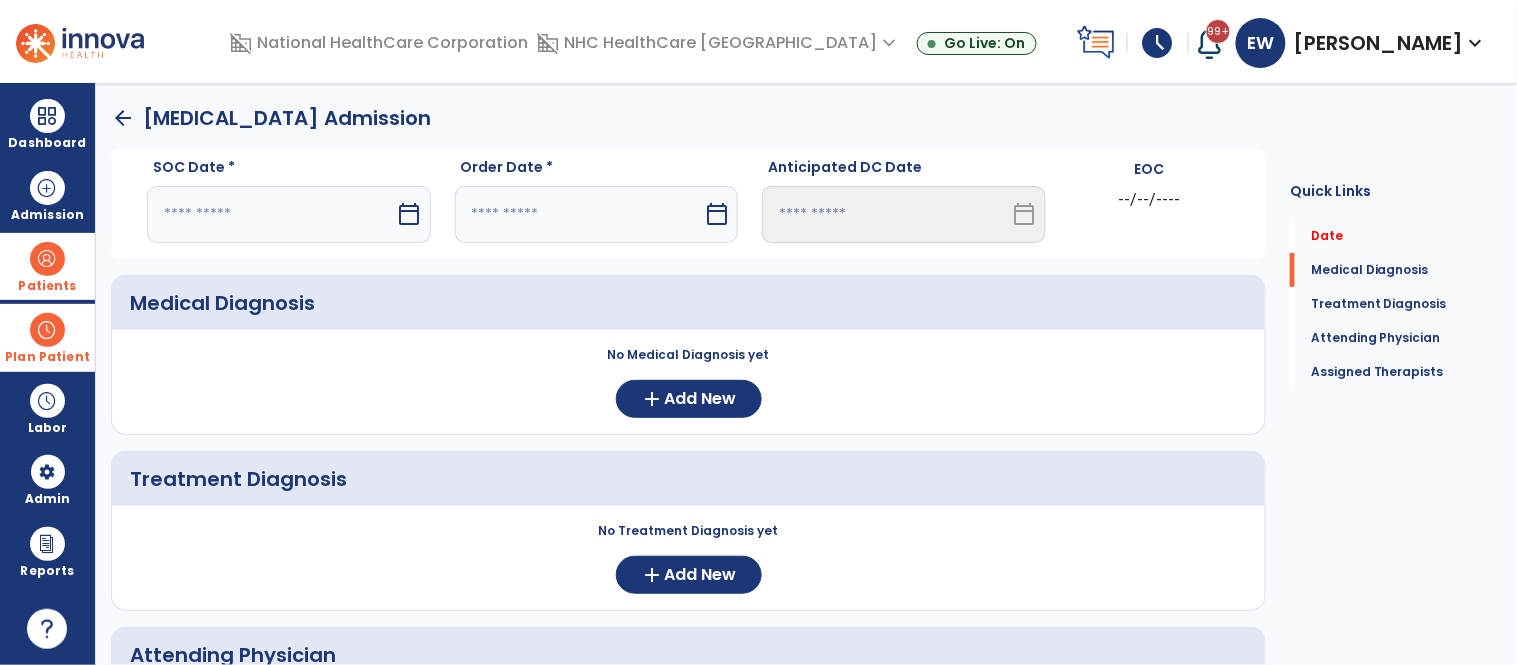 click at bounding box center (271, 214) 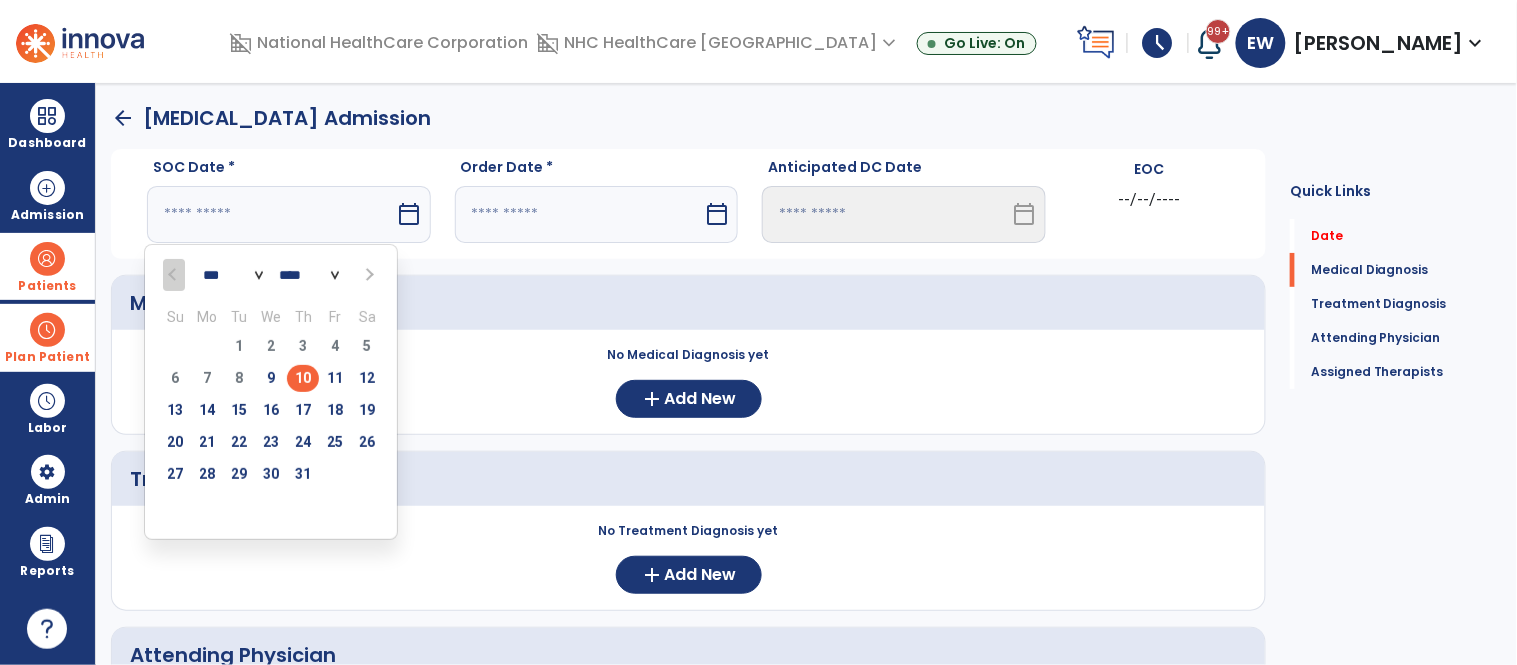 click on "10" at bounding box center (303, 378) 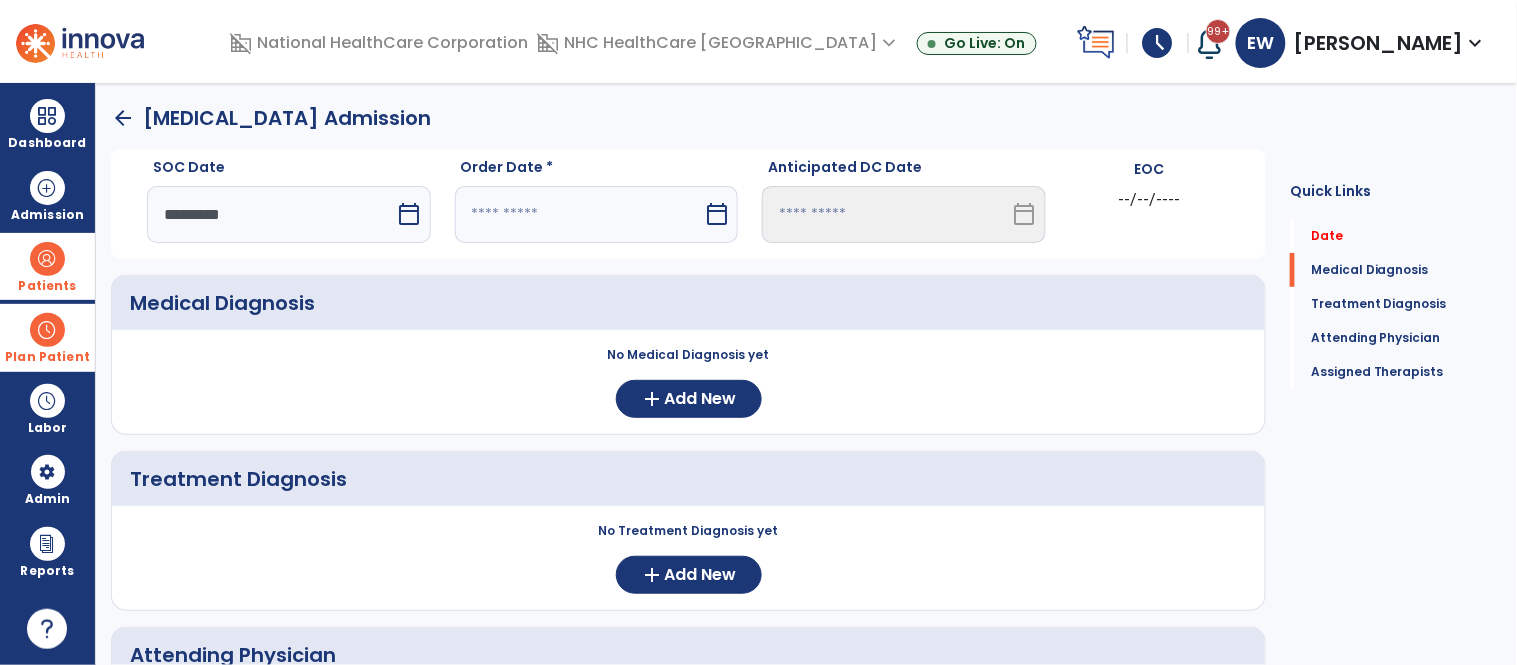 click at bounding box center (579, 214) 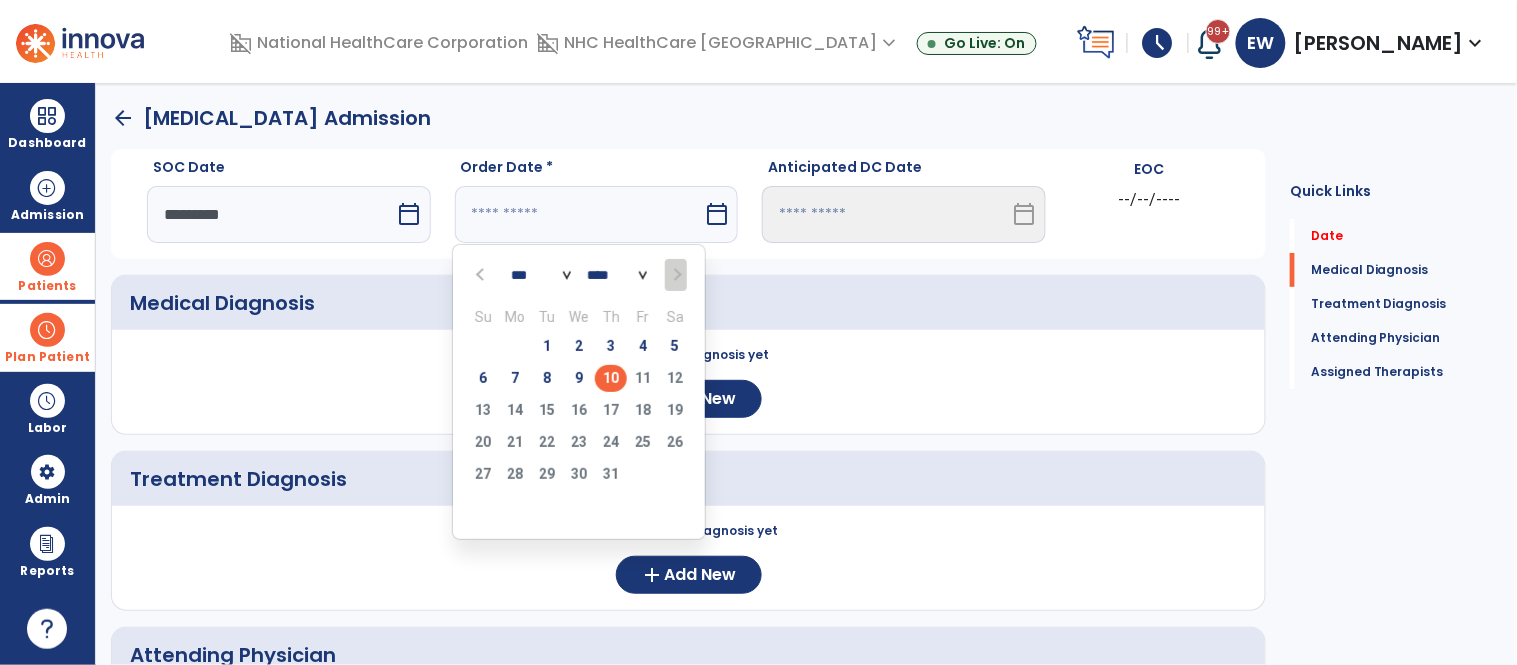 click on "10" at bounding box center (611, 378) 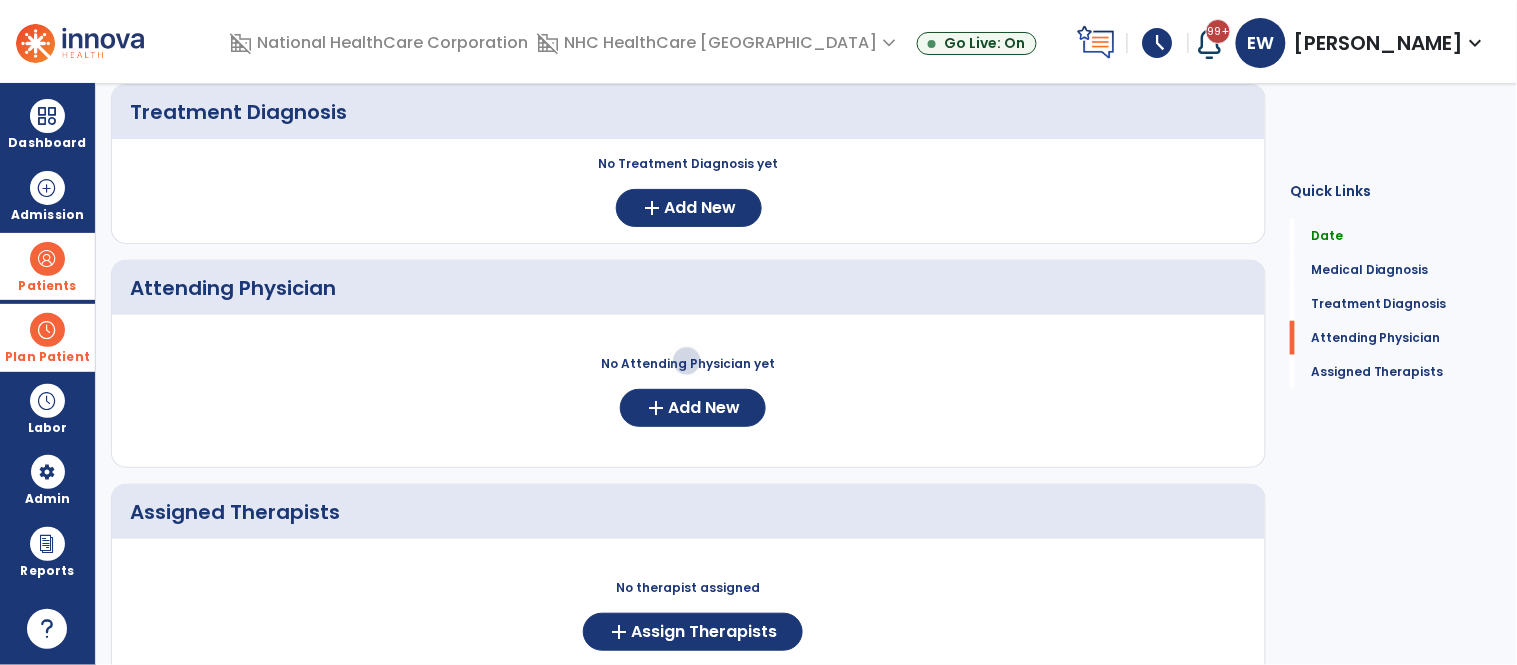 scroll, scrollTop: 371, scrollLeft: 0, axis: vertical 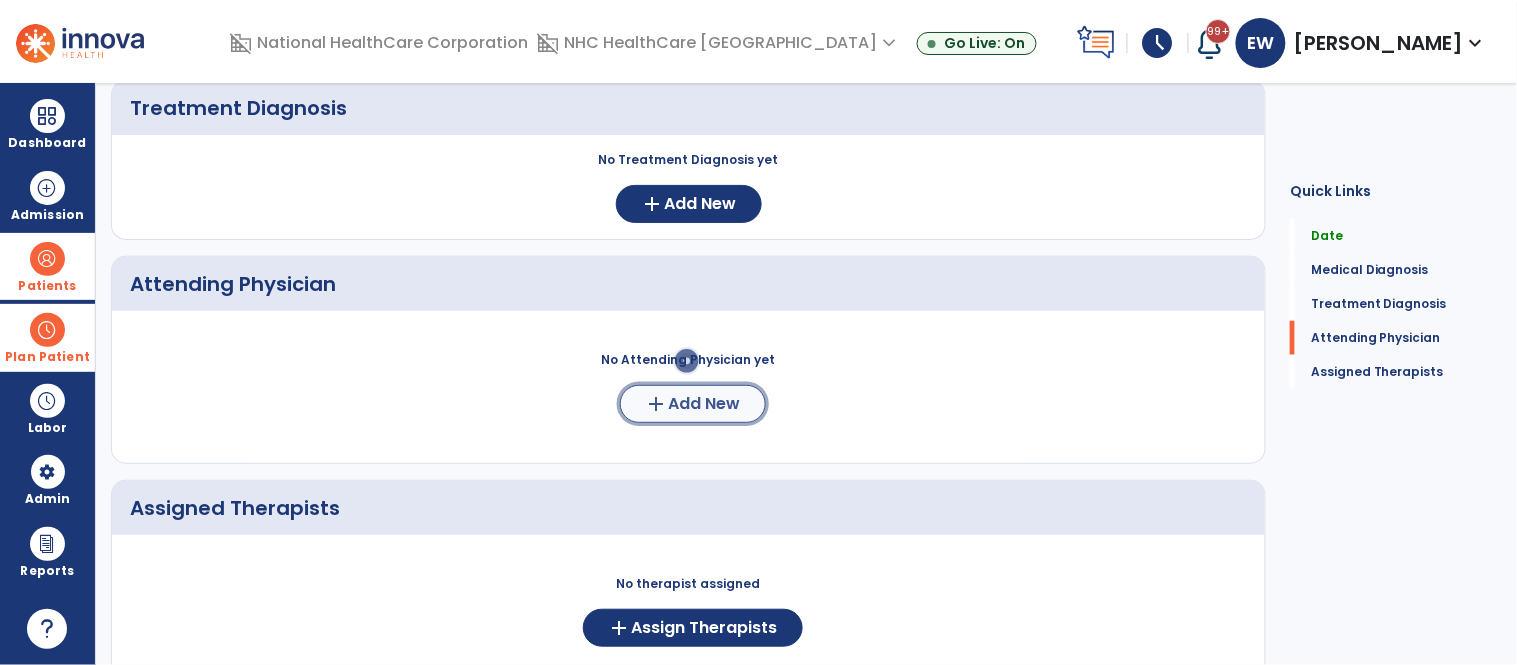 click on "Add New" 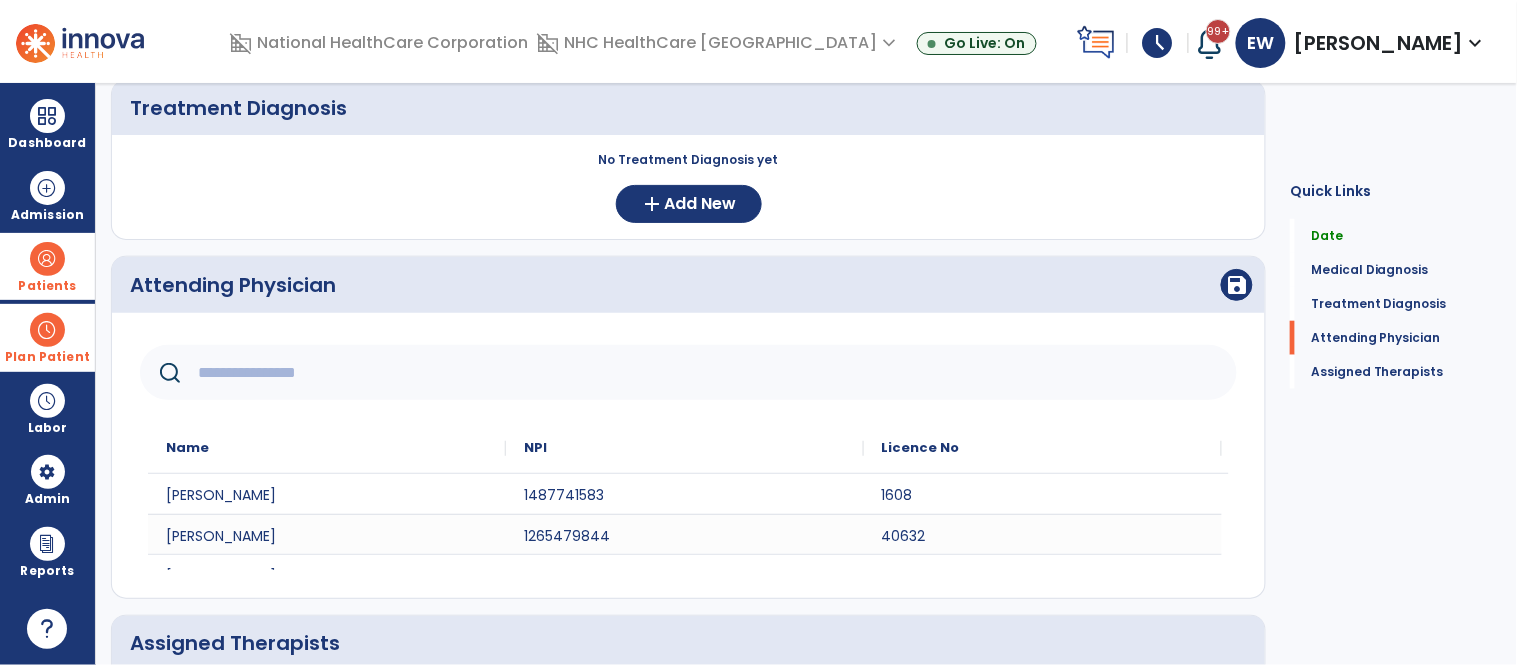 click 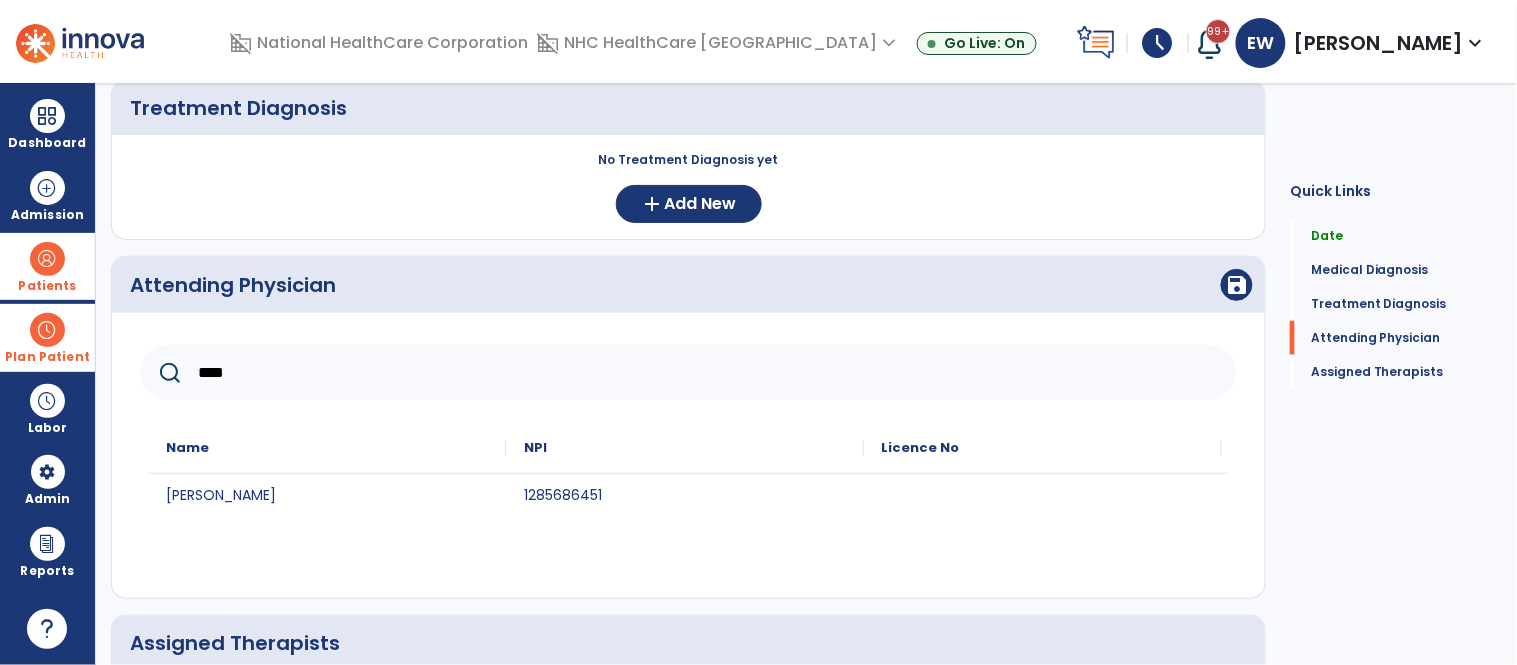 type on "****" 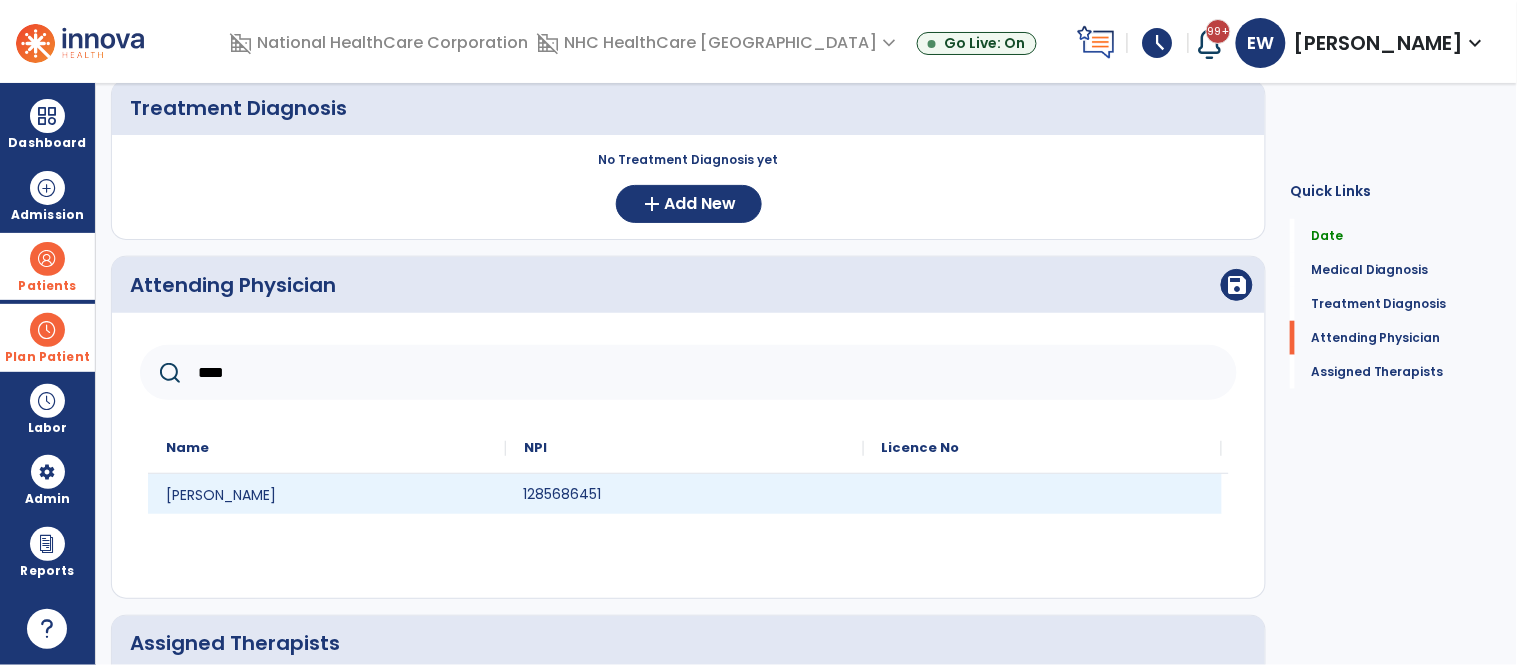 click on "1285686451" 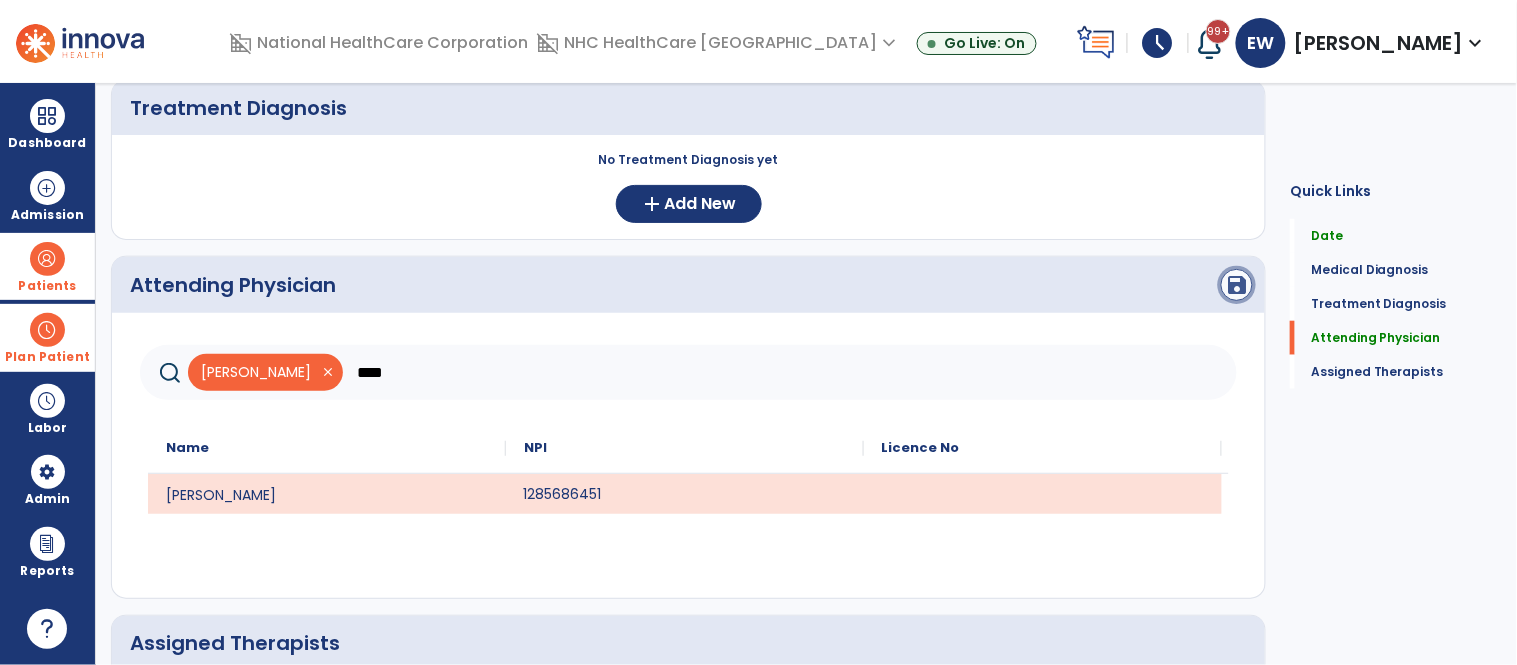 click on "save" 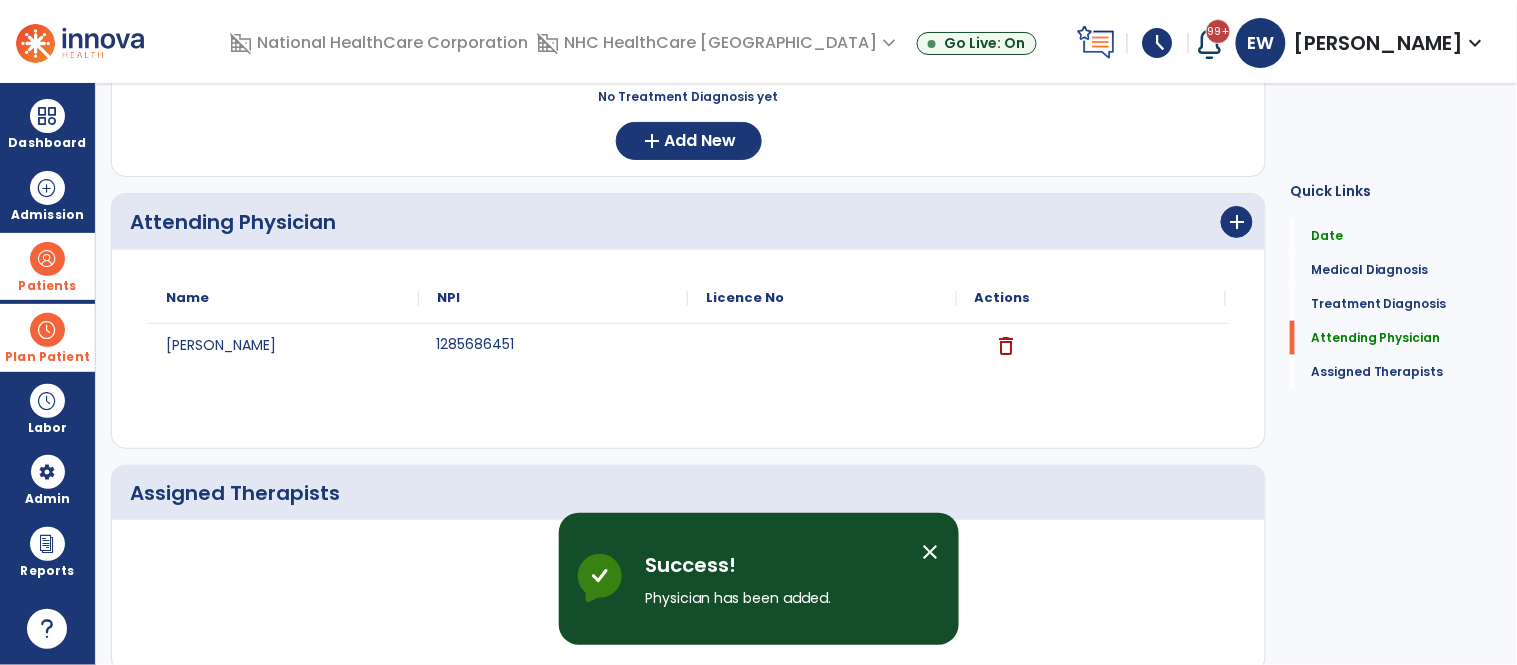 scroll, scrollTop: 535, scrollLeft: 0, axis: vertical 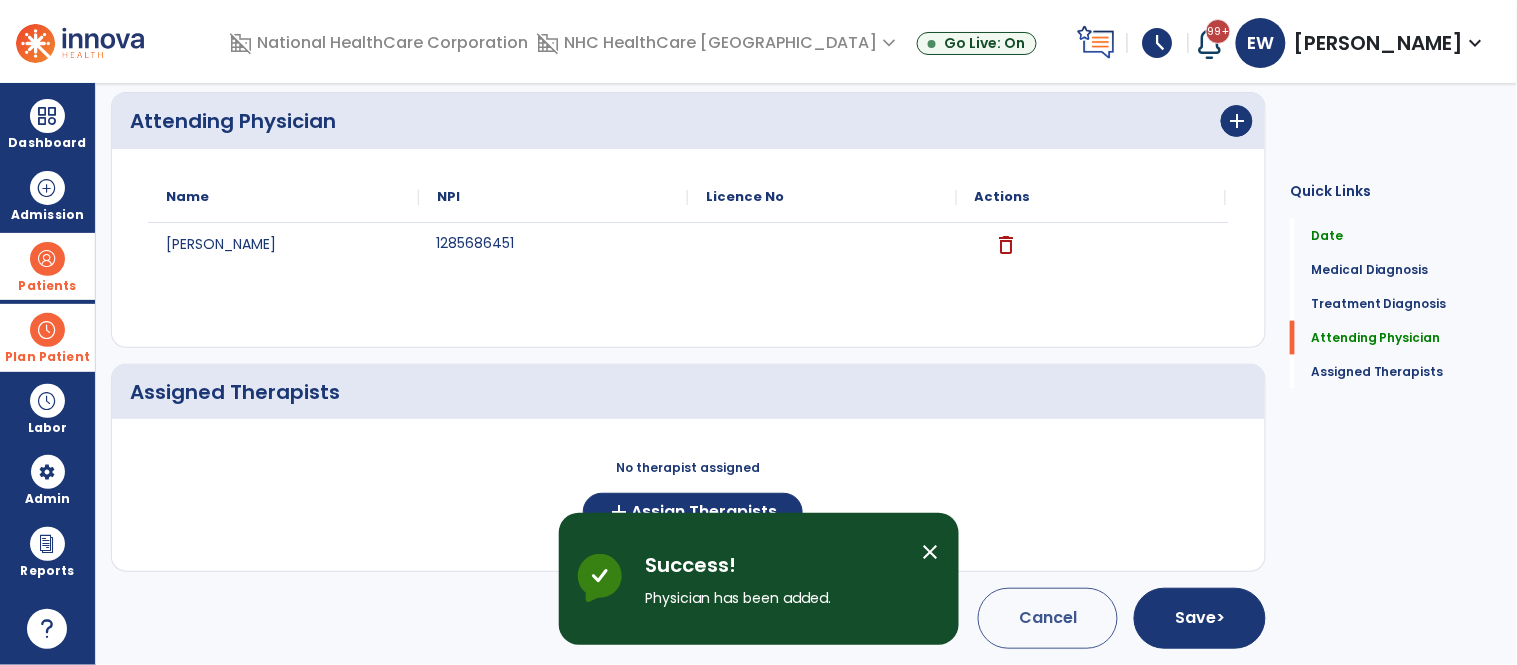 click on "close" at bounding box center (931, 552) 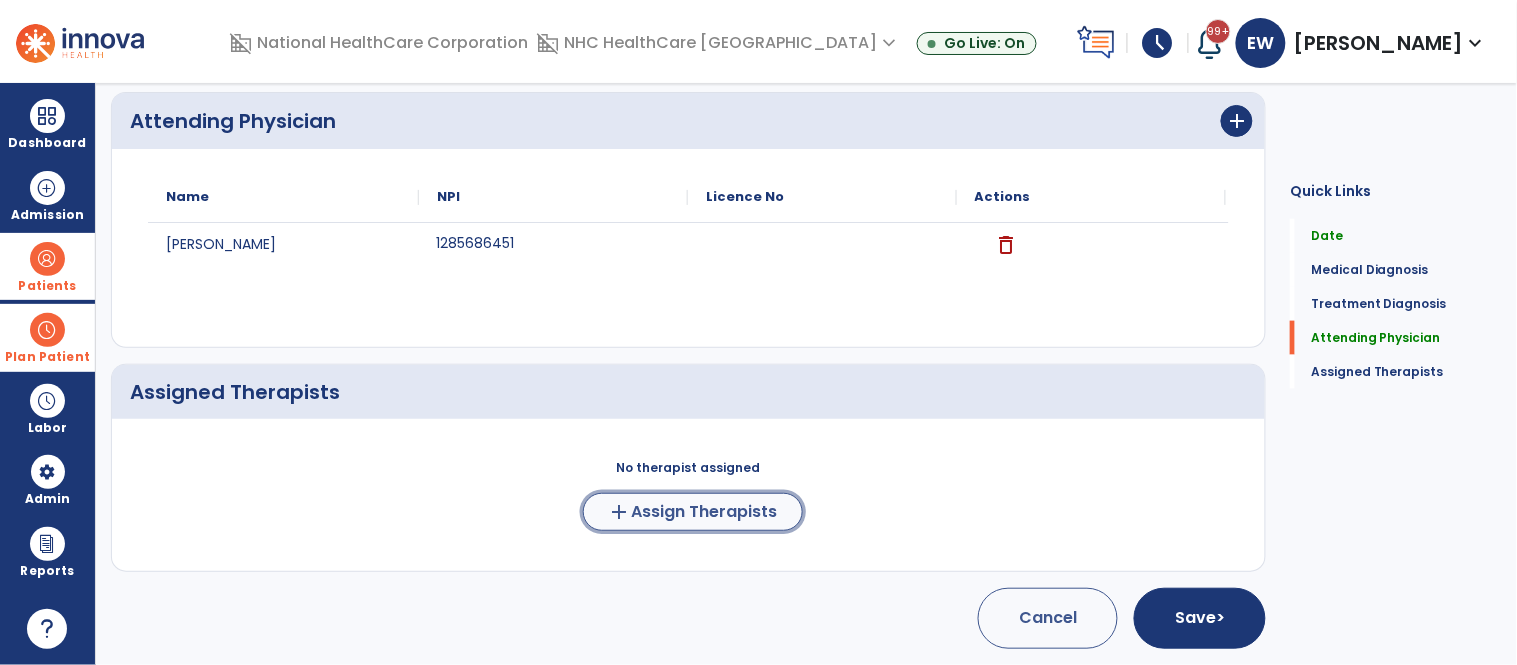 click on "Assign Therapists" 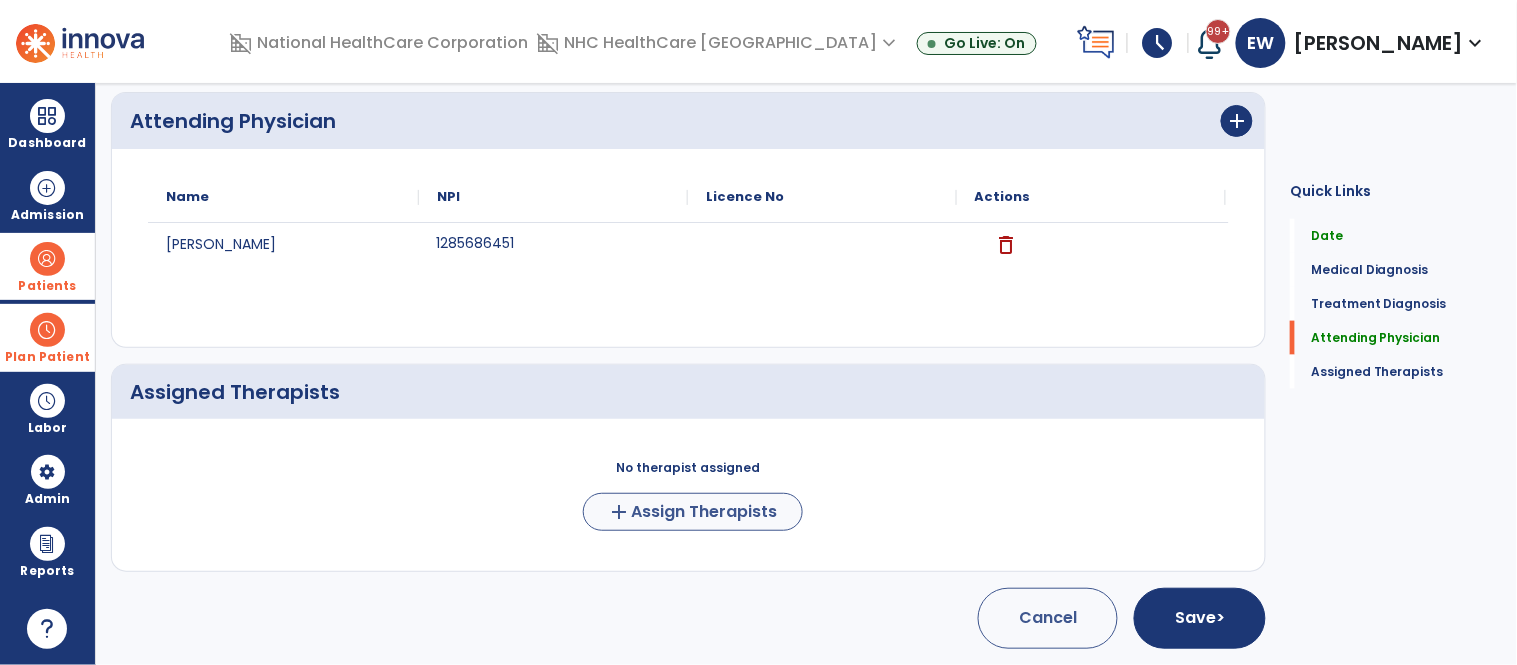 scroll, scrollTop: 532, scrollLeft: 0, axis: vertical 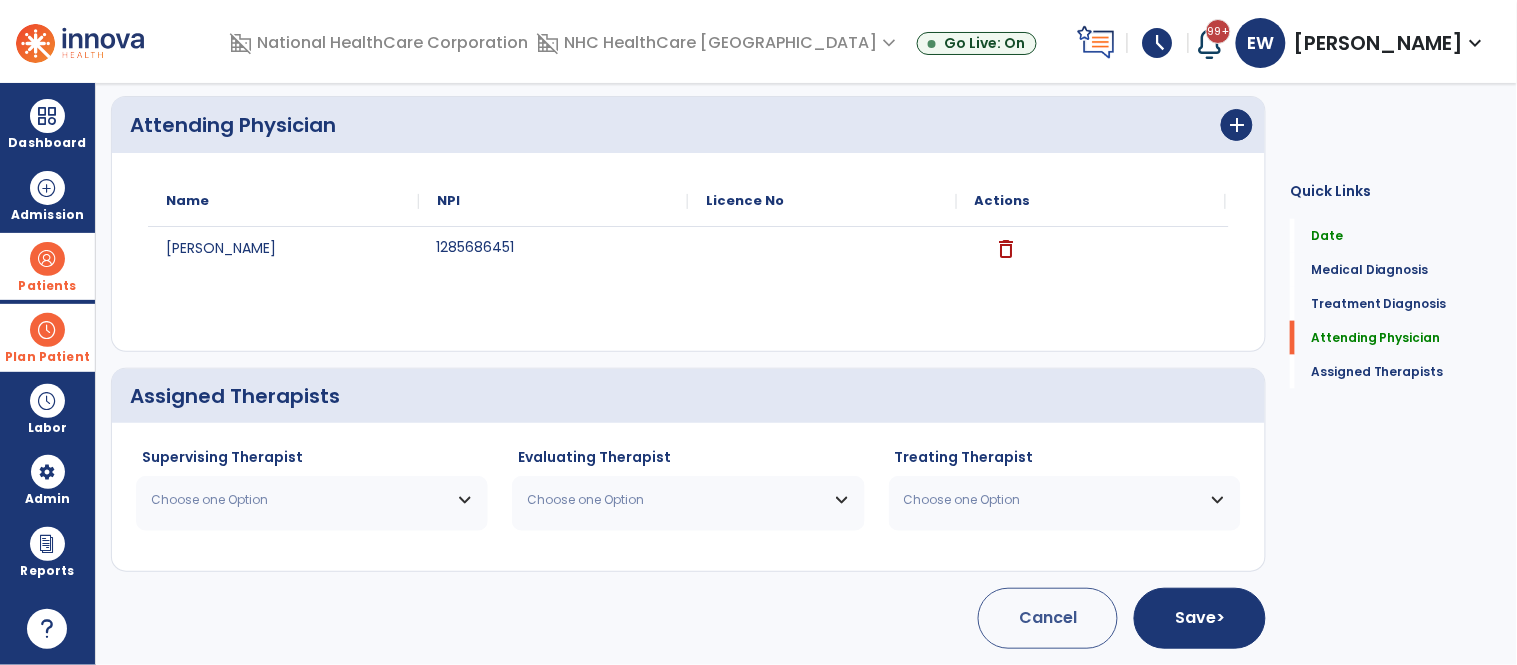 click on "Choose one Option" at bounding box center [299, 500] 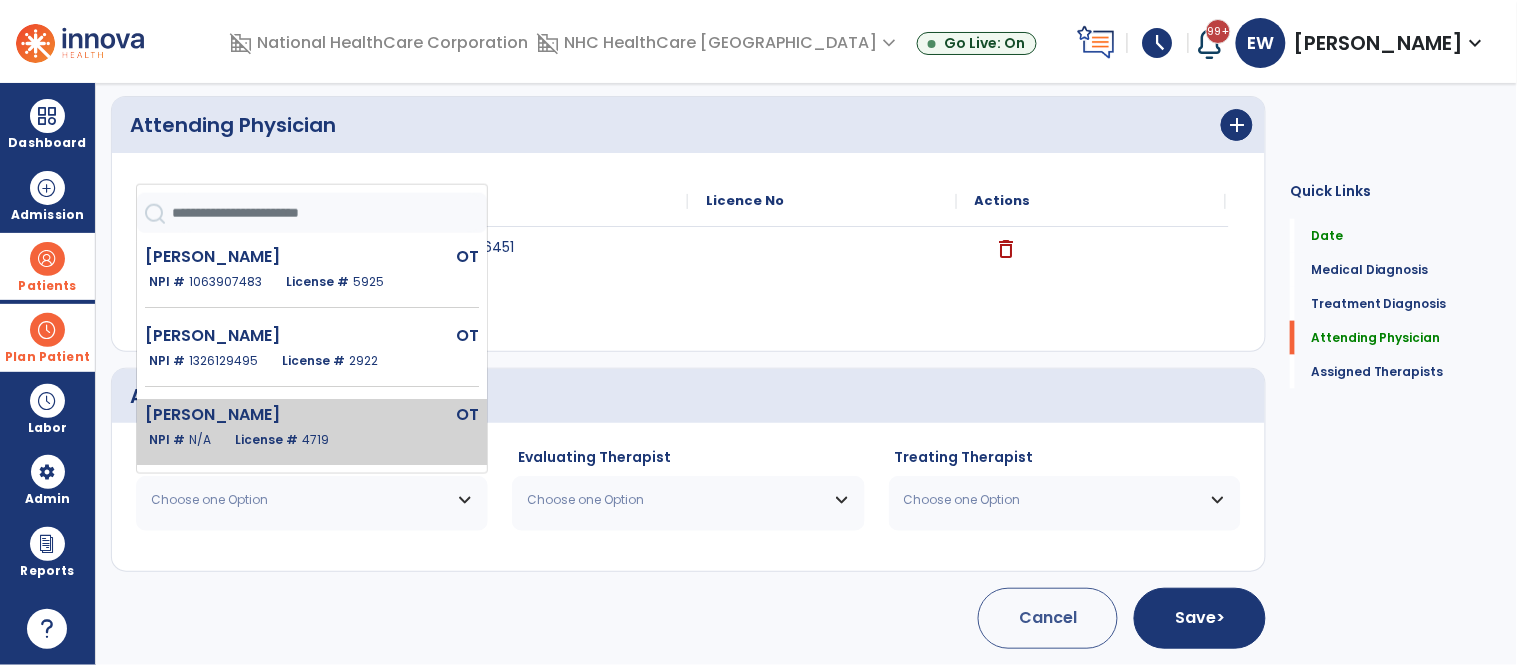 click on "Buchanan Amanda  OT   NPI #  N/A   License #  4719" 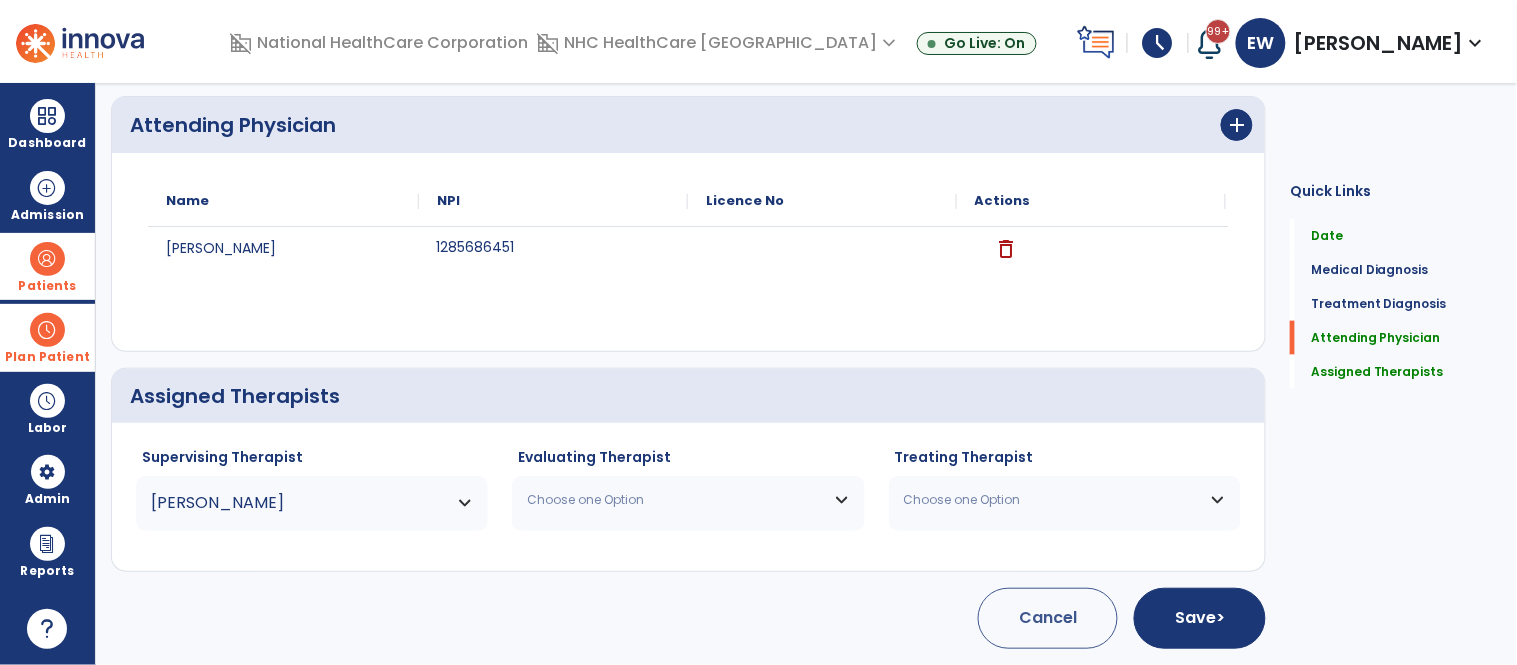 click on "Choose one Option" at bounding box center [675, 500] 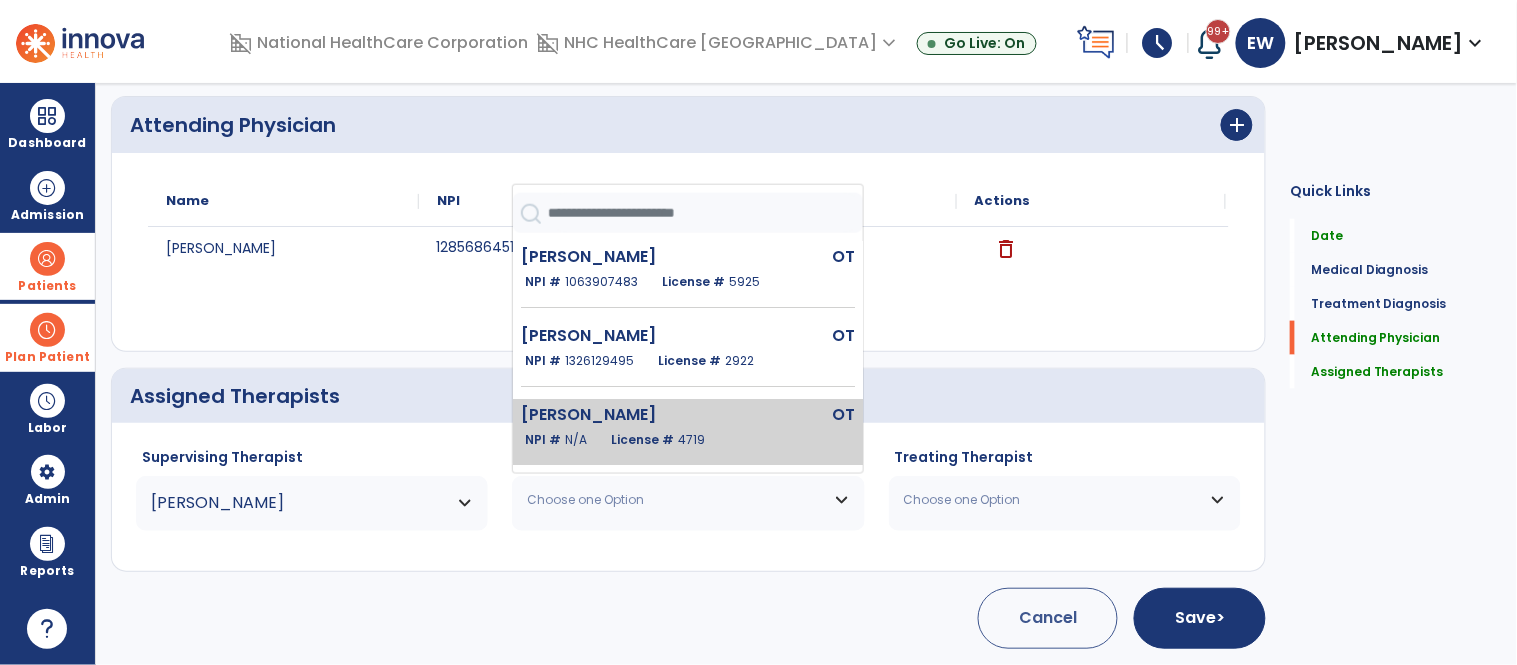 click on "License #  4719" 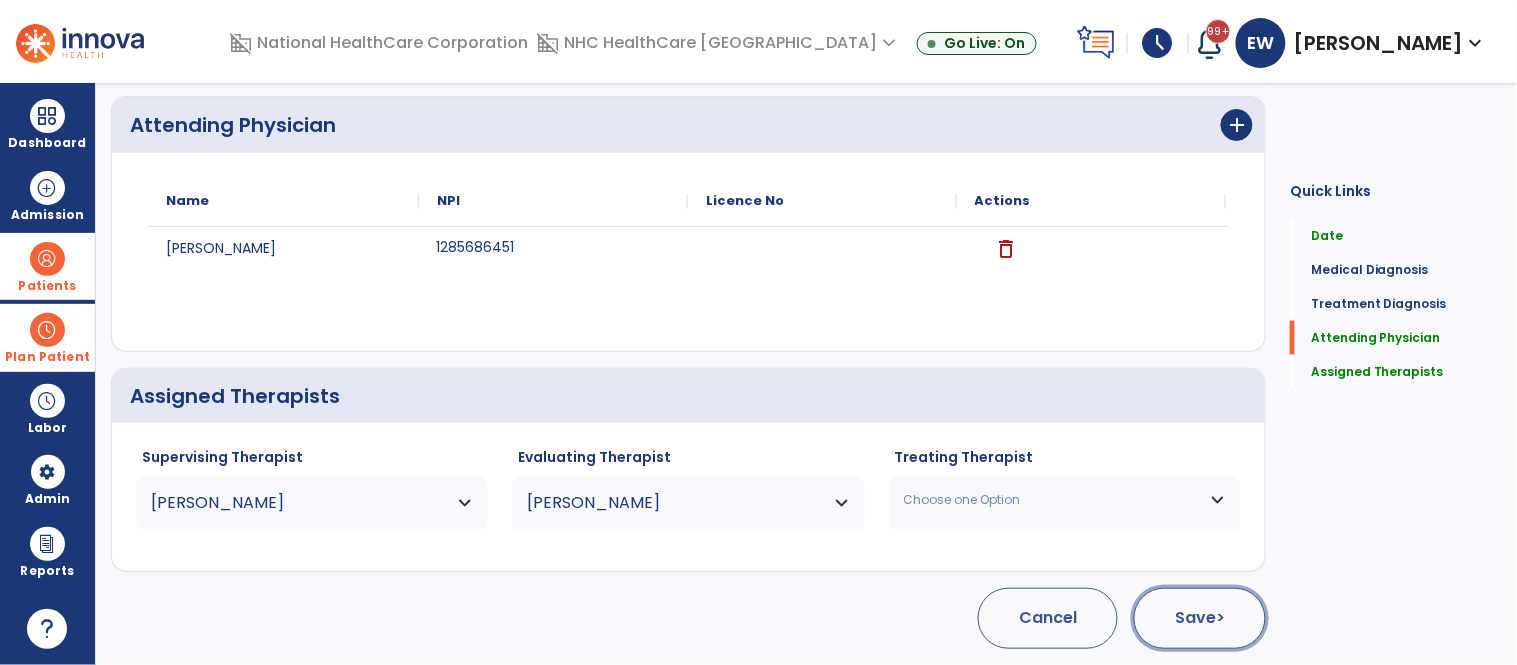 click on "Save  >" 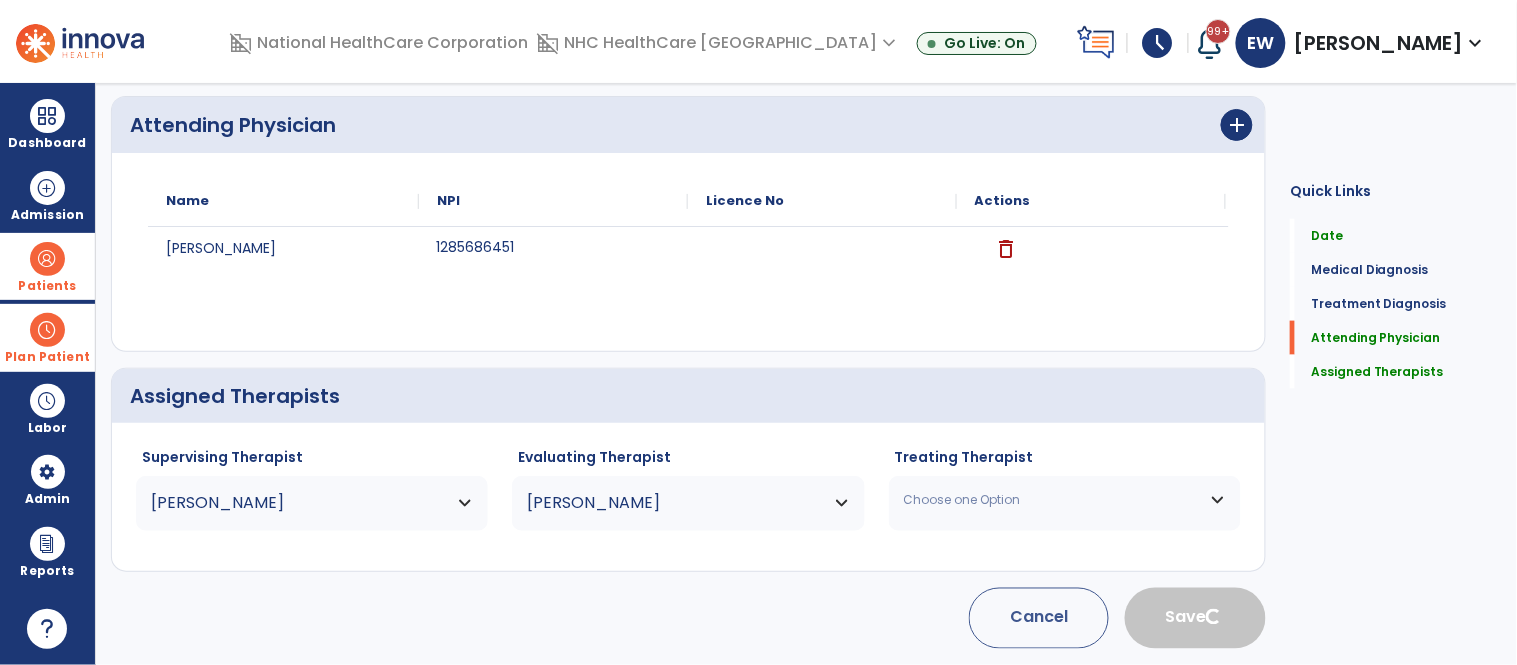type 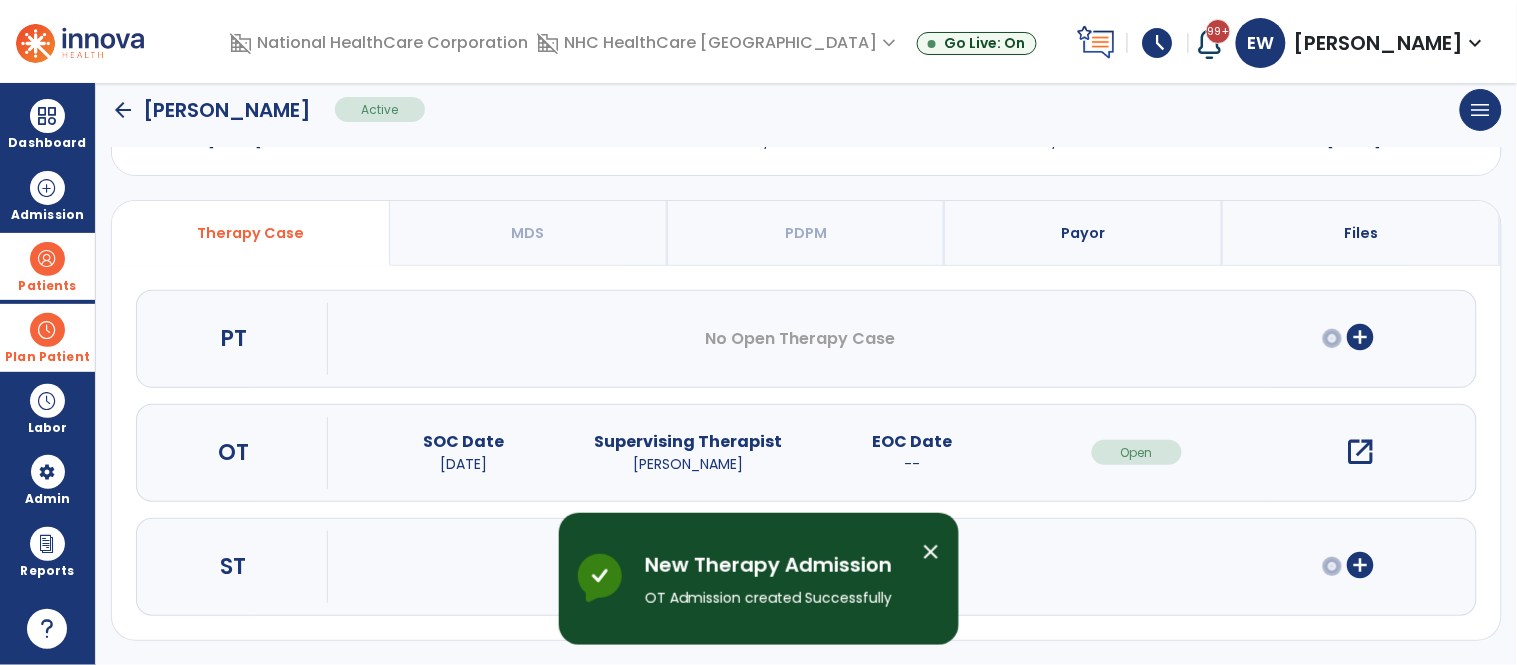 scroll, scrollTop: 96, scrollLeft: 0, axis: vertical 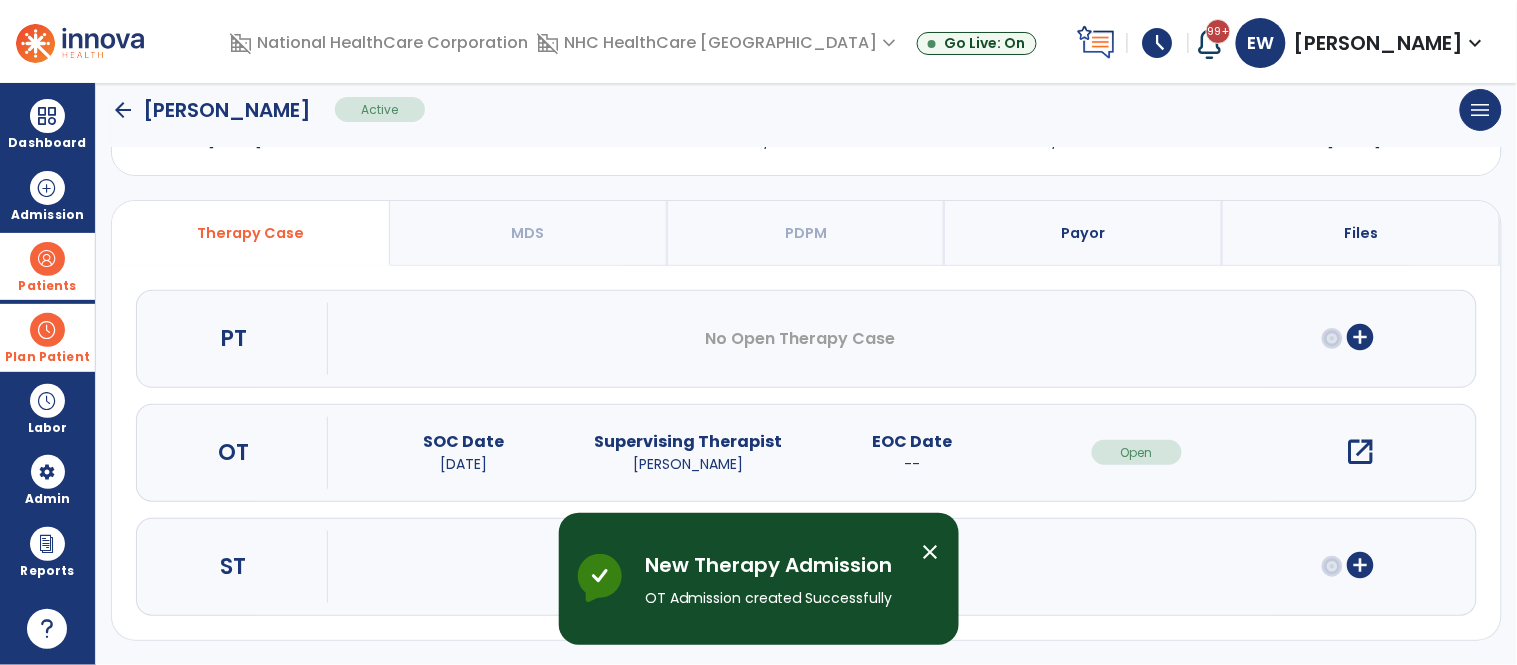 click on "close" at bounding box center [931, 552] 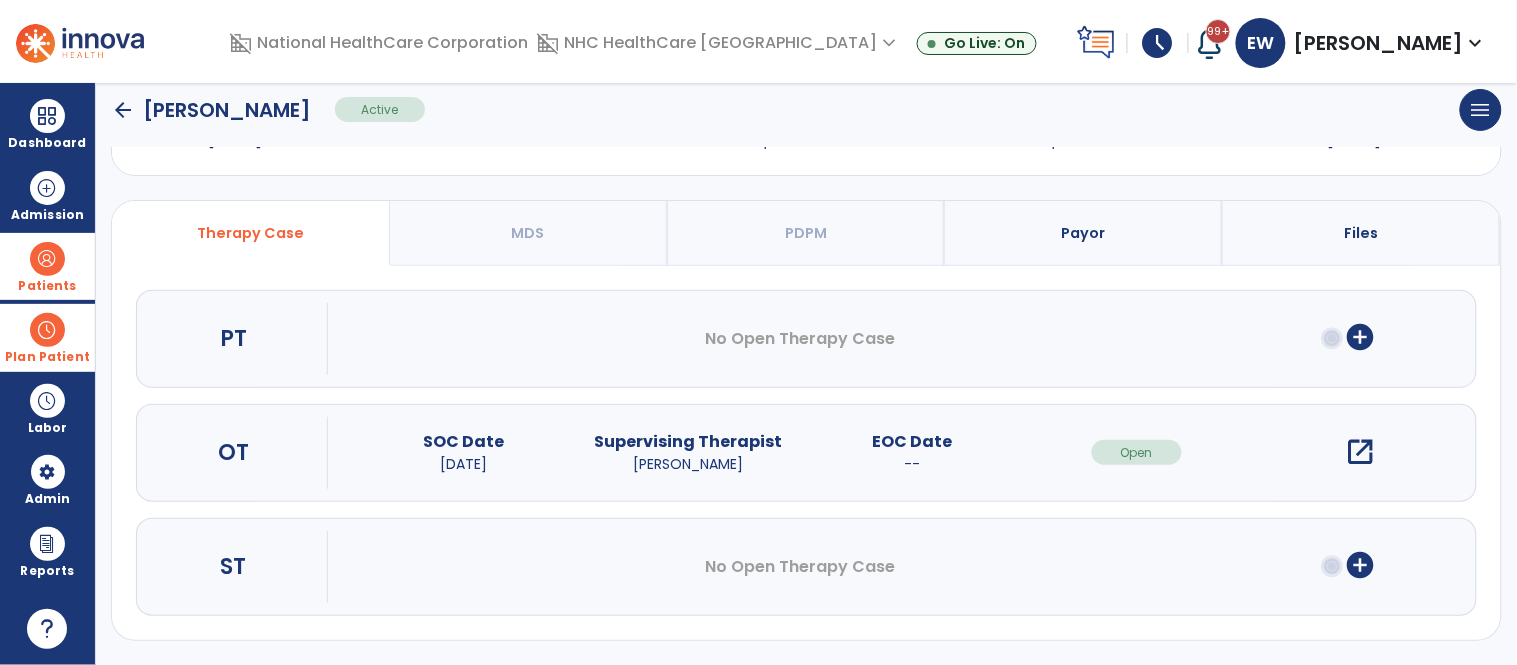 click on "Patients" at bounding box center (47, 266) 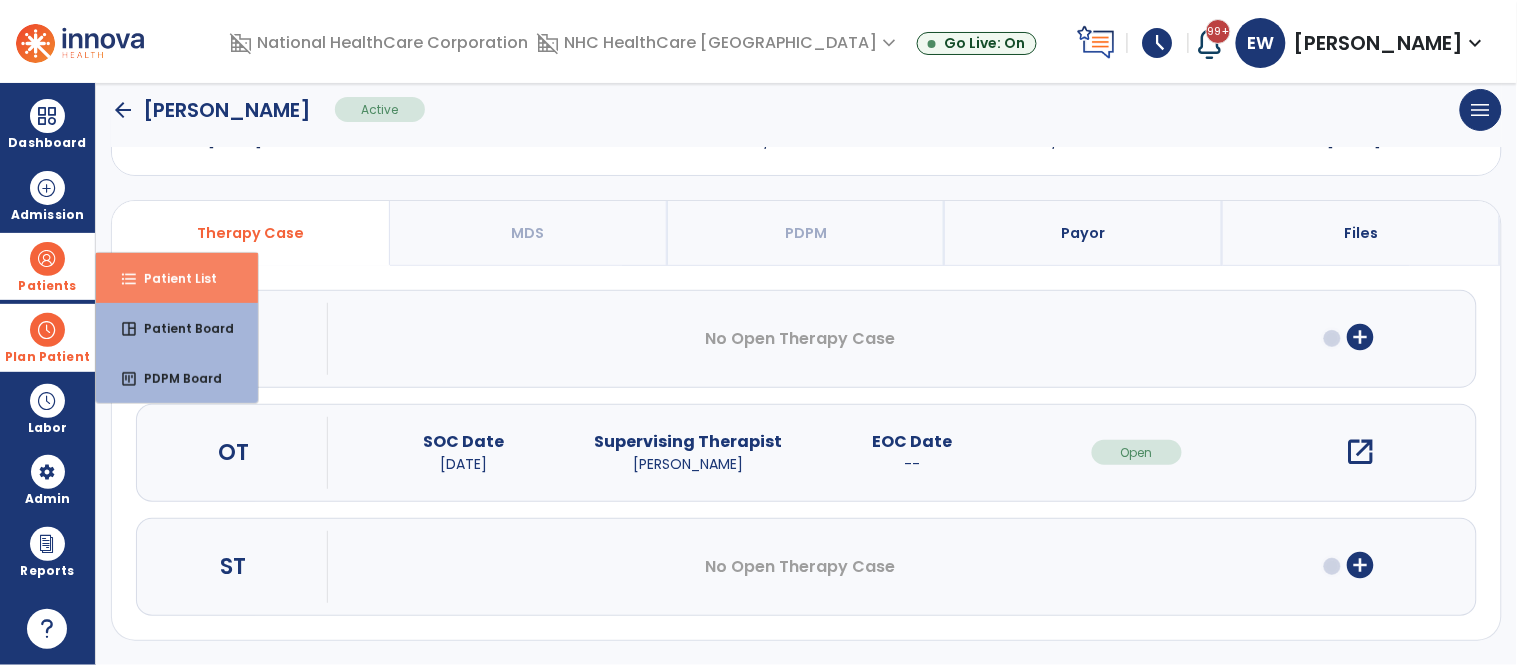 click on "Patient List" at bounding box center (172, 278) 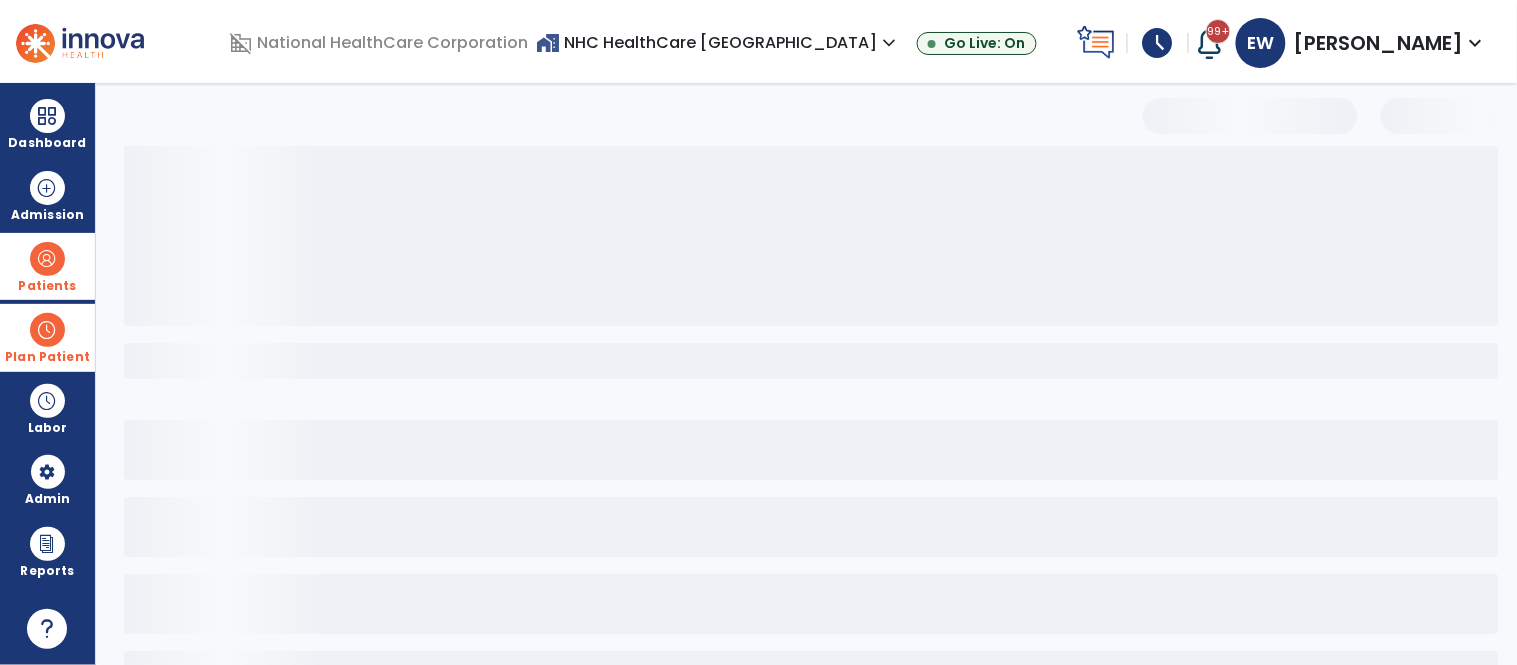 scroll, scrollTop: 0, scrollLeft: 0, axis: both 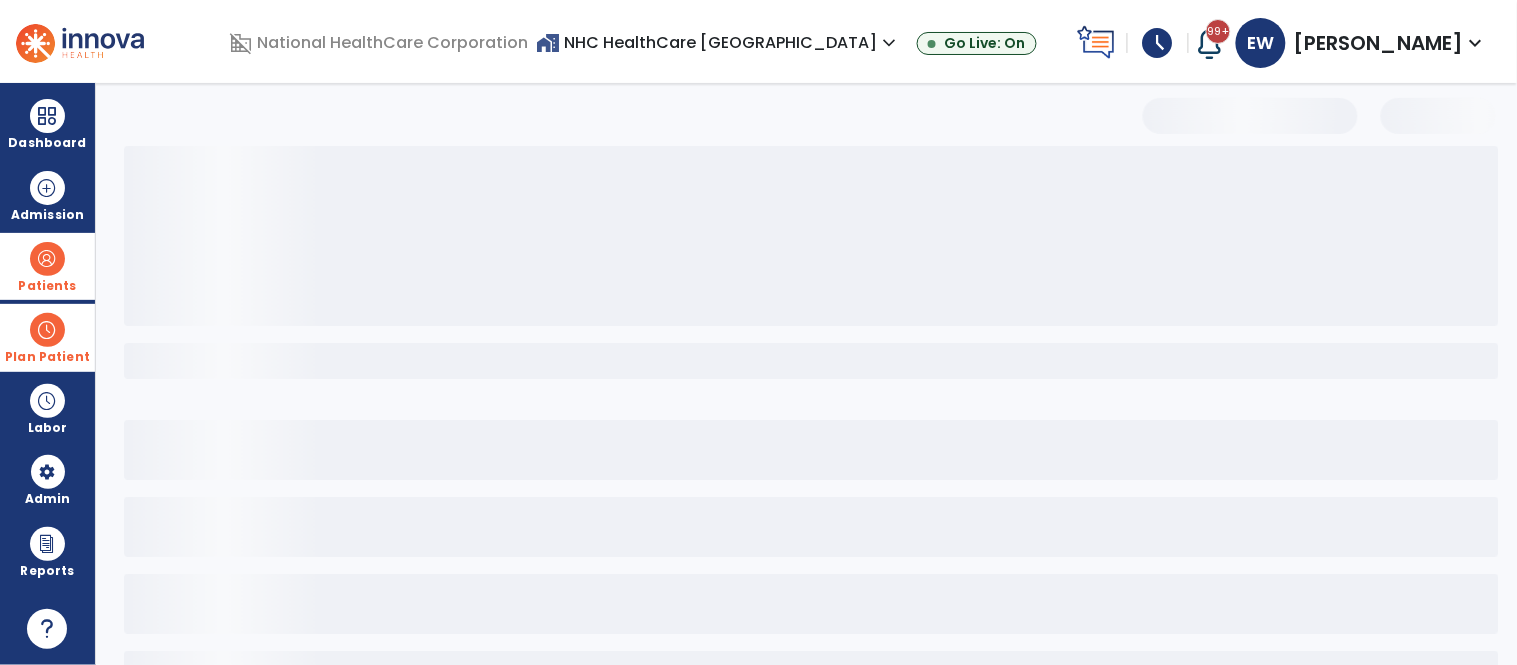 select on "***" 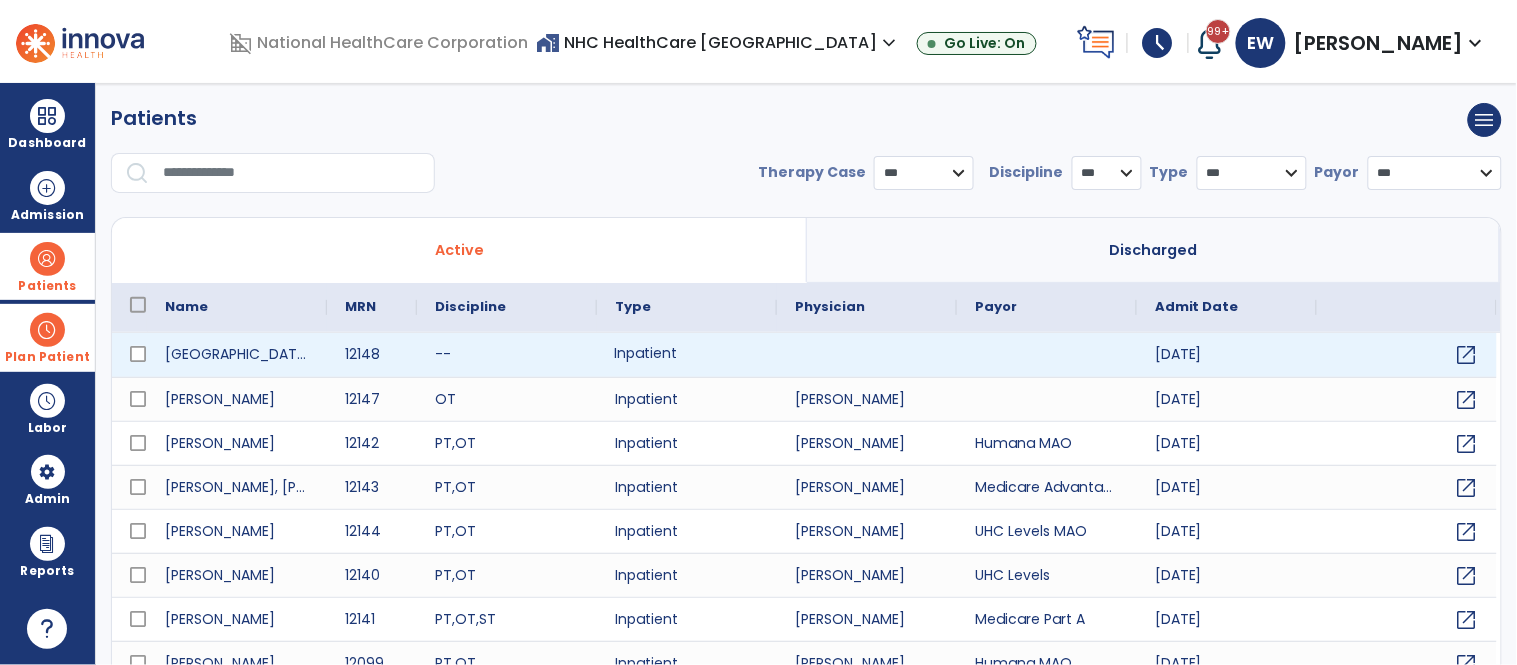 click on "Inpatient" at bounding box center (687, 355) 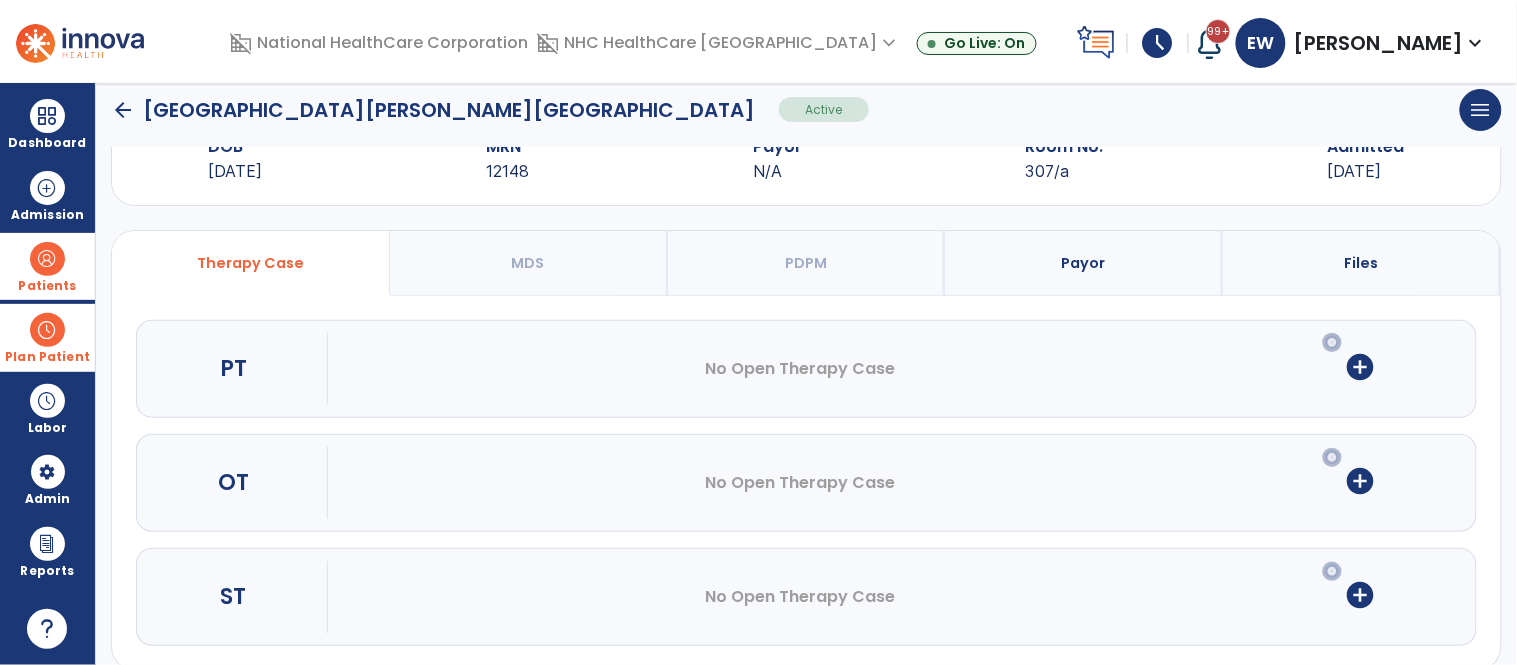 scroll, scrollTop: 96, scrollLeft: 0, axis: vertical 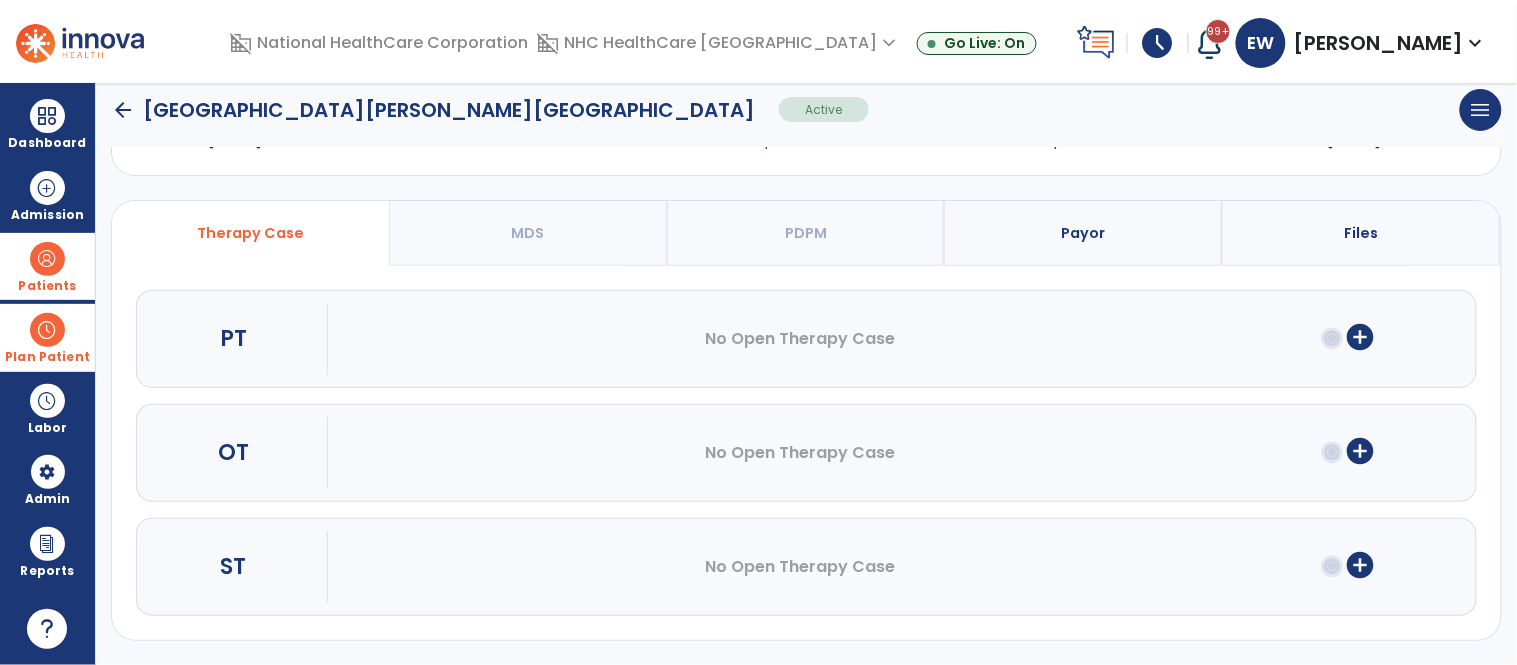 click on "add_circle" at bounding box center (1361, 451) 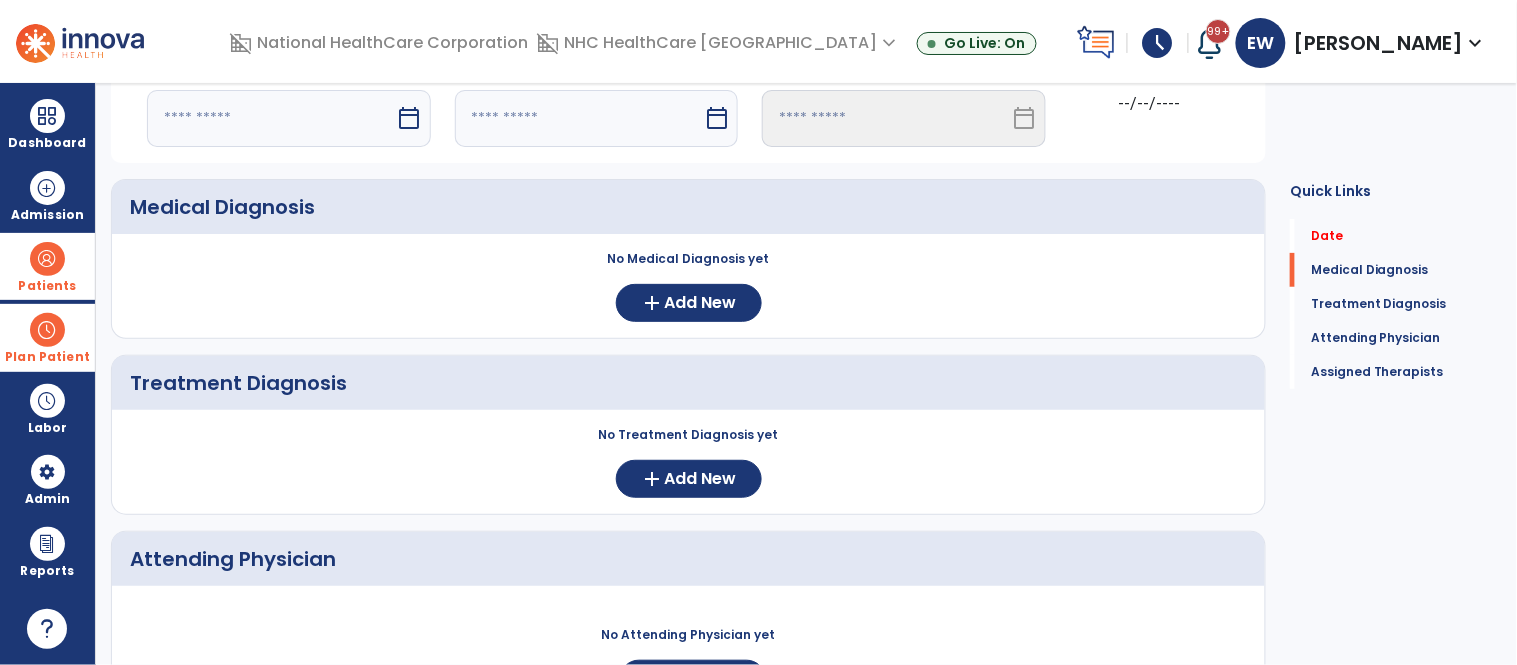 scroll, scrollTop: 0, scrollLeft: 0, axis: both 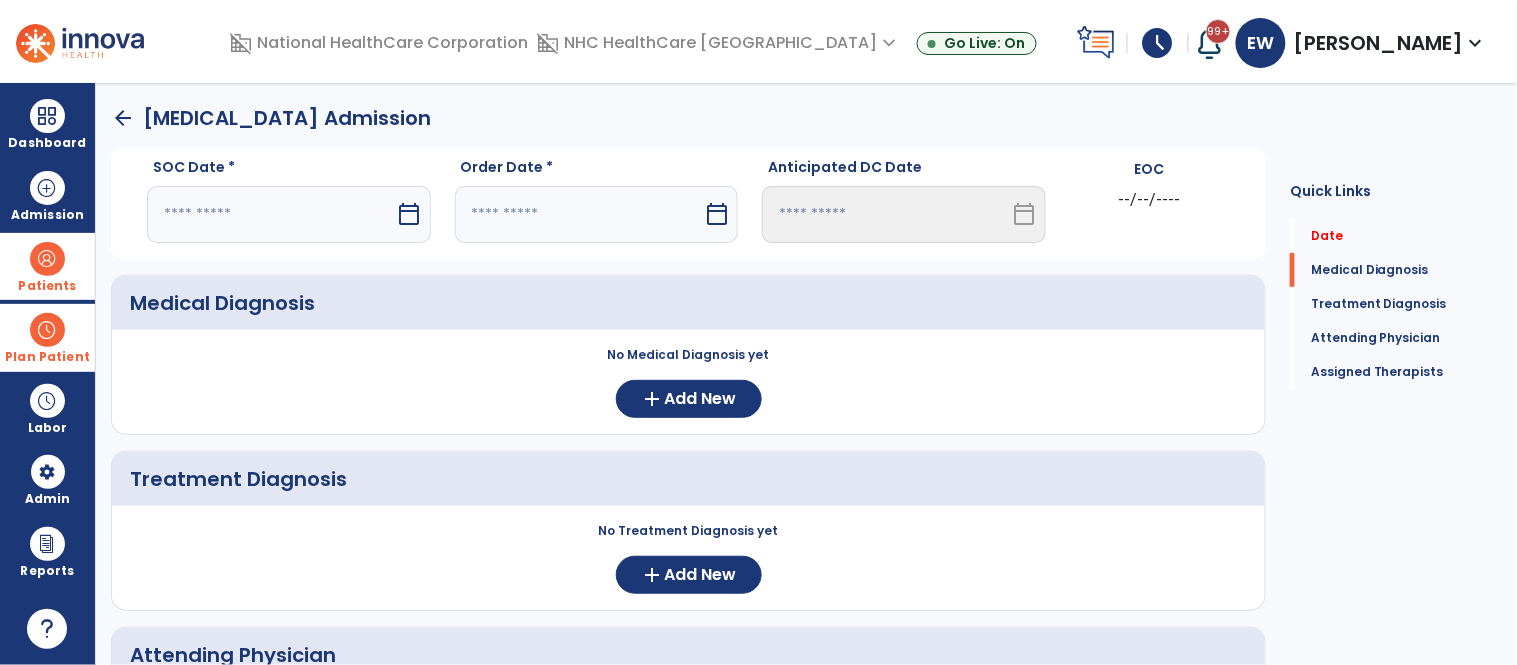 click at bounding box center [271, 214] 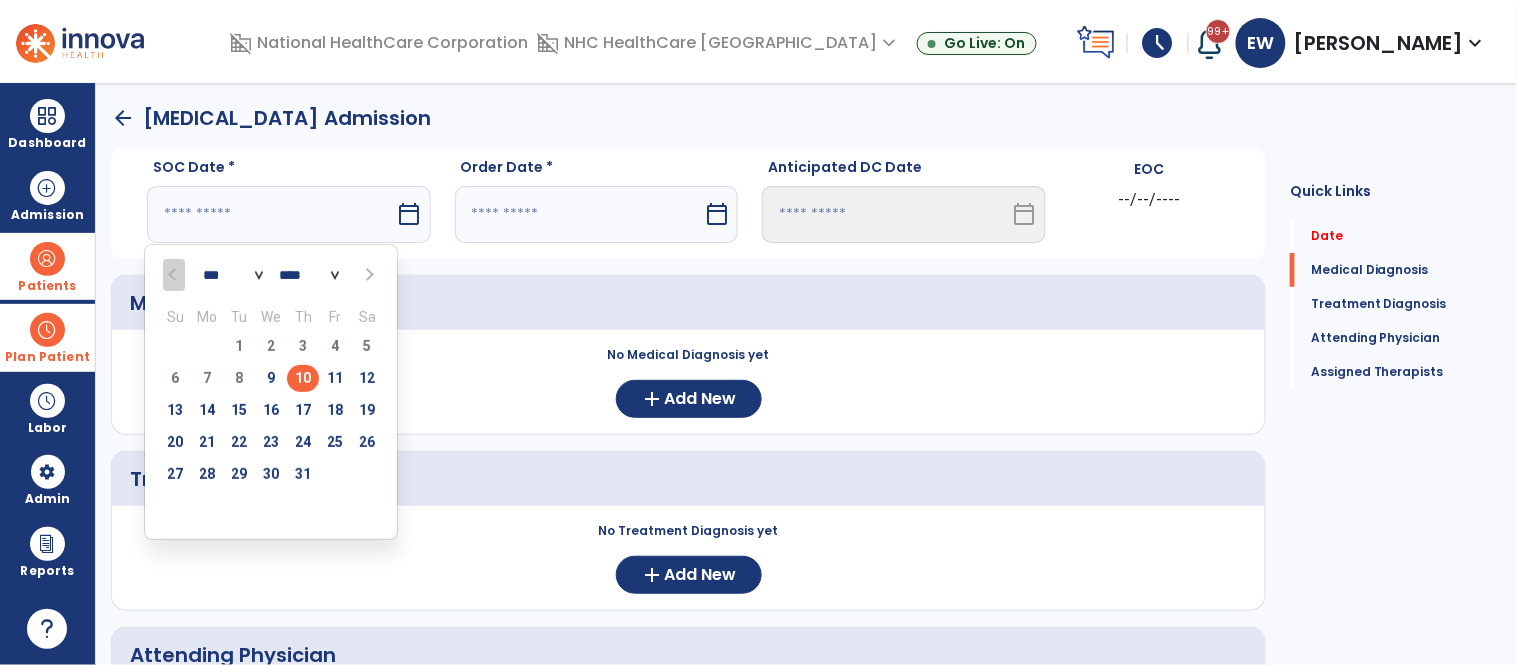 click on "10" at bounding box center (303, 378) 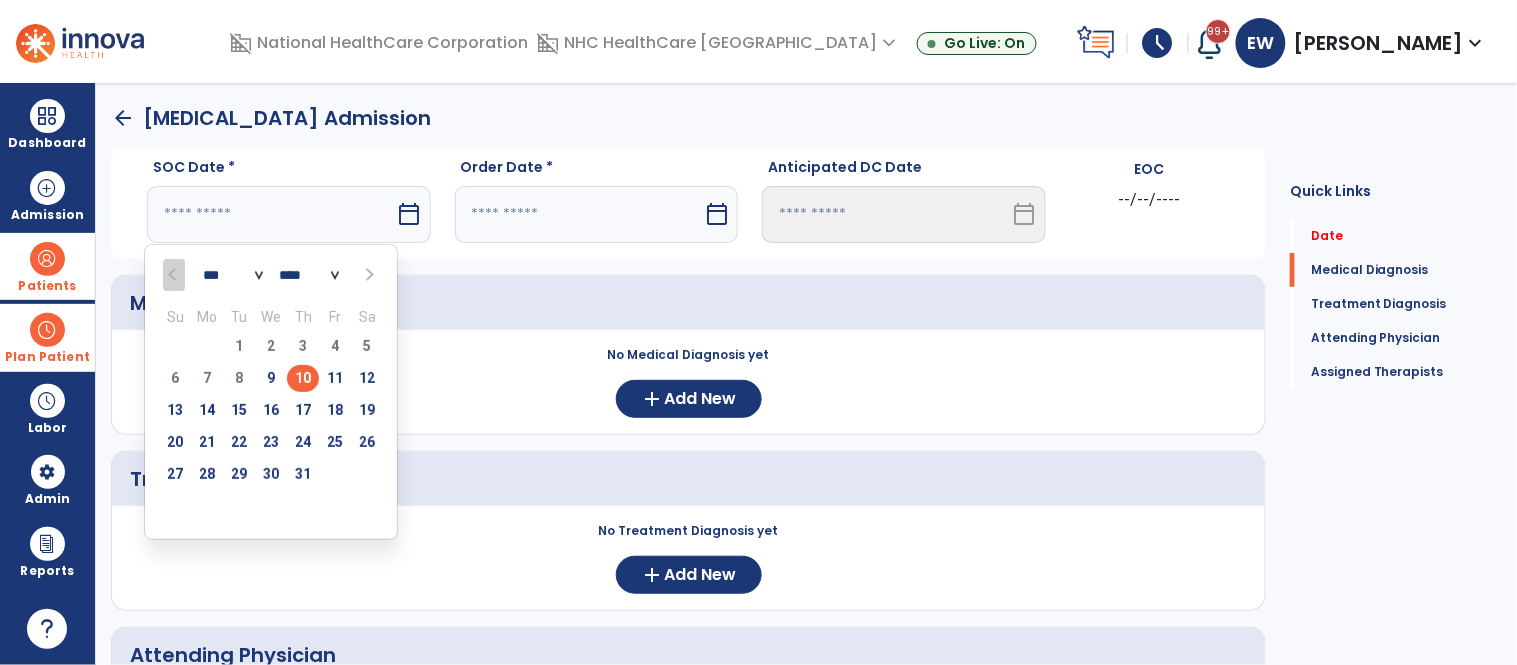 type on "*********" 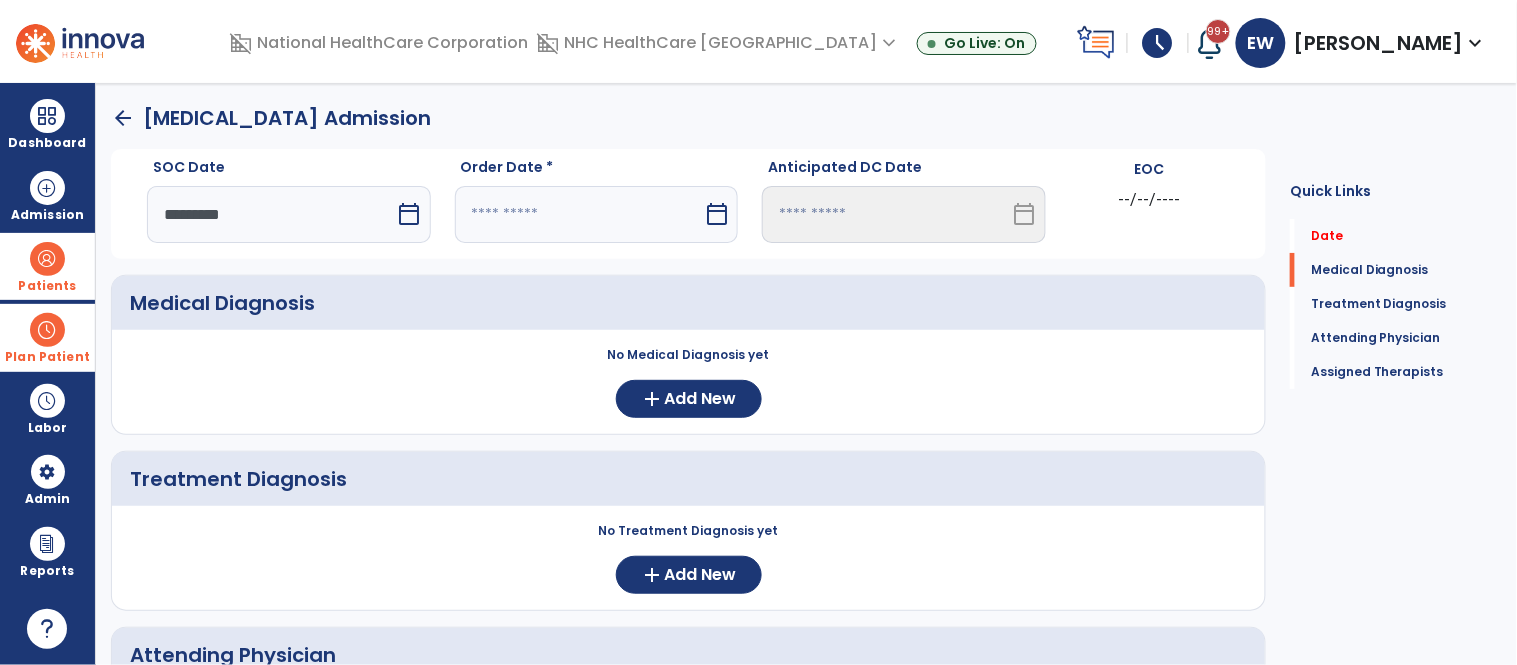 click at bounding box center [579, 214] 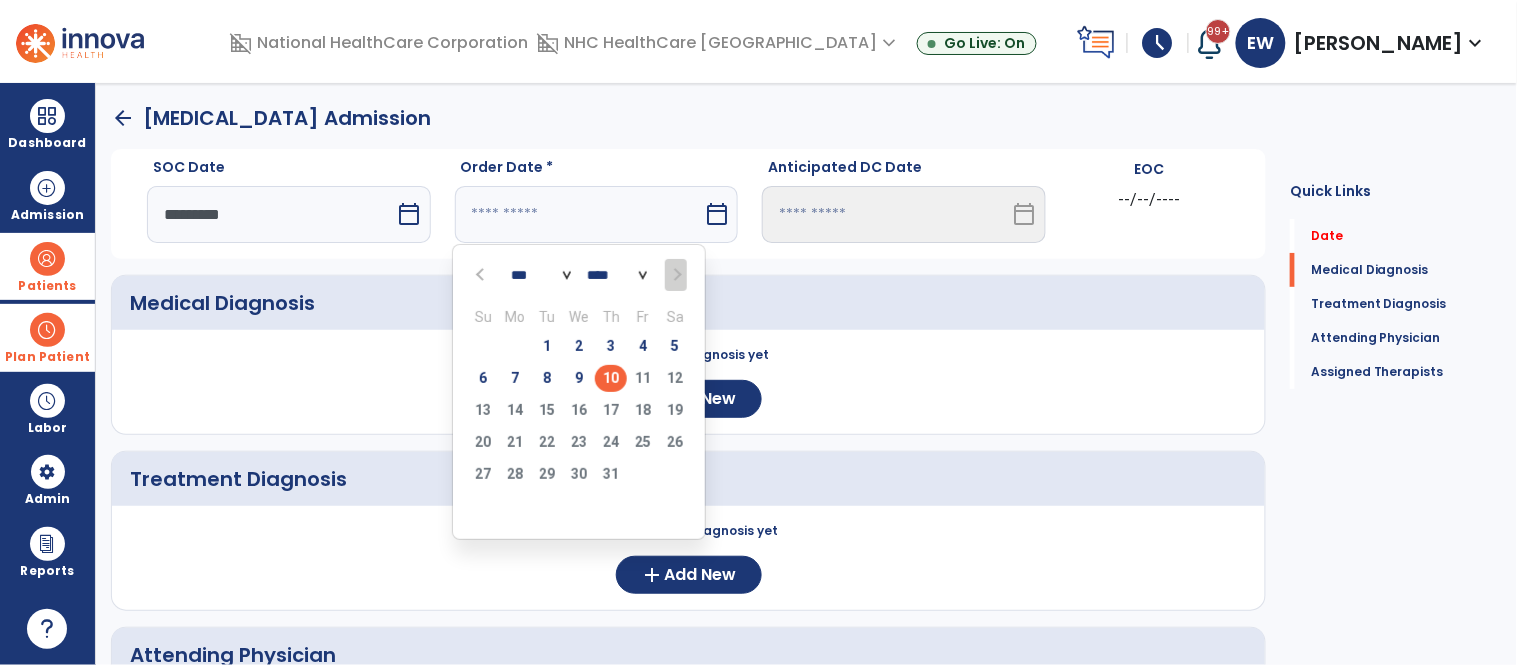 click on "10" at bounding box center [611, 378] 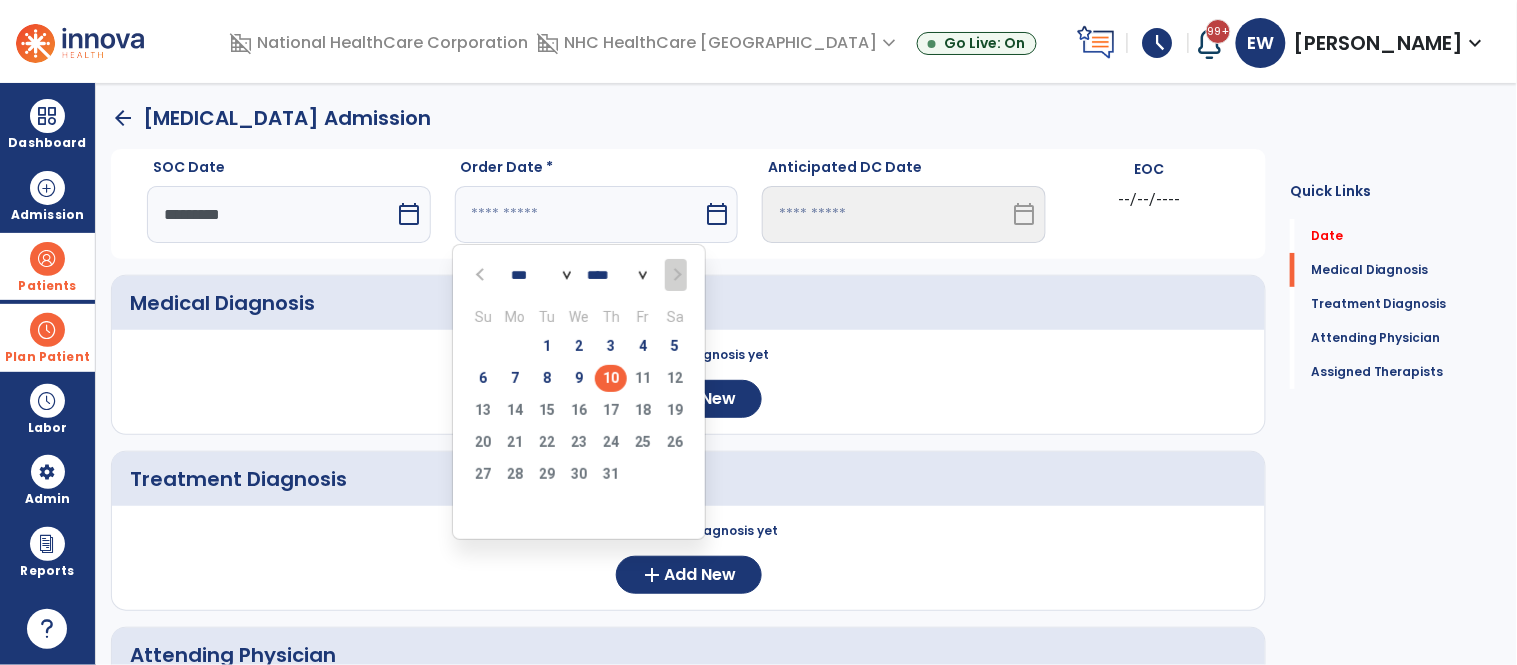 type on "*********" 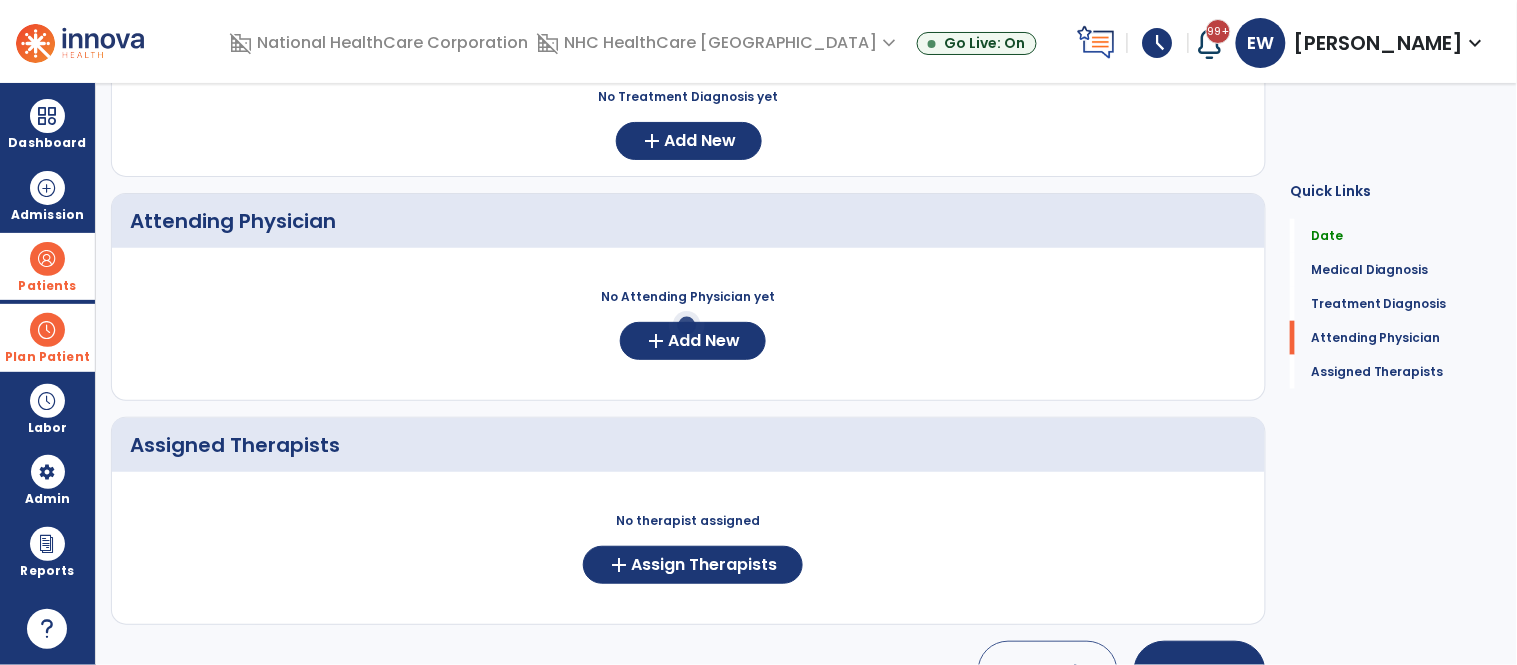 scroll, scrollTop: 461, scrollLeft: 0, axis: vertical 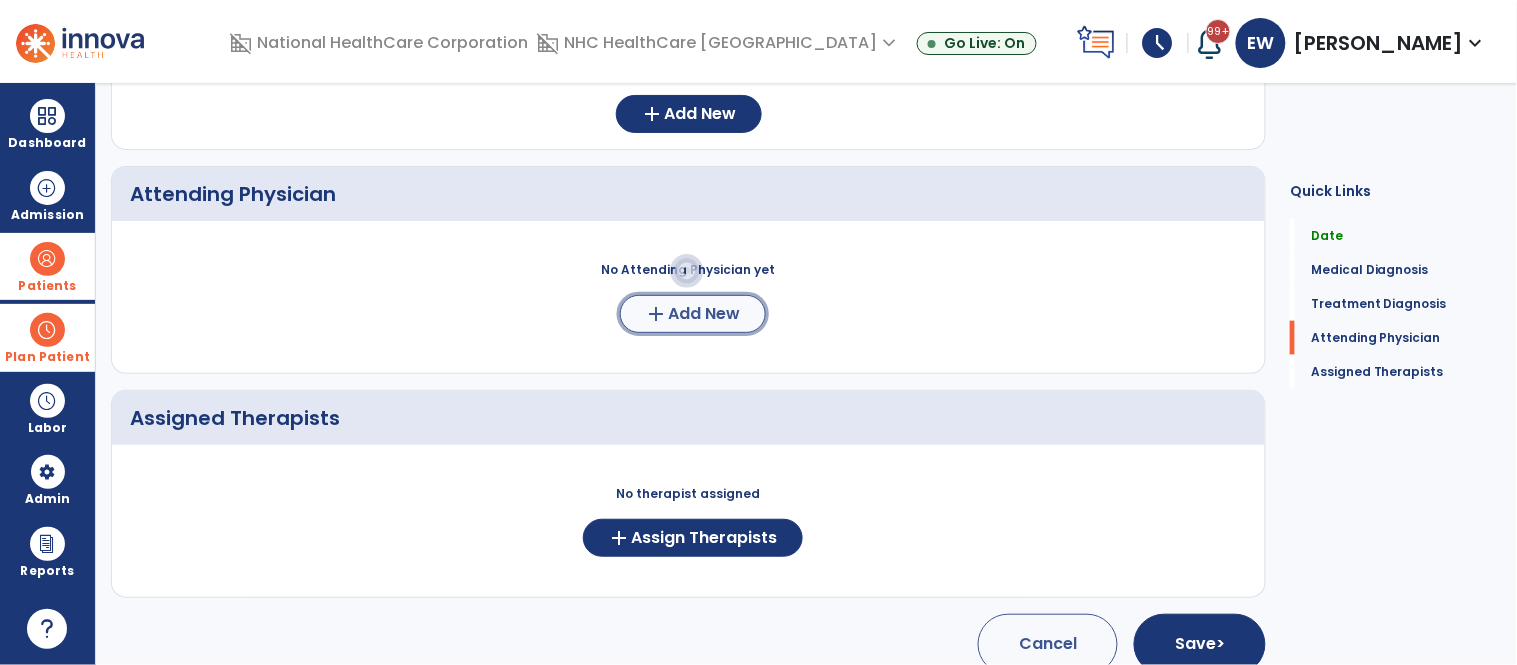 click on "Add New" 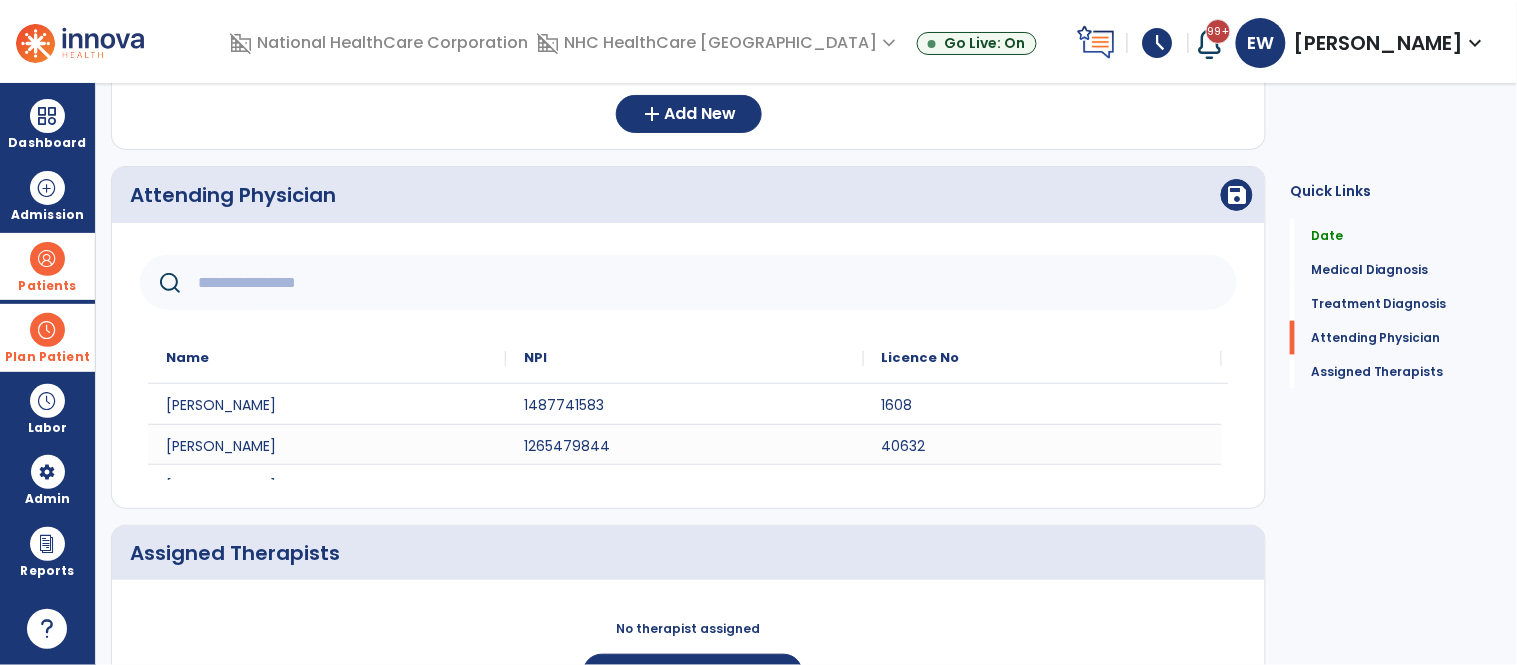 click 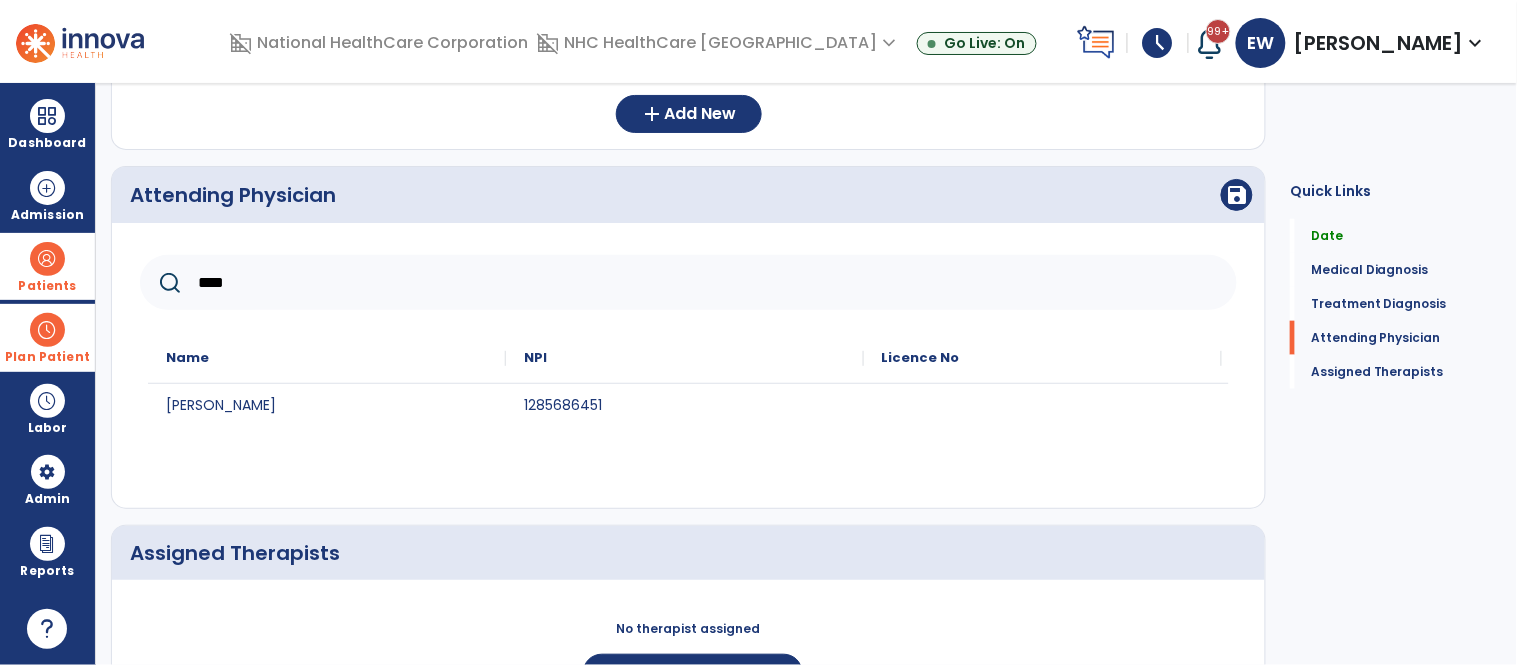 type on "****" 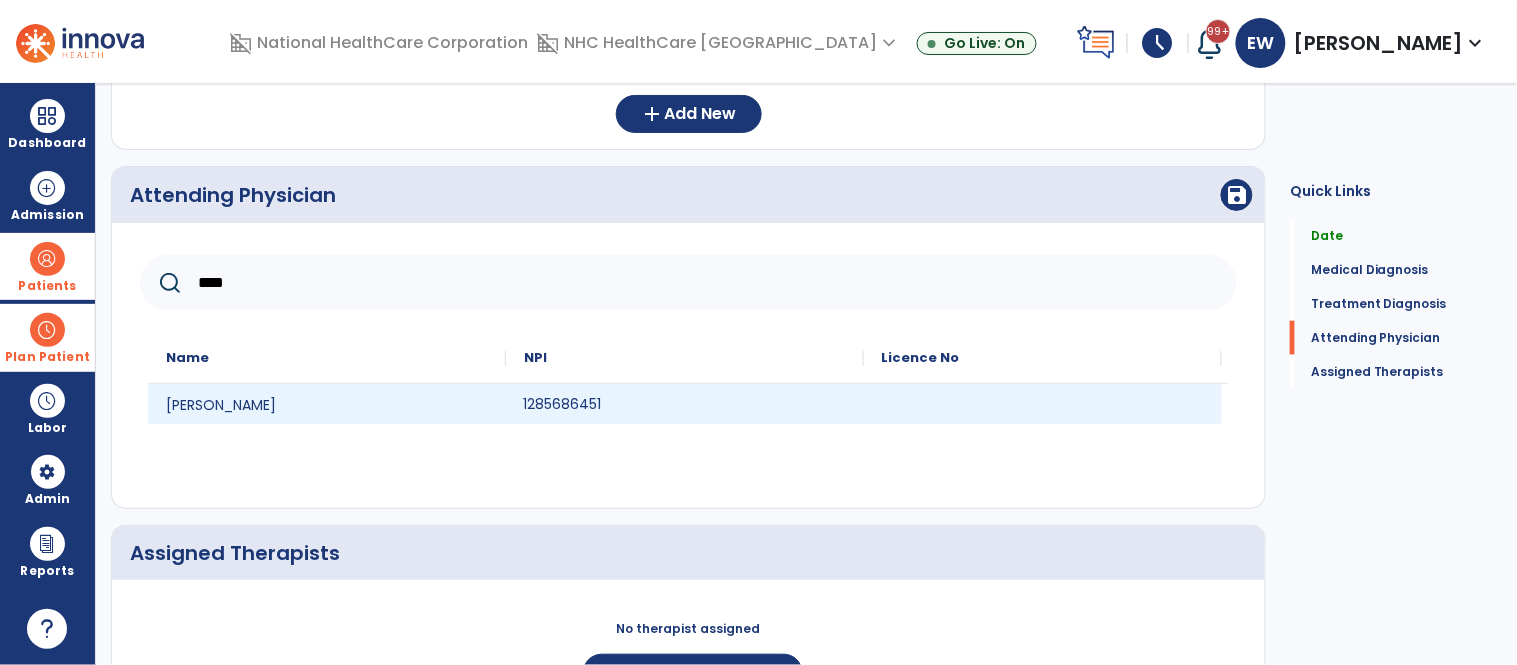 click on "1285686451" 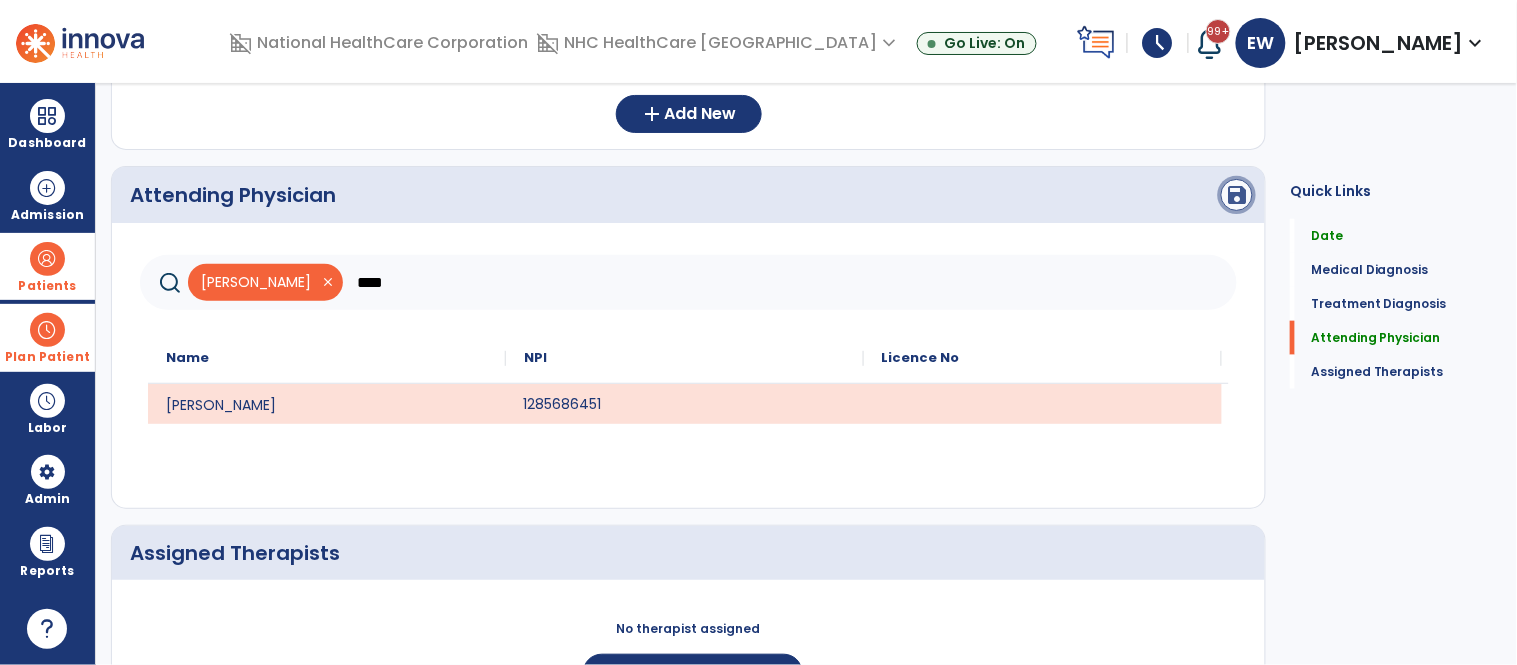 click on "save" 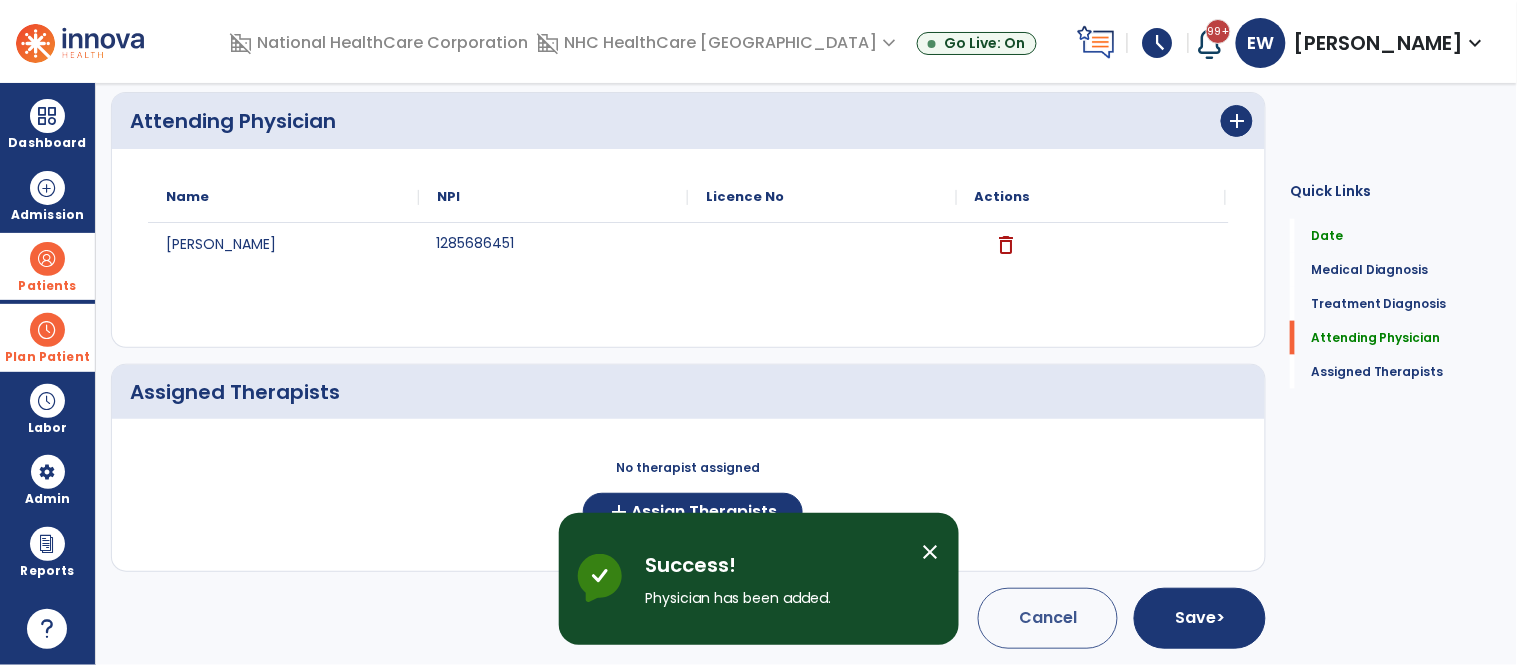 click on "close" at bounding box center [931, 552] 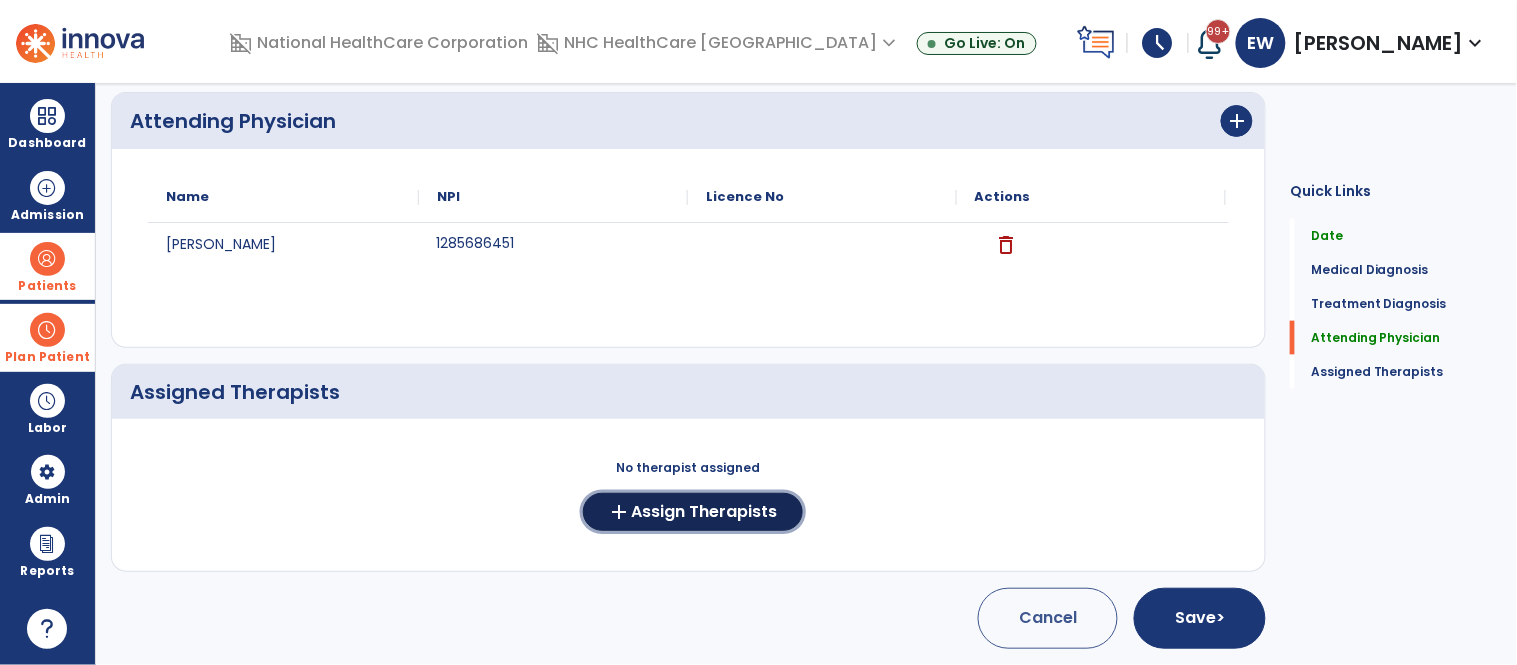click on "Assign Therapists" 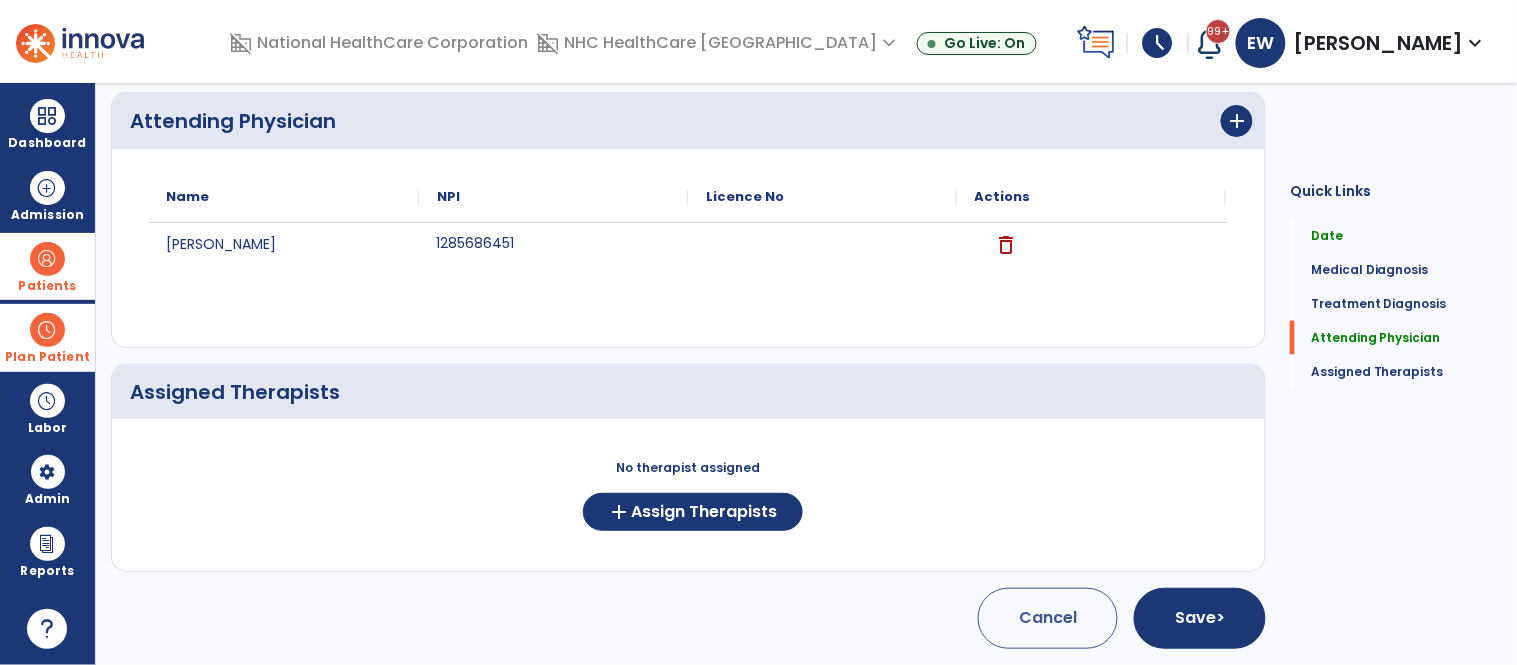 scroll, scrollTop: 532, scrollLeft: 0, axis: vertical 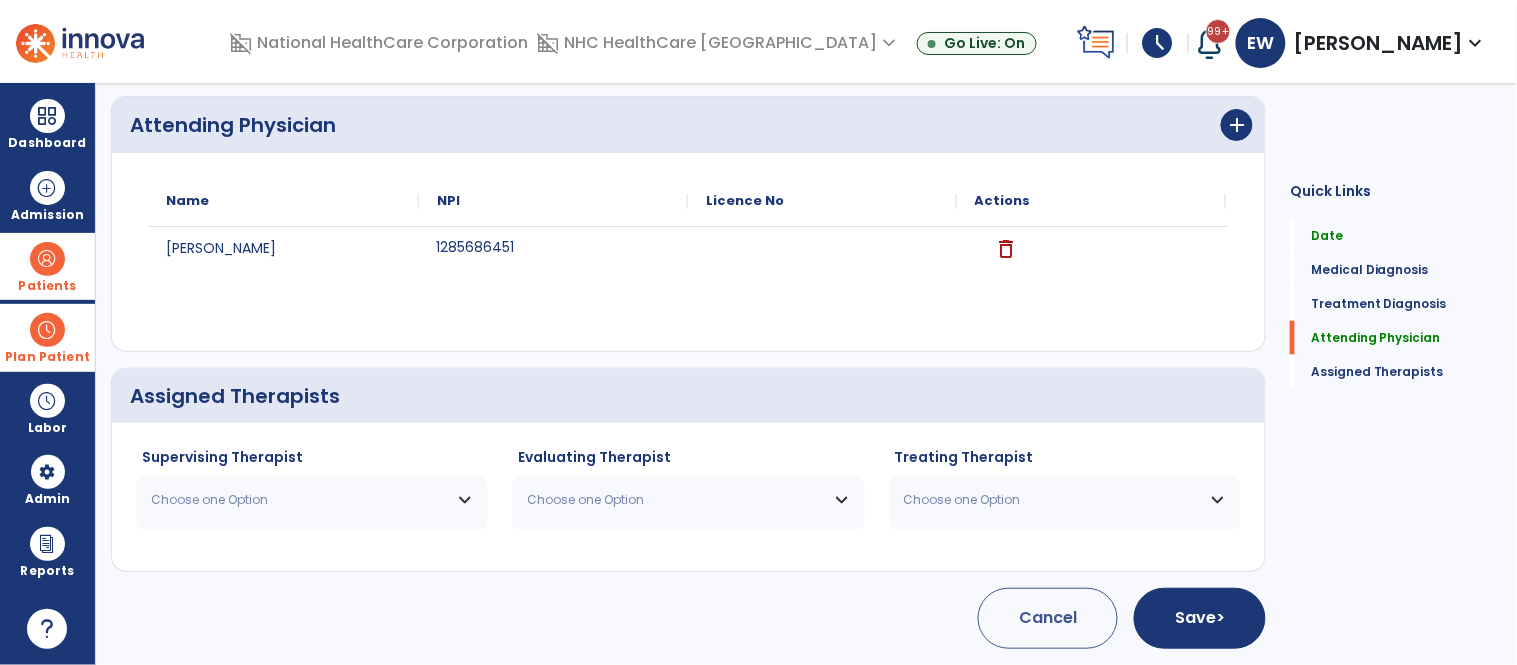 click on "Choose one Option" at bounding box center [299, 500] 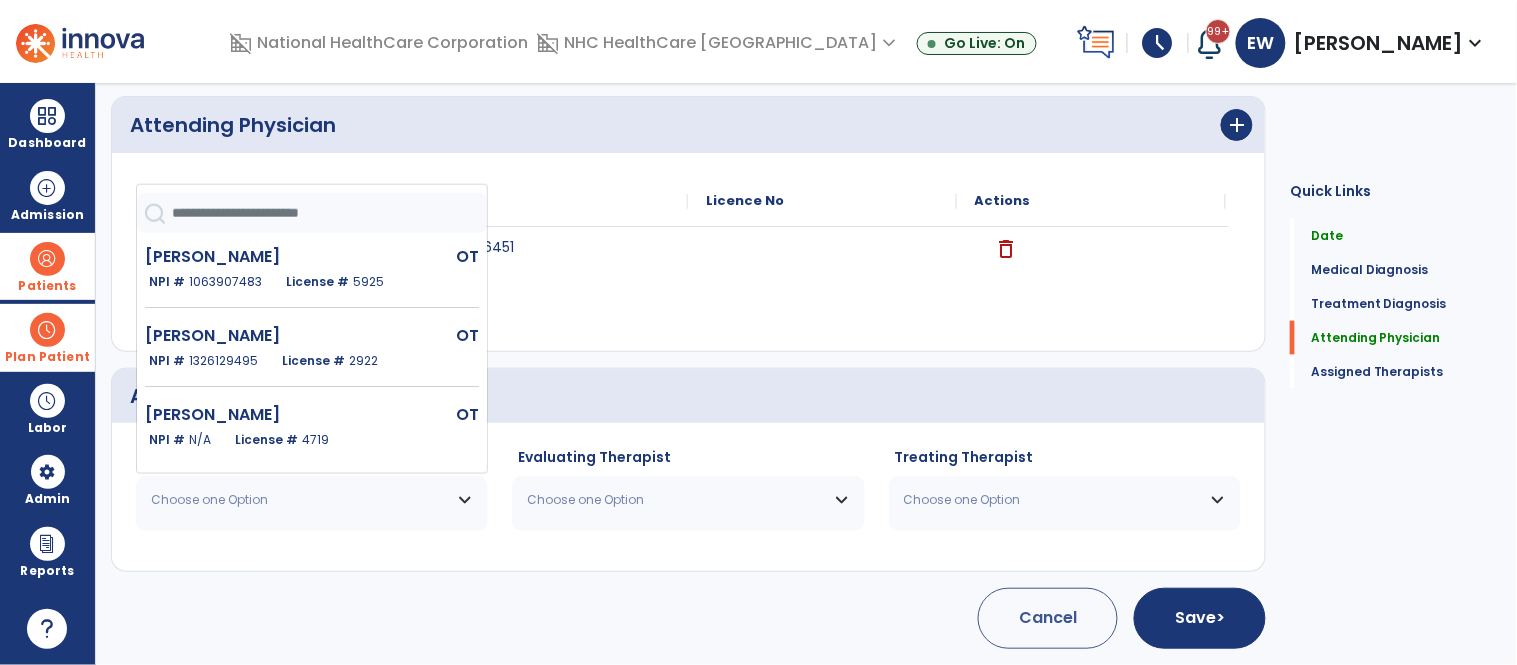click on "Buchanan Amanda  OT   NPI #  N/A   License #  4719" 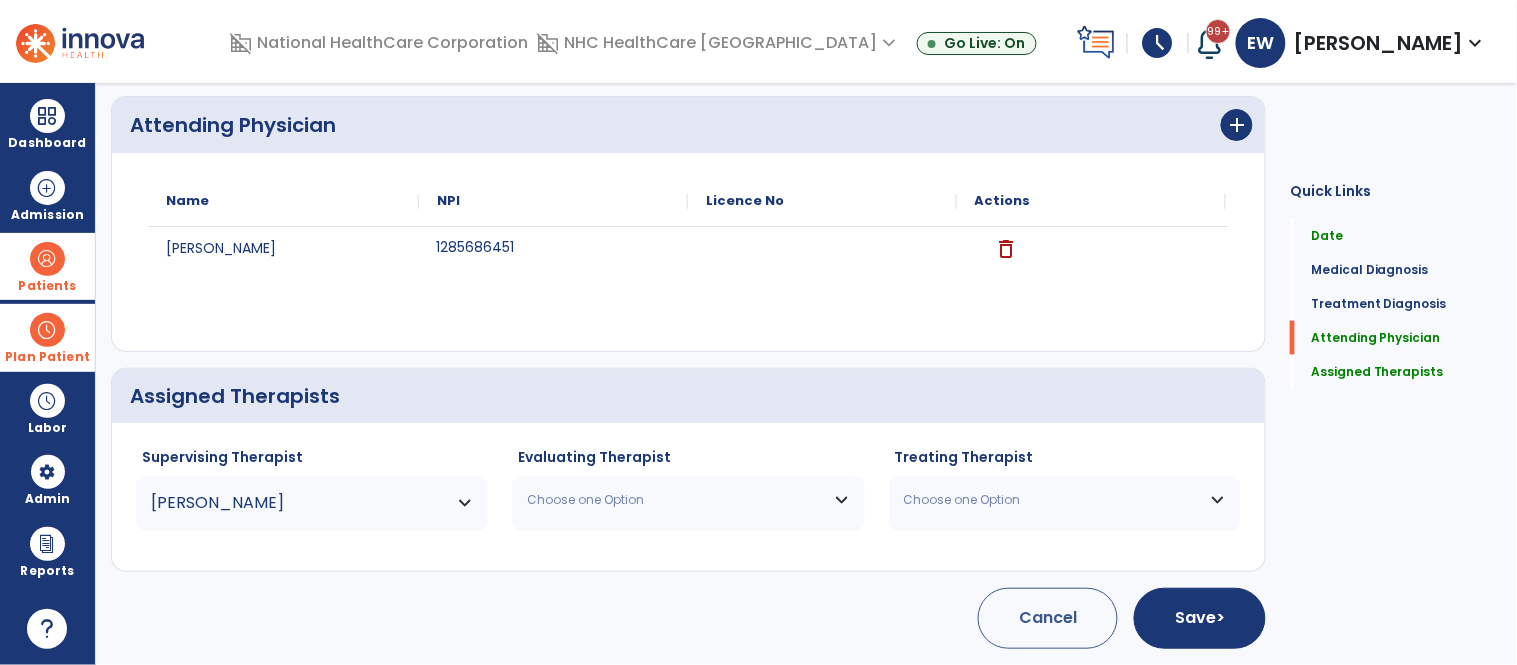 drag, startPoint x: 608, startPoint y: 490, endPoint x: 636, endPoint y: 482, distance: 29.12044 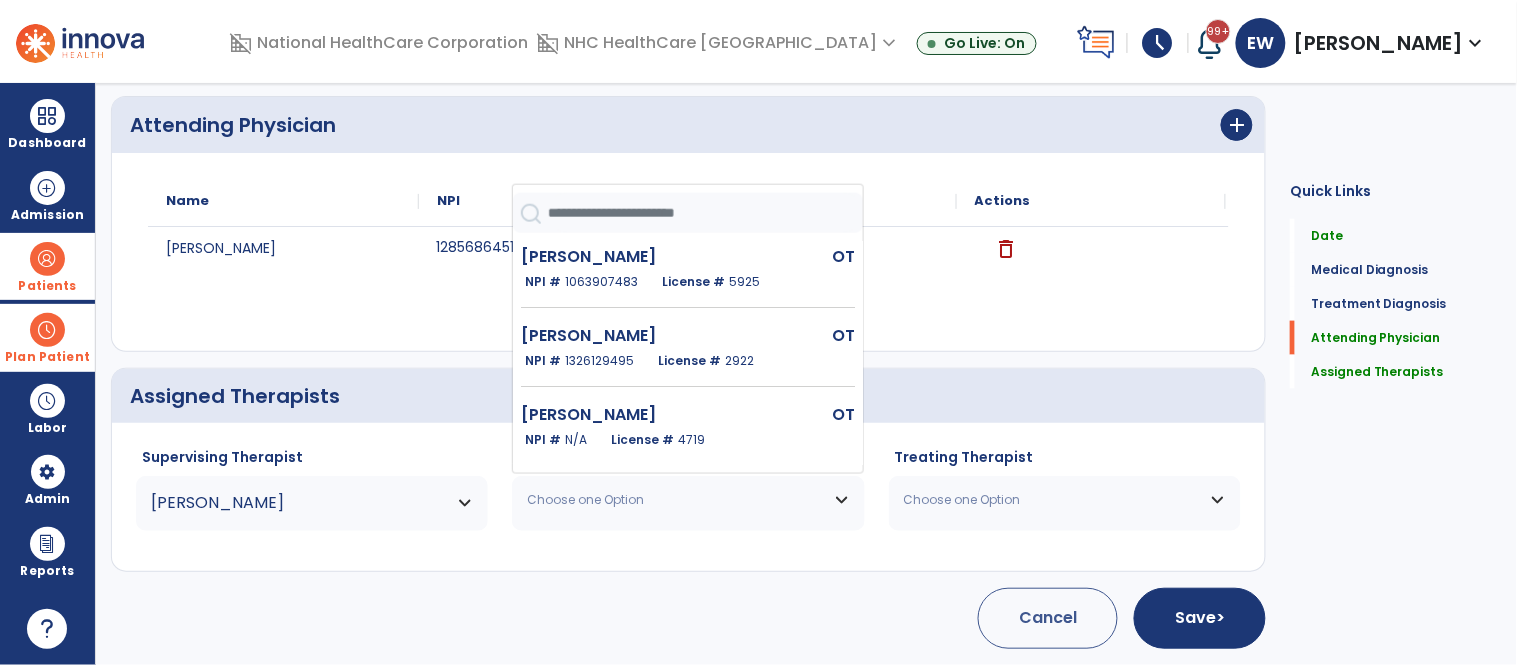drag, startPoint x: 653, startPoint y: 453, endPoint x: 851, endPoint y: 481, distance: 199.97 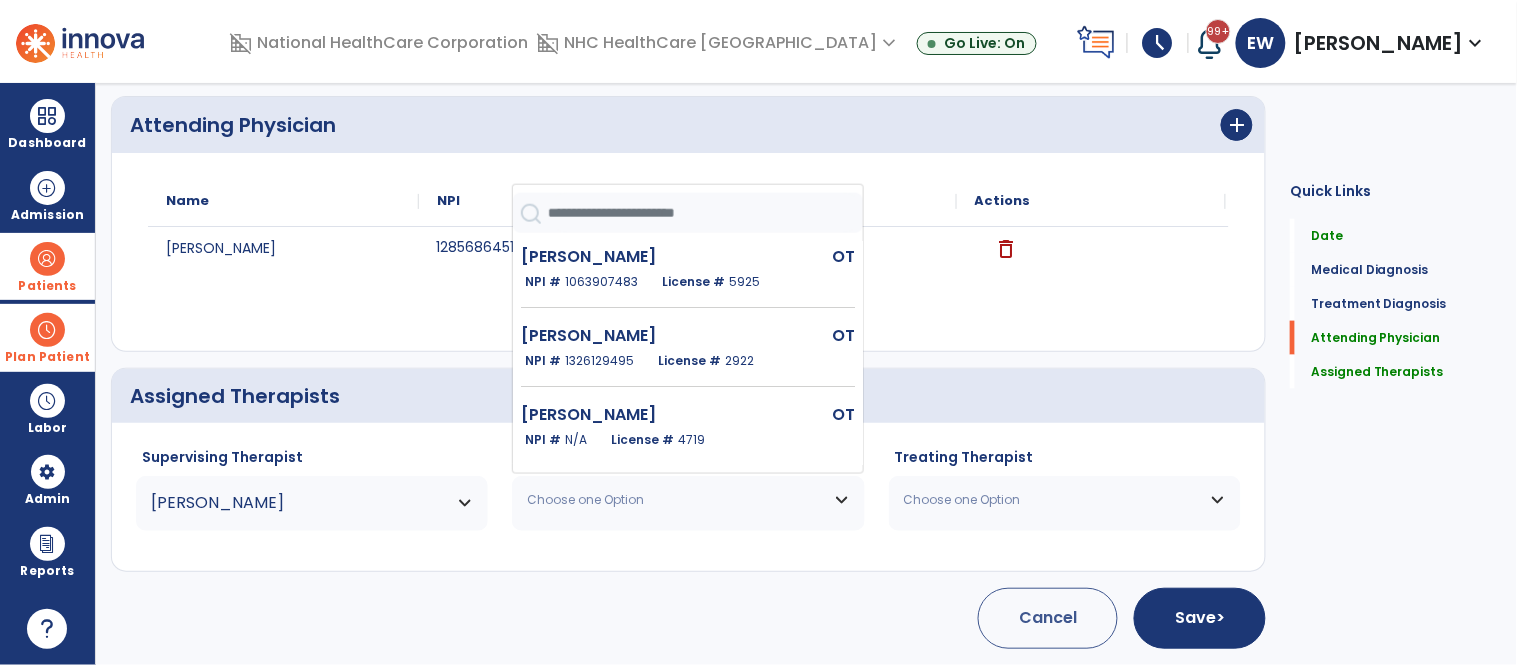 click on "Buchanan Amanda  OT   NPI #  N/A   License #  4719" 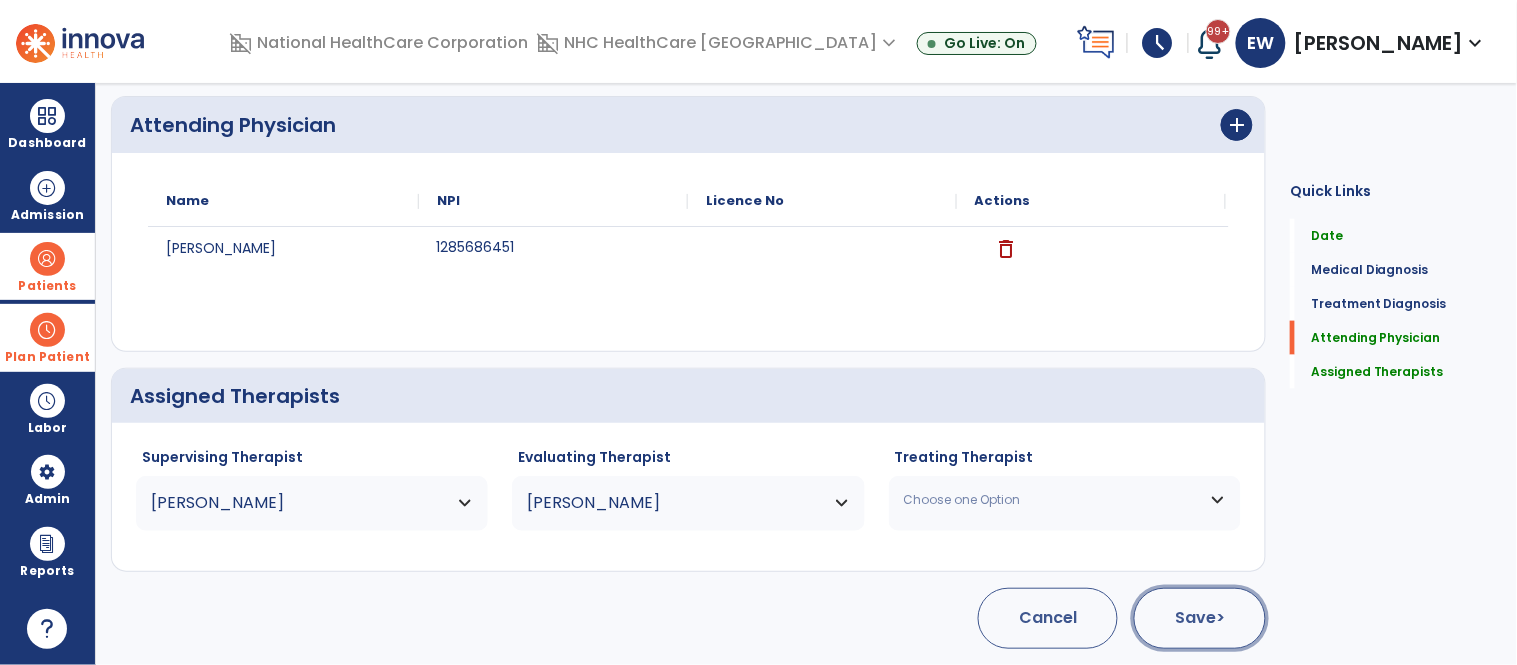 click on ">" 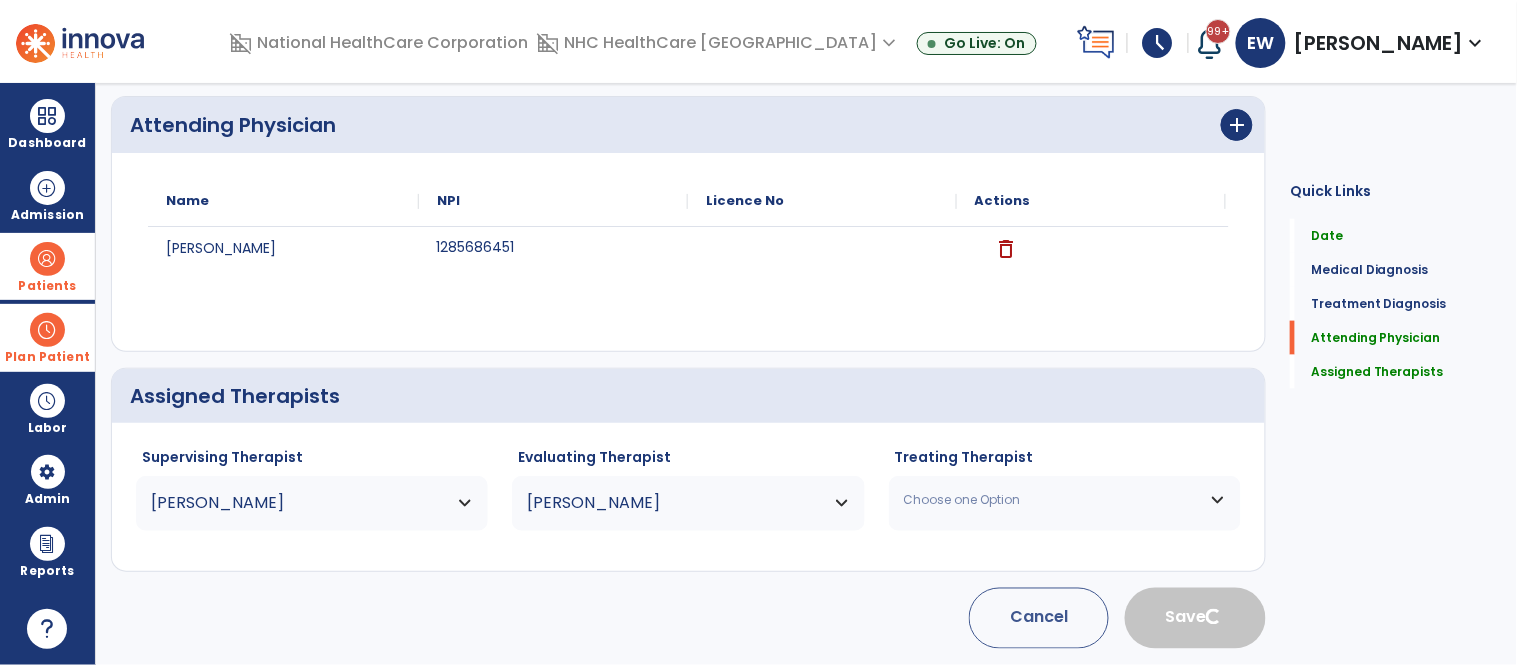 type 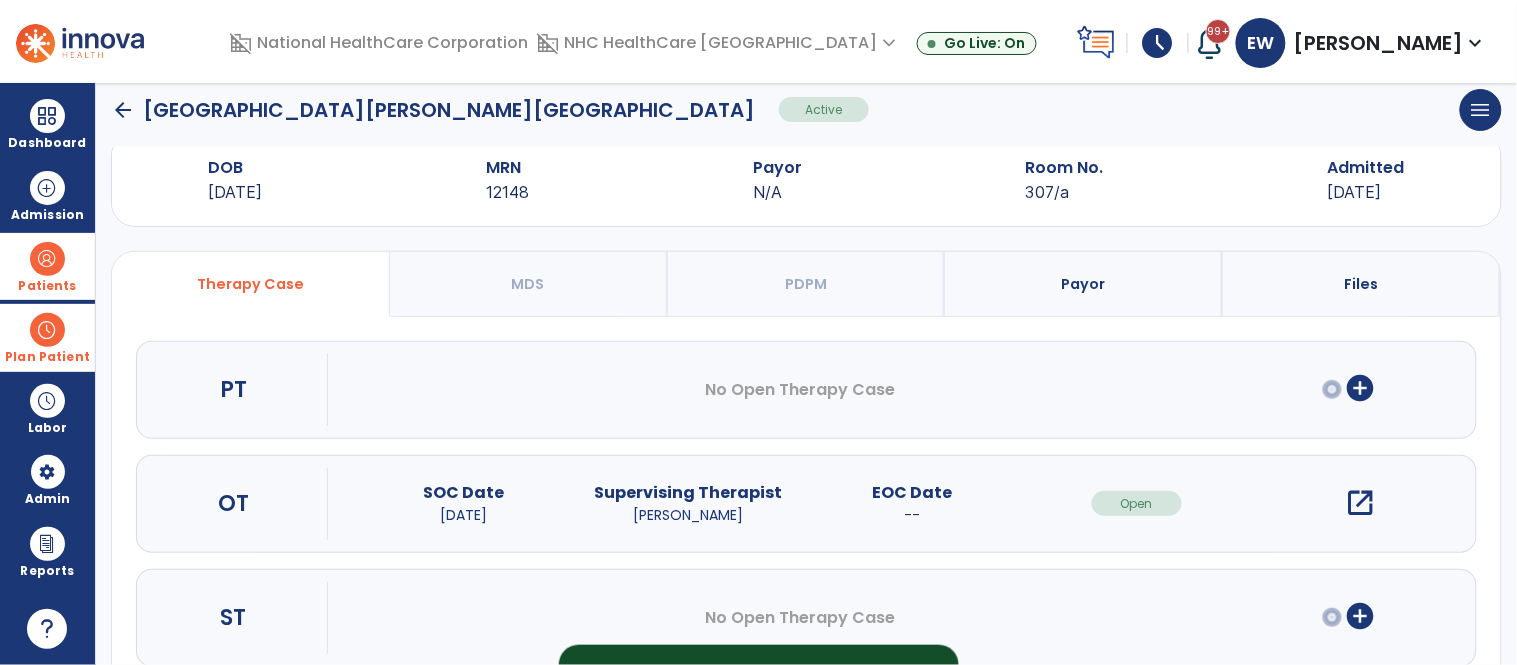 scroll, scrollTop: 96, scrollLeft: 0, axis: vertical 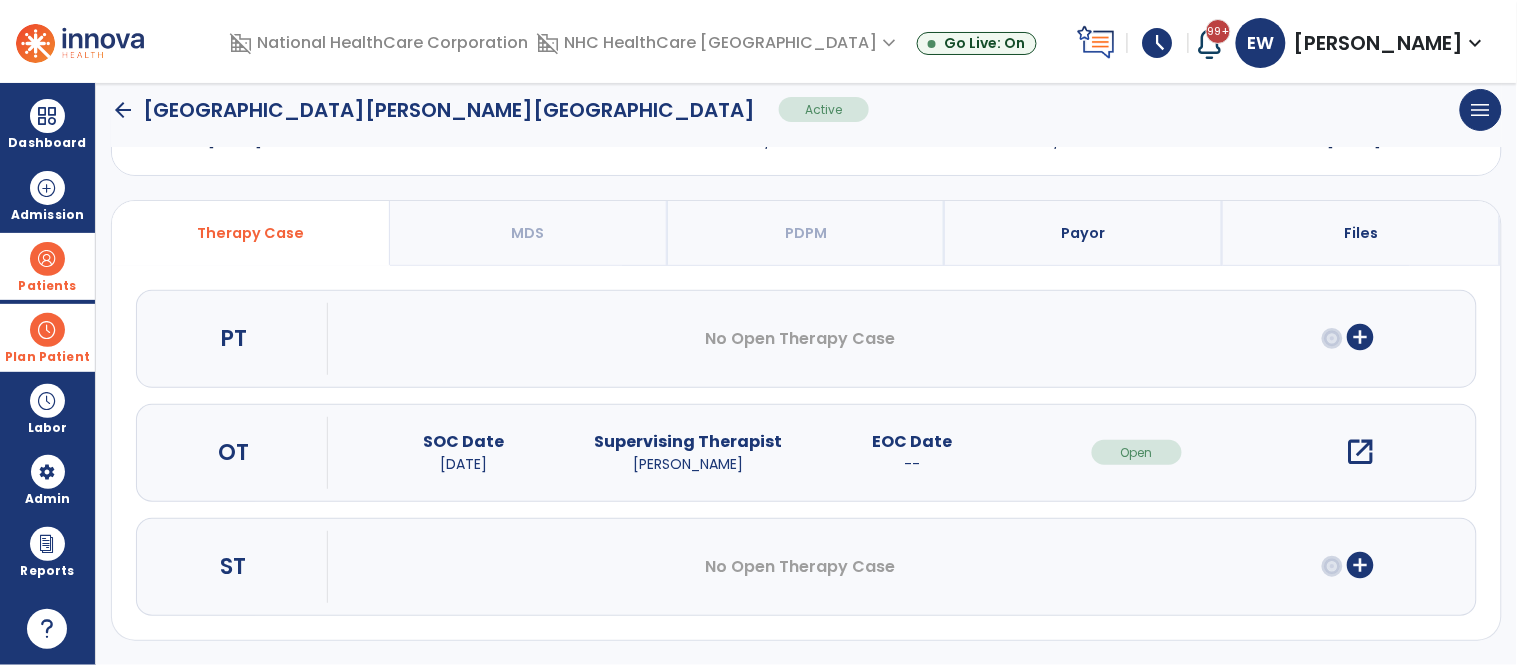 click on "Patients" at bounding box center (47, 286) 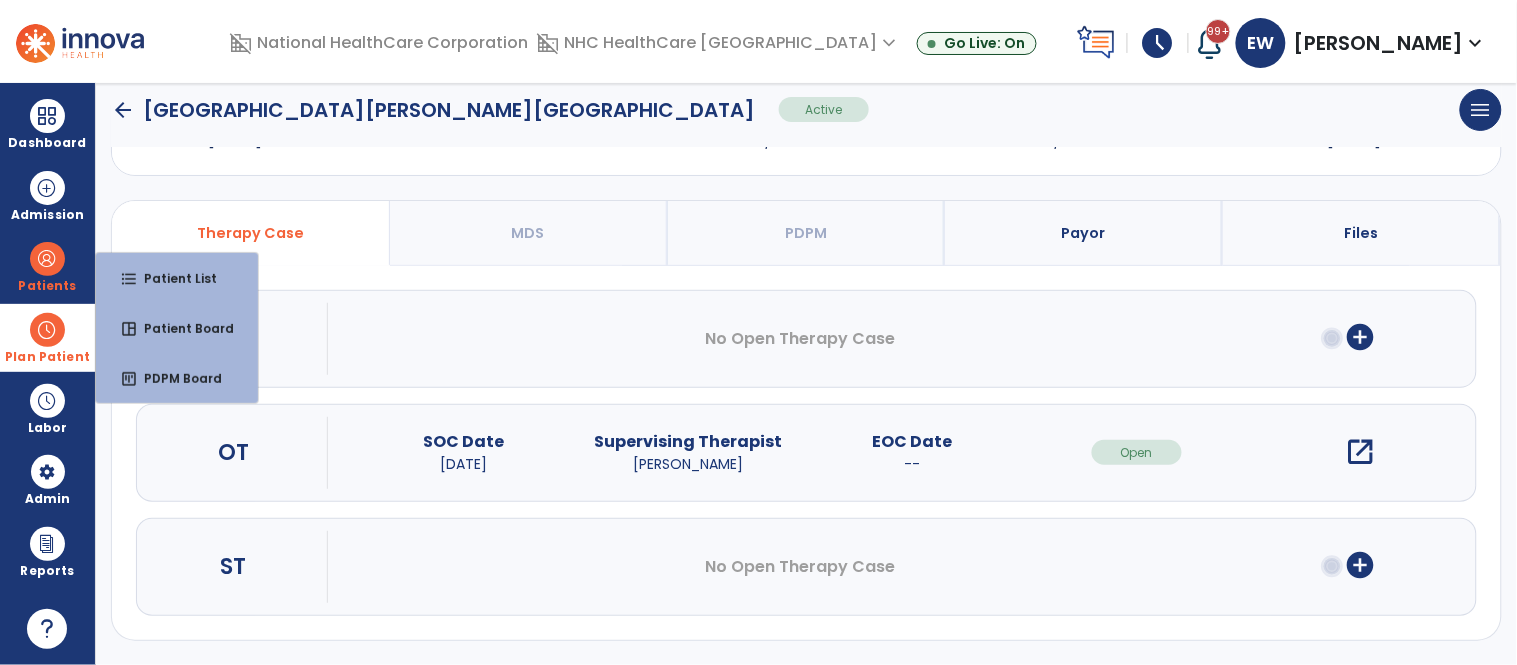 click on "Plan Patient" at bounding box center [47, 286] 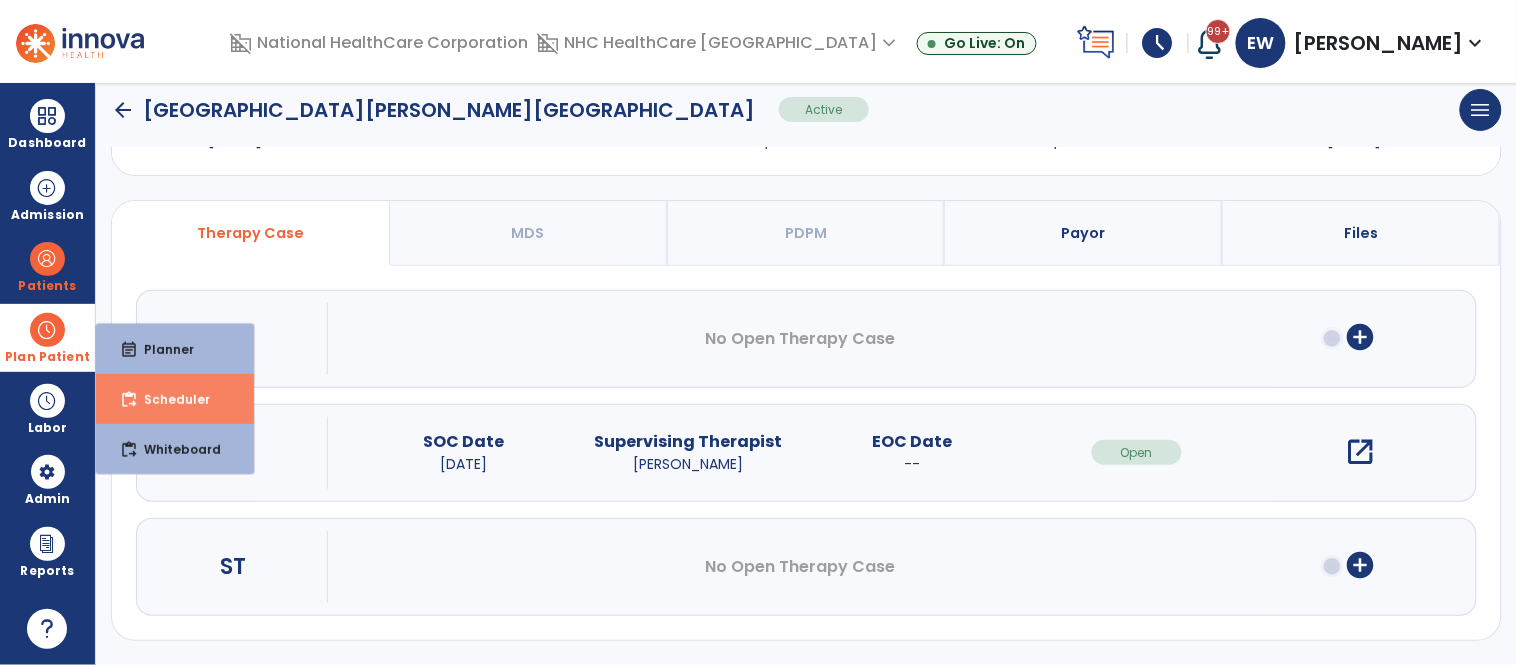 click on "Scheduler" at bounding box center [169, 399] 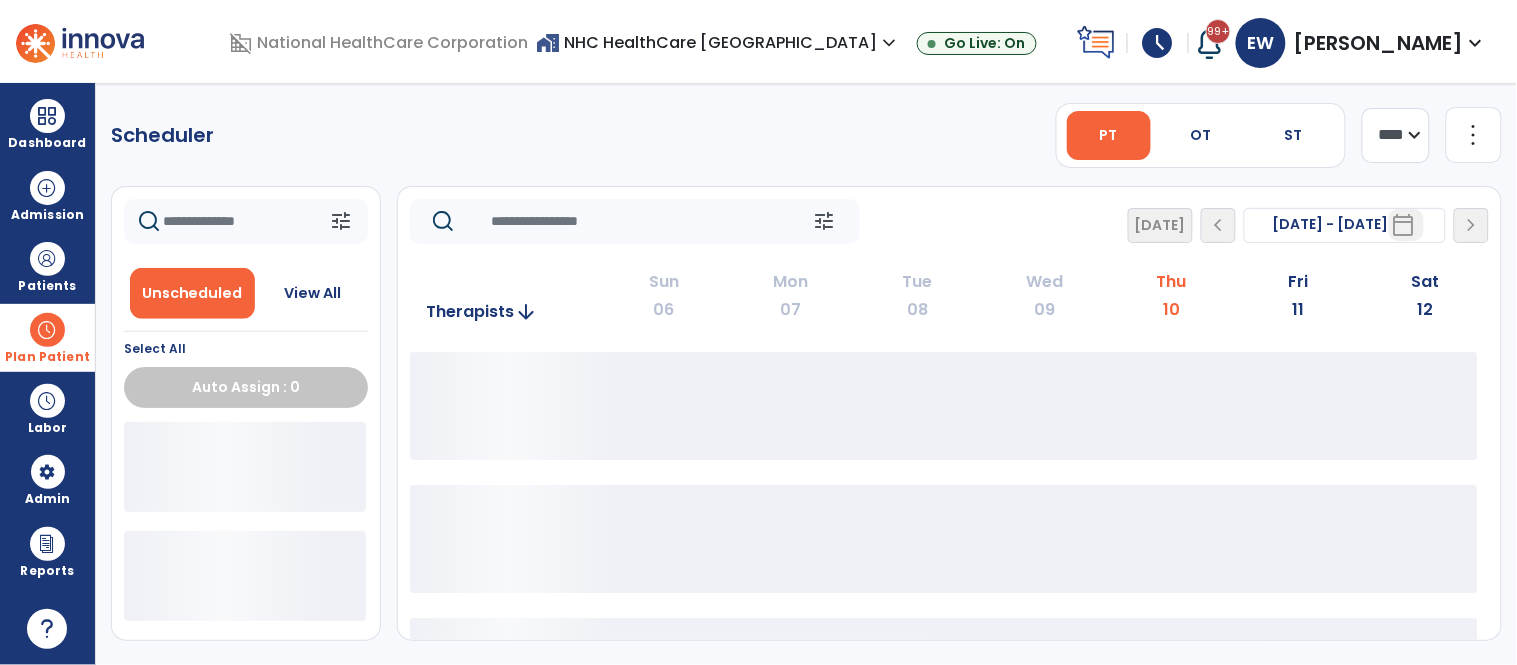 scroll, scrollTop: 0, scrollLeft: 0, axis: both 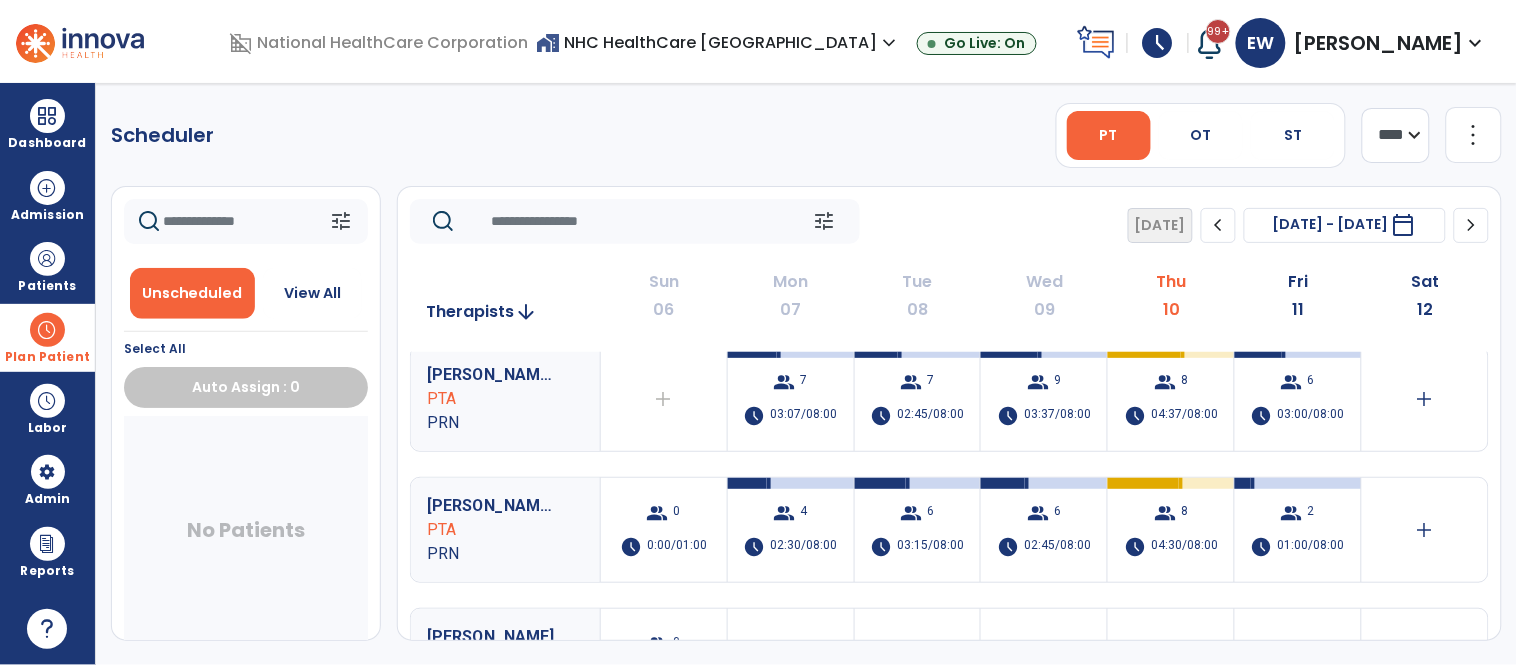 click on "OT" at bounding box center [1201, 135] 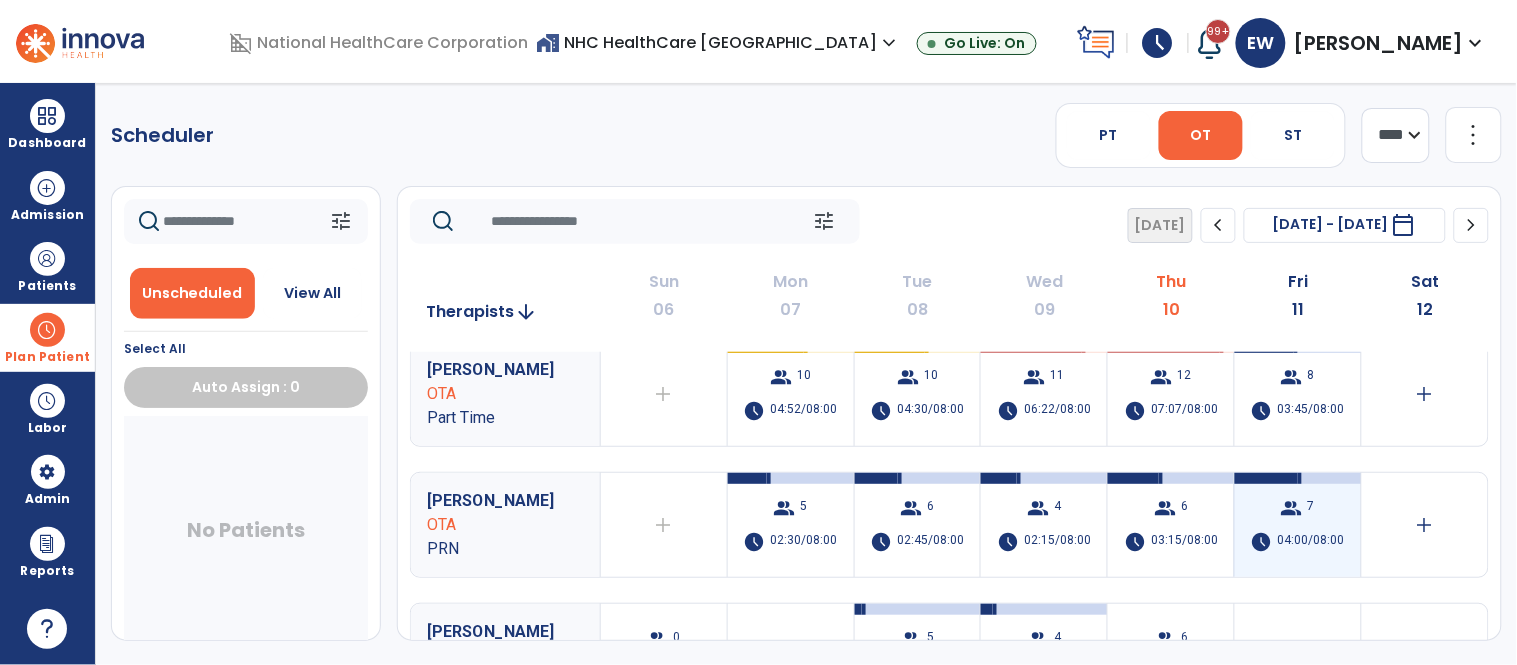 scroll, scrollTop: 0, scrollLeft: 0, axis: both 